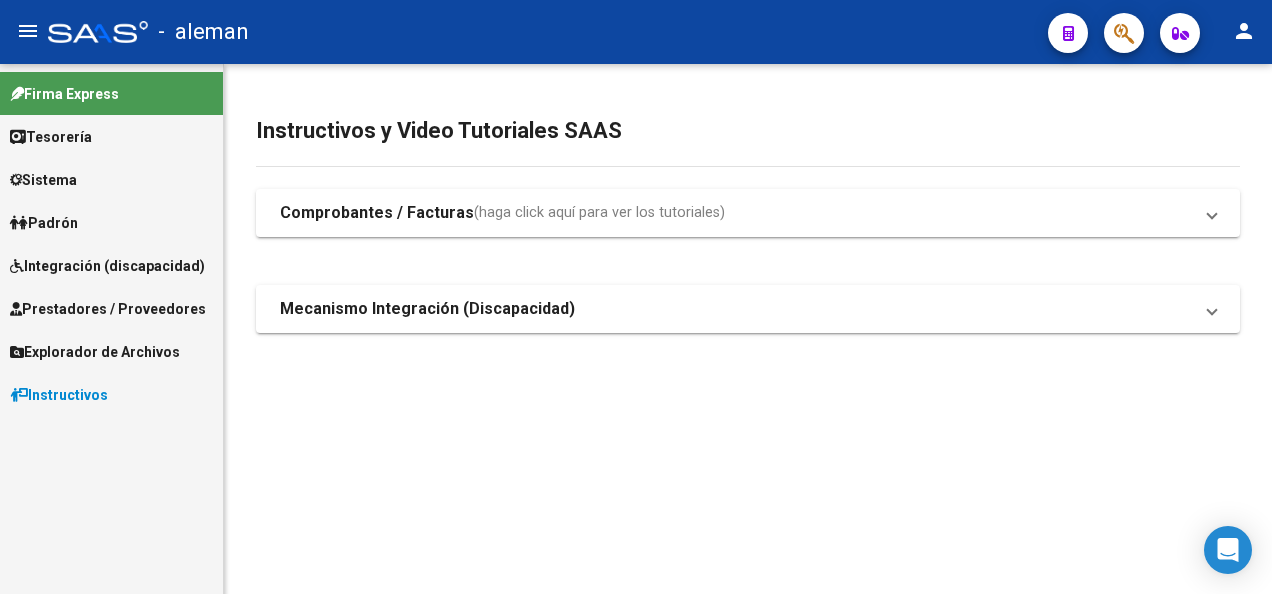 scroll, scrollTop: 0, scrollLeft: 0, axis: both 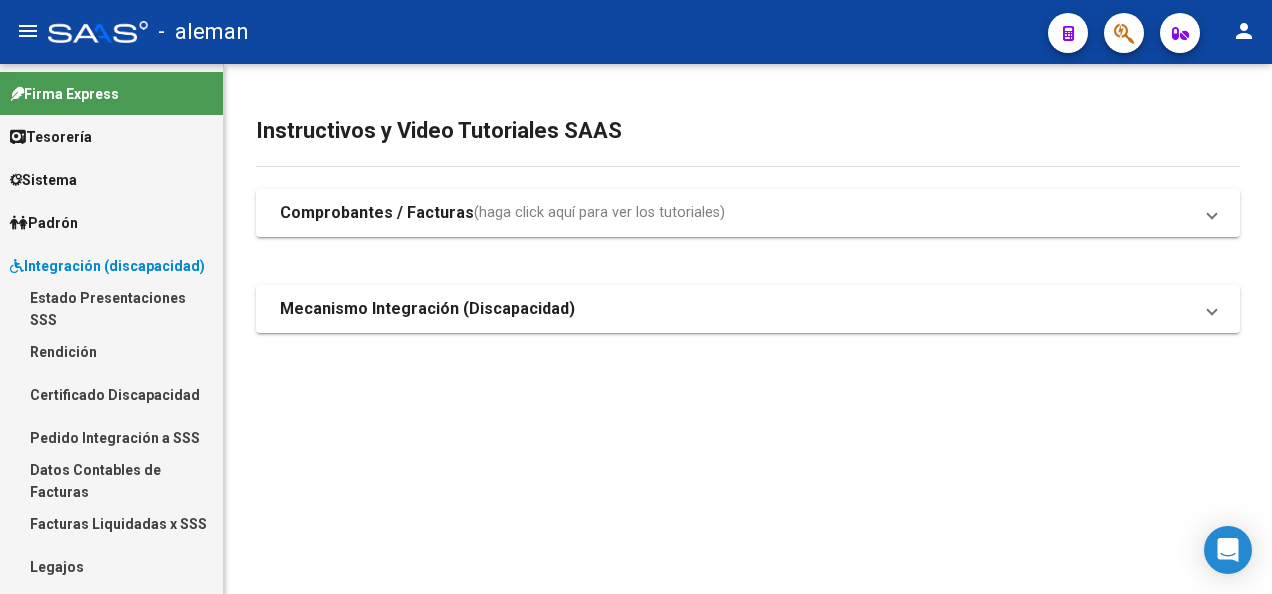 click on "Rendición" at bounding box center (111, 351) 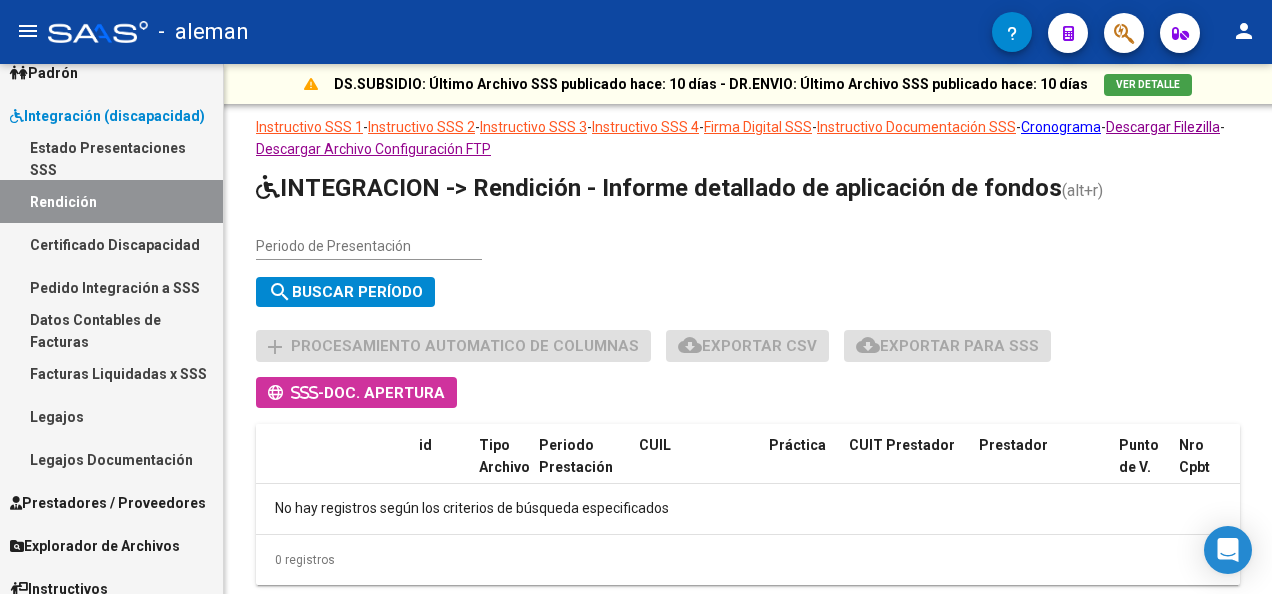 scroll, scrollTop: 166, scrollLeft: 0, axis: vertical 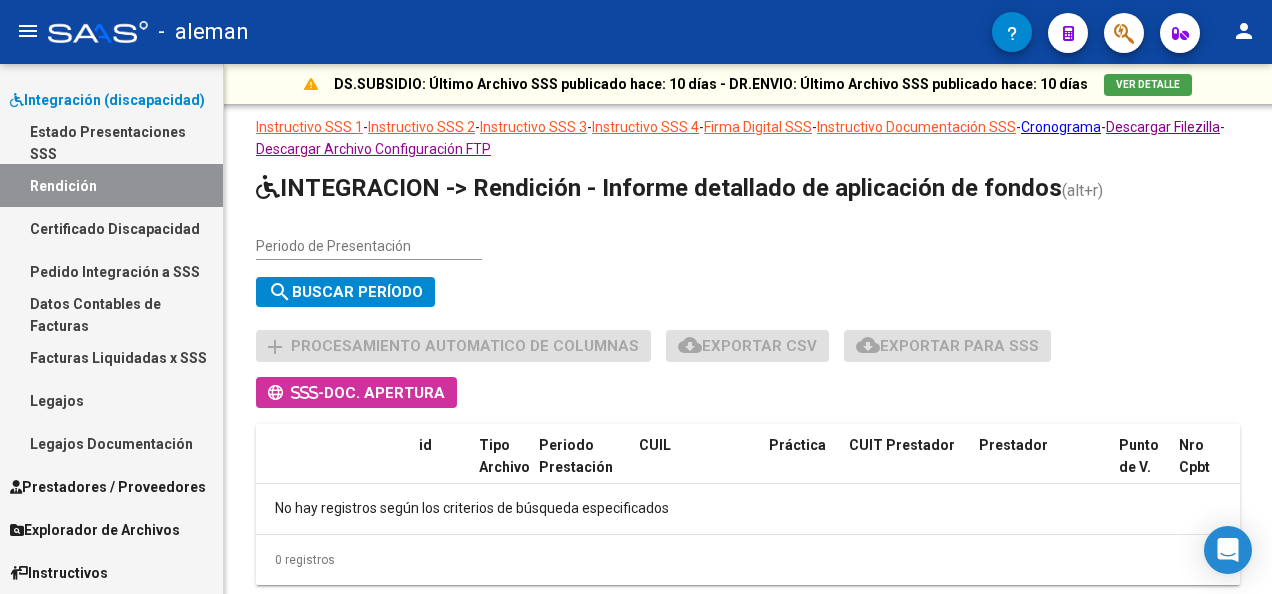 click on "Datos Contables de Facturas" at bounding box center (111, 314) 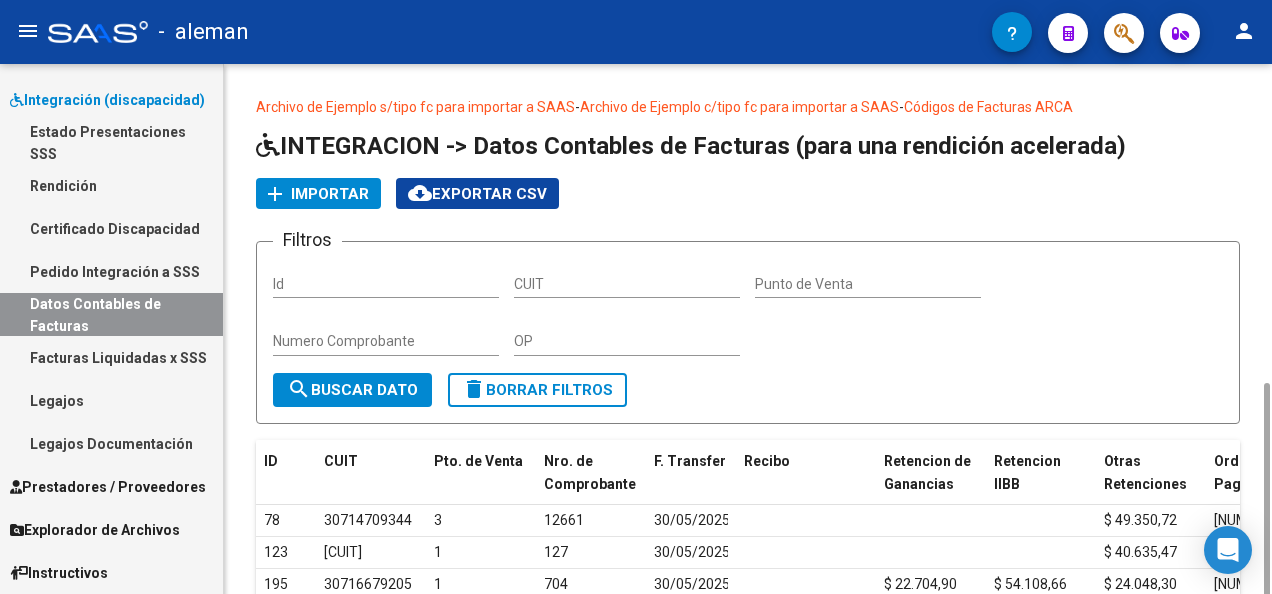 scroll, scrollTop: 360, scrollLeft: 0, axis: vertical 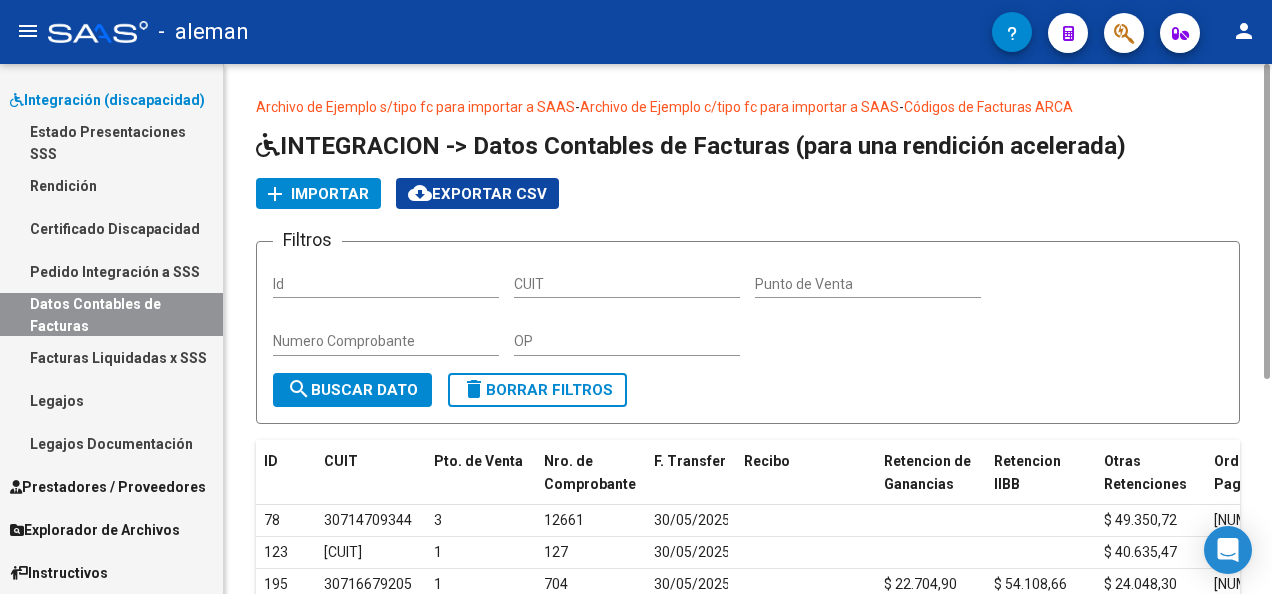 click on "Archivo de Ejemplo s/tipo fc para importar a SAAS  -  Archivo de Ejemplo c/tipo fc para importar a SAAS  -  Códigos de Facturas ARCA  INTEGRACION -> Datos Contables de Facturas (para una rendición acelerada) add Importar cloud_download  Exportar CSV  Filtros Id CUIT Punto de Venta Numero Comprobante OP search  Buscar Dato  delete  Borrar Filtros  ID CUIT Pto. de Venta Nro. de Comprobante F. Transfer Recibo Retencion de Ganancias Retencion IIBB Otras Retenciones Orden de Pago1 Orden de Pago2 Comprobante Tipo 78 [CUIT] 1 127 30/05/2025 $ 40.635,47 549560 195 [CUIT] 1 704 30/05/2025 $ 22.704,90 $ 54.108,66 $ 24.048,30 549593 23 [CUIT] 2 3497 30/05/2025 $ 55.756,26 $ 19.984,86 549508 87 [CUIT] 6 3393 30/05/2025 $ 17.689,82 $ 14.274,92 $ 19.033,22 549541 59 [CUIT] 1 881 30/05/2025 $ 17.689,82 $ 9.516,60 $ 19.033,22 549524 173 [CUIT] 1 230 30/05/2025 $ 11.133,55 $ 7.422,37 549582 49 [CUIT] 2 737 30/05/2025 162" 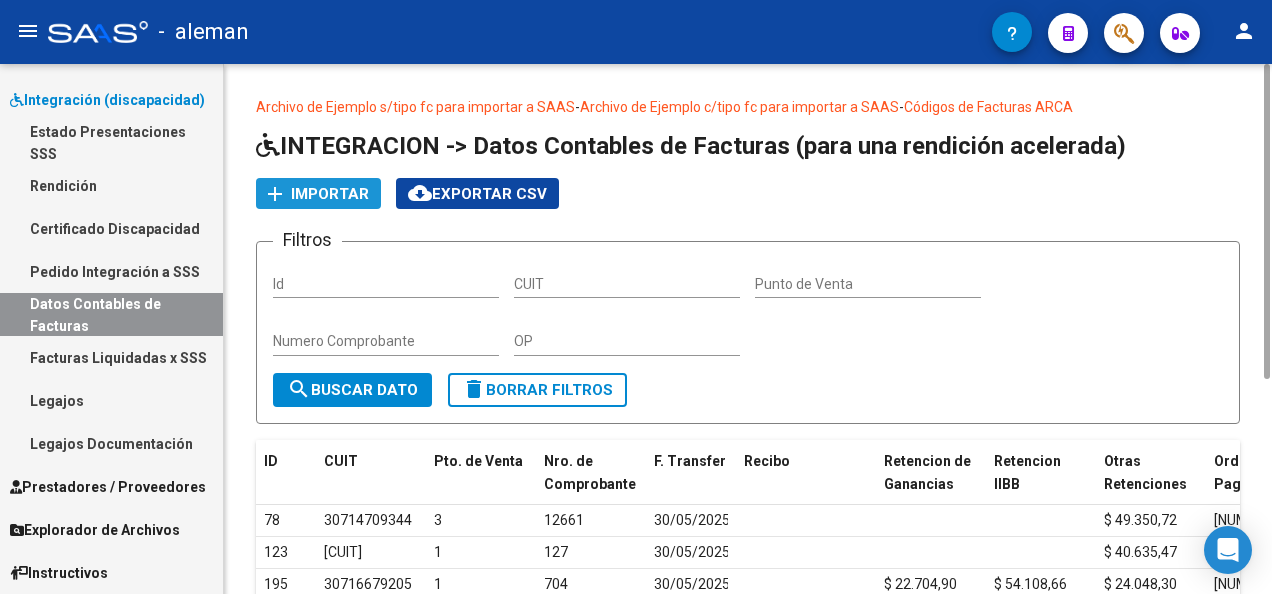 click on "Importar" 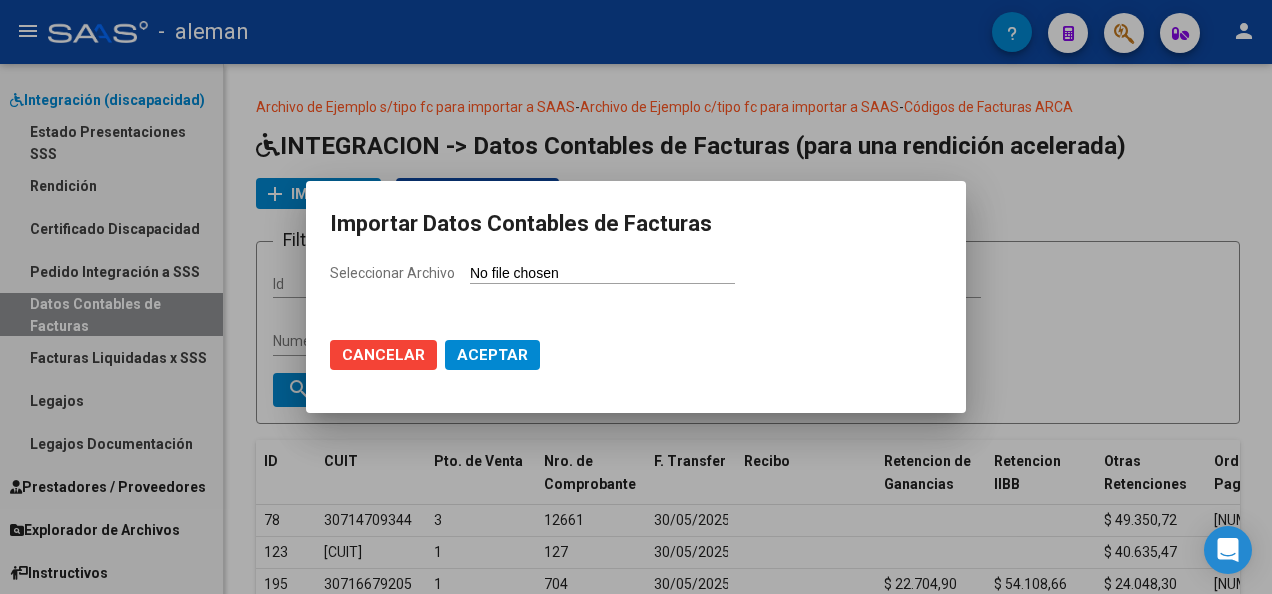 drag, startPoint x: 562, startPoint y: 282, endPoint x: 558, endPoint y: 272, distance: 10.770329 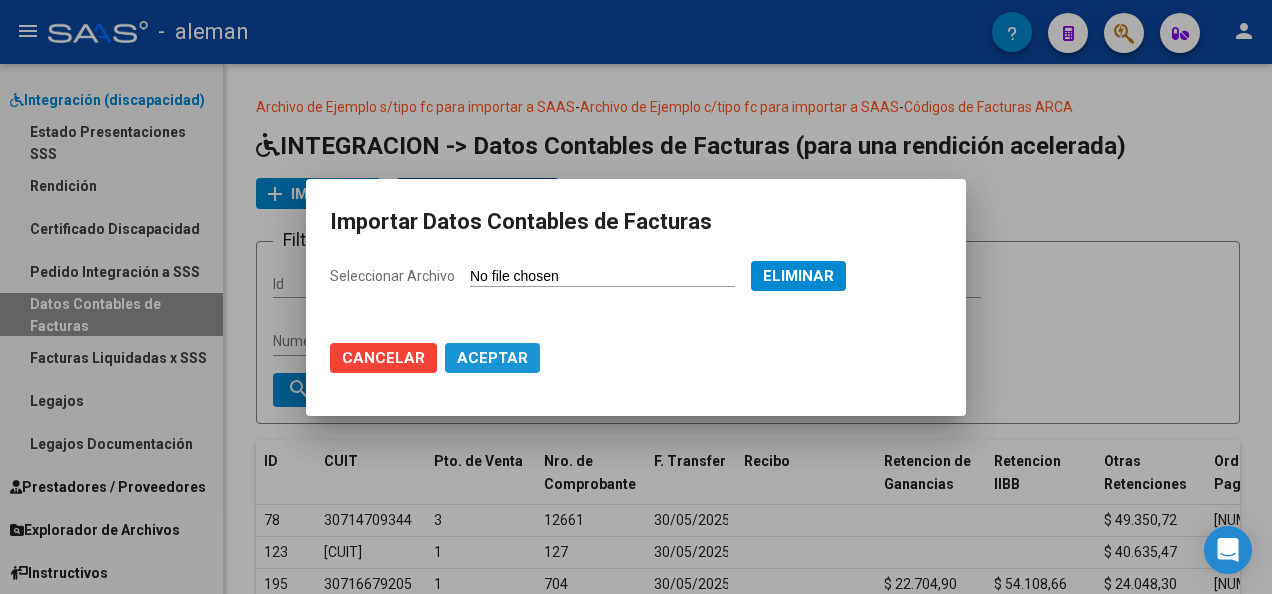 click on "Aceptar" 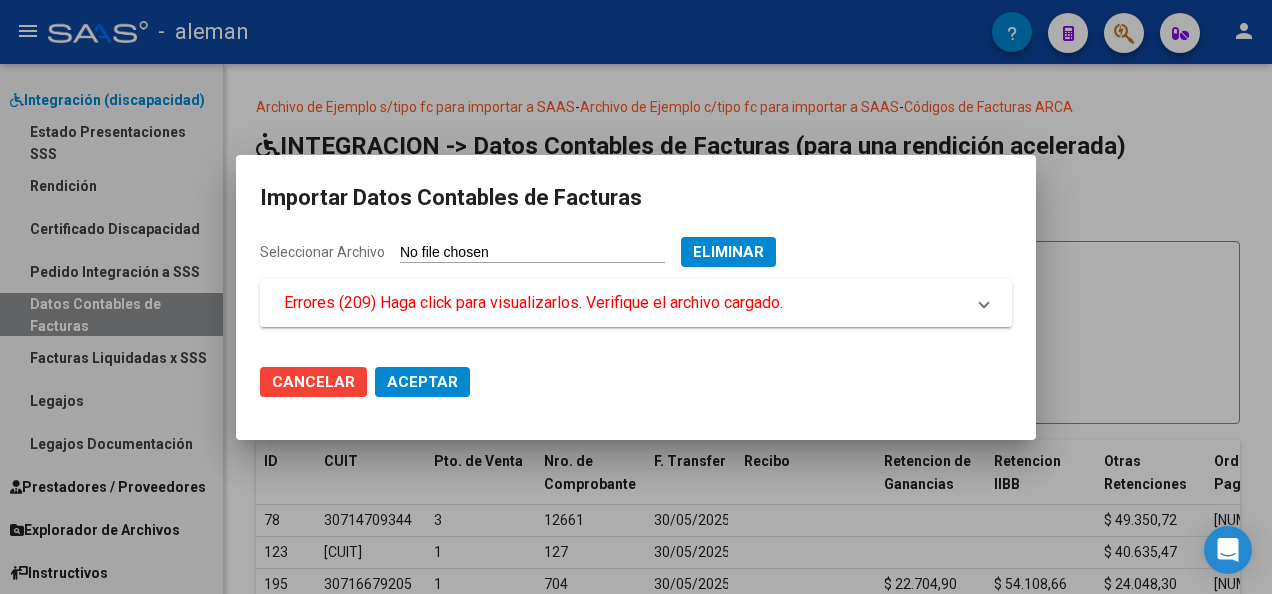 click on "Errores (209) Haga click para visualizarlos. Verifique el archivo cargado." at bounding box center (636, 303) 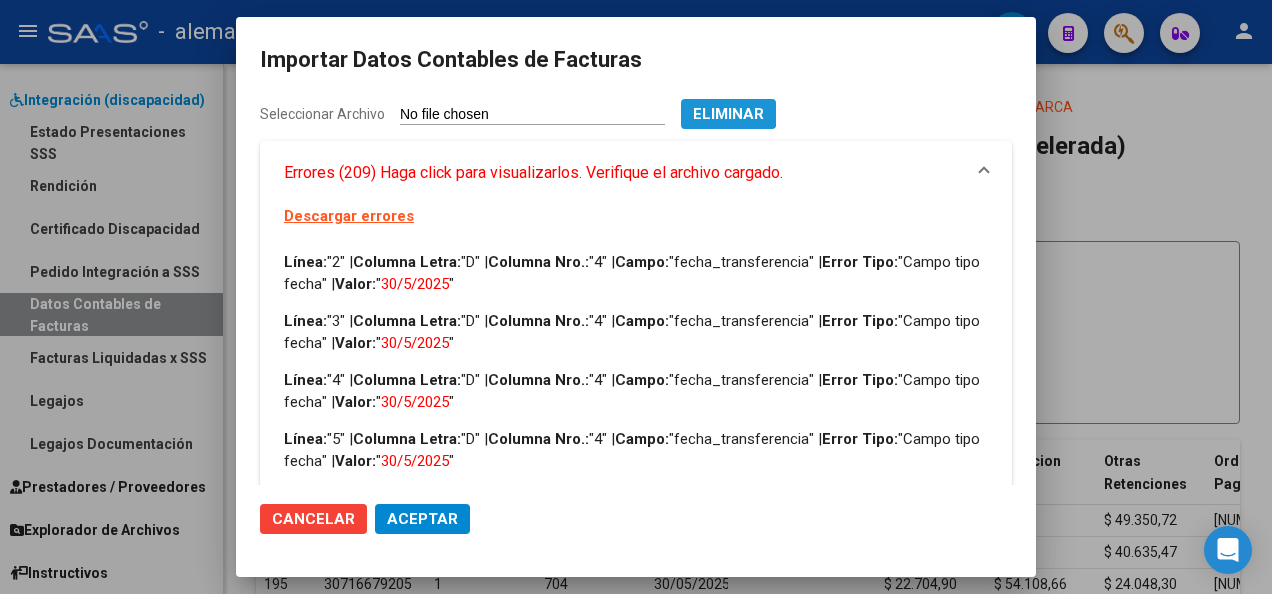click on "Eliminar" at bounding box center [728, 114] 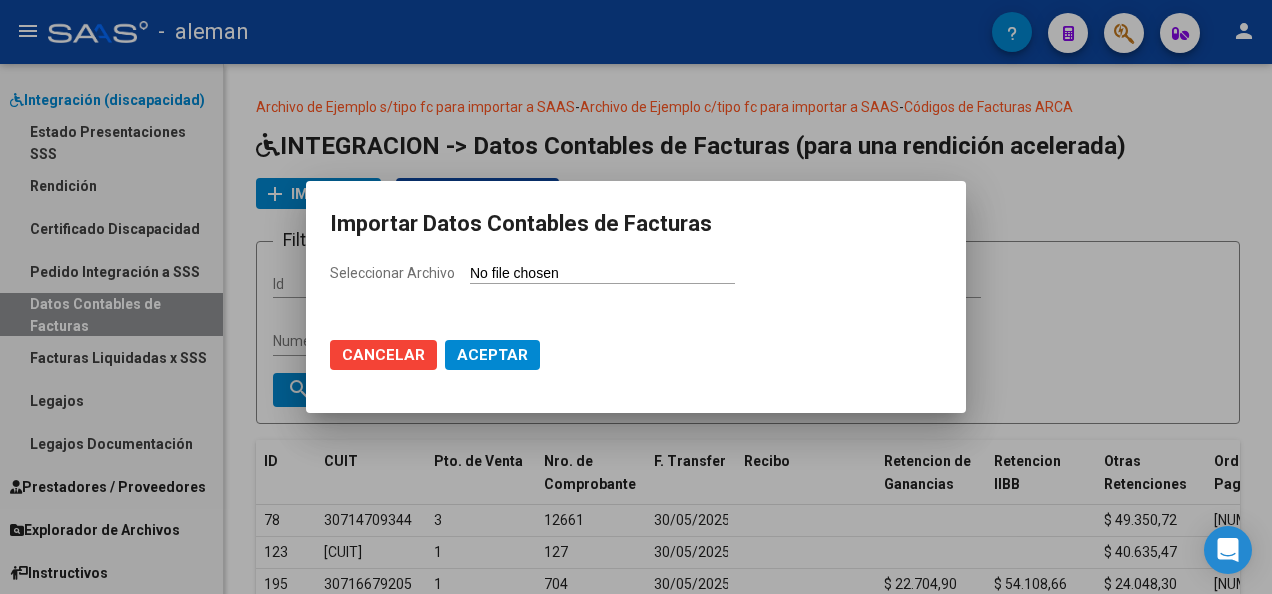 click on "Seleccionar Archivo" at bounding box center (636, 281) 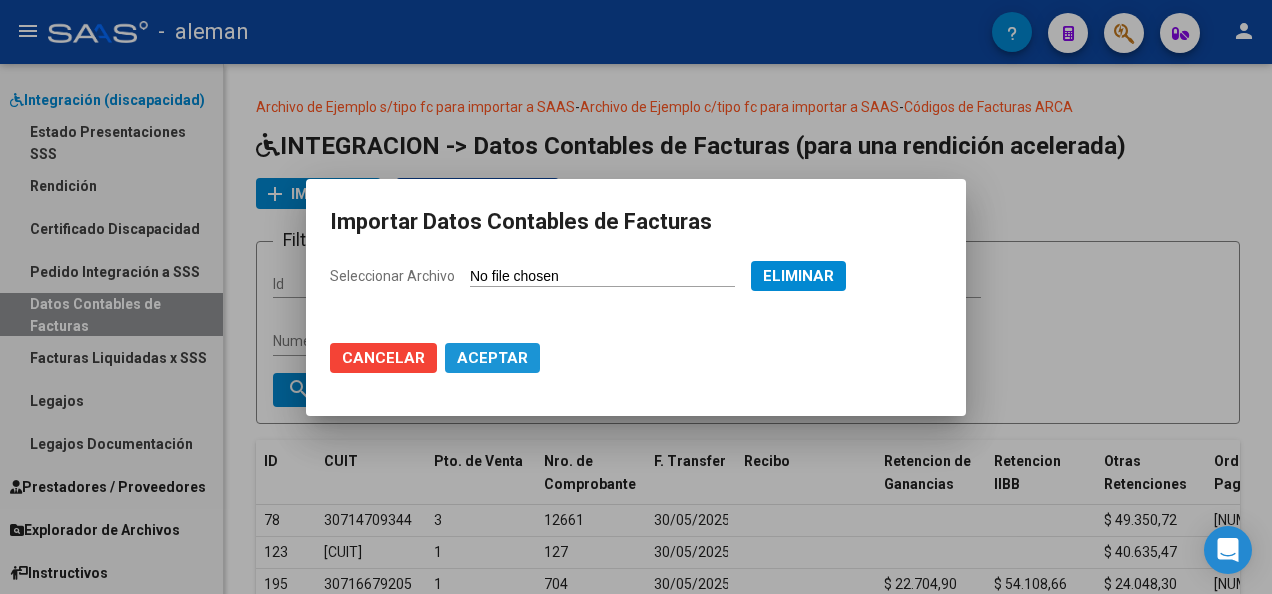 click on "Aceptar" 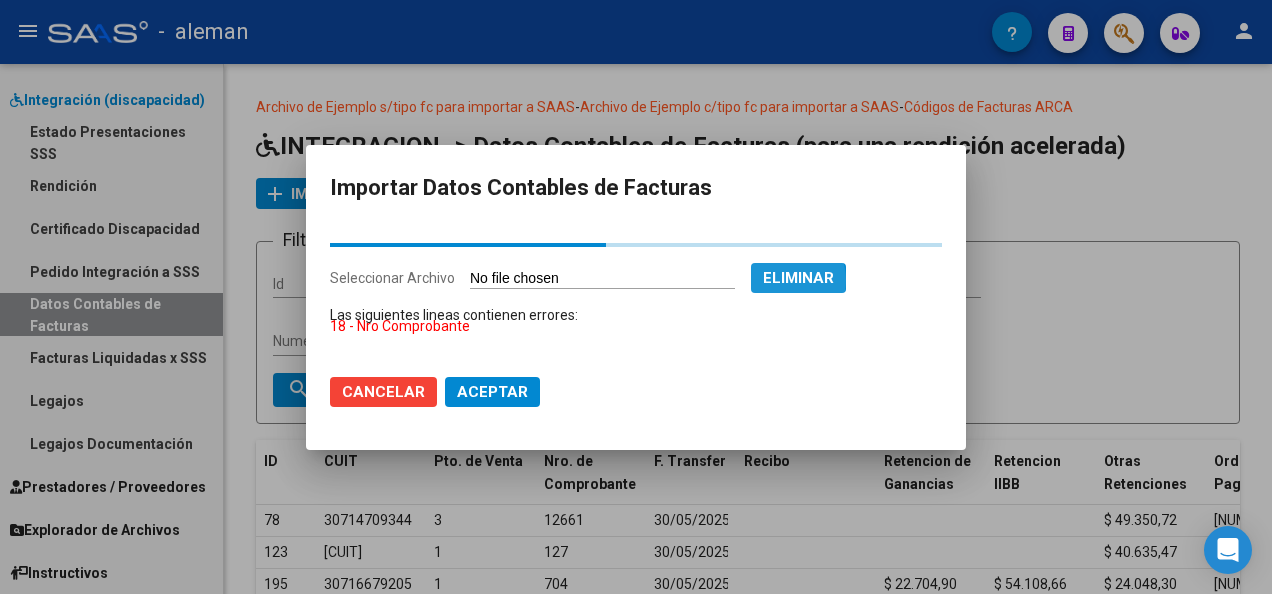 click on "Eliminar" at bounding box center [798, 278] 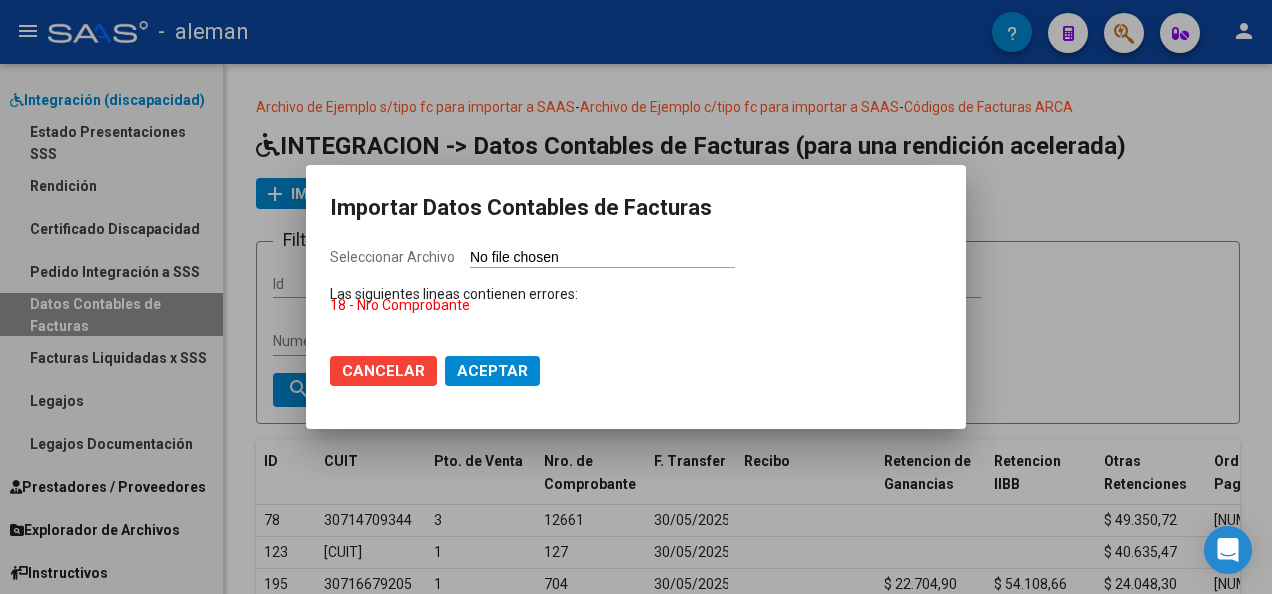 click on "Seleccionar Archivo" at bounding box center (602, 258) 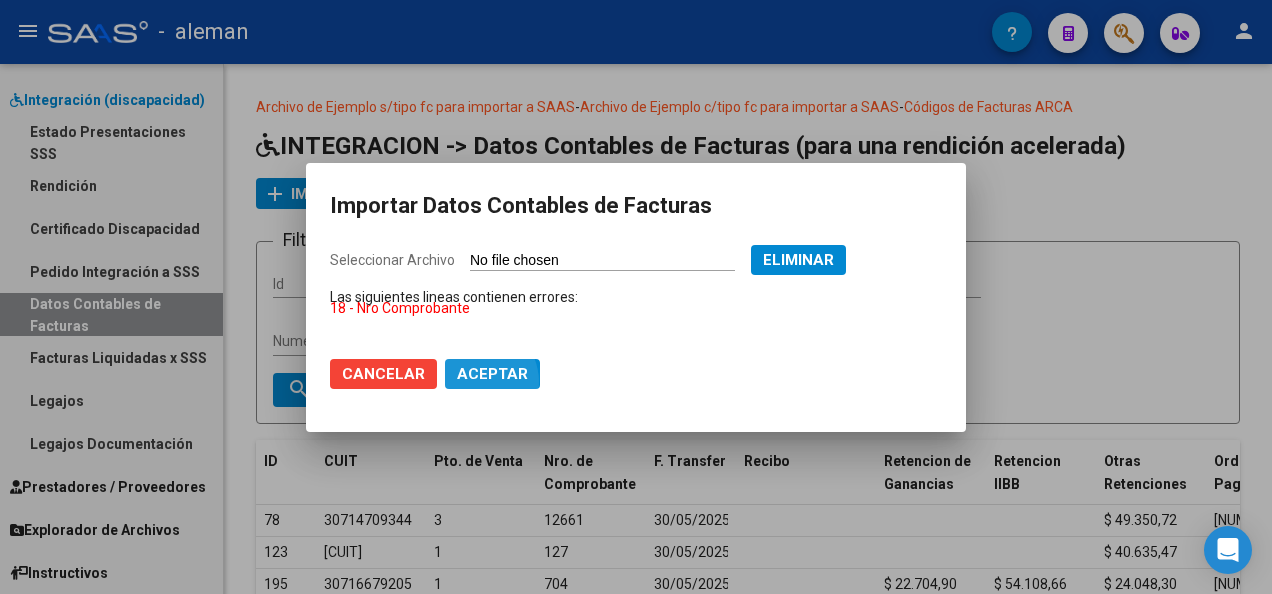 click on "Aceptar" 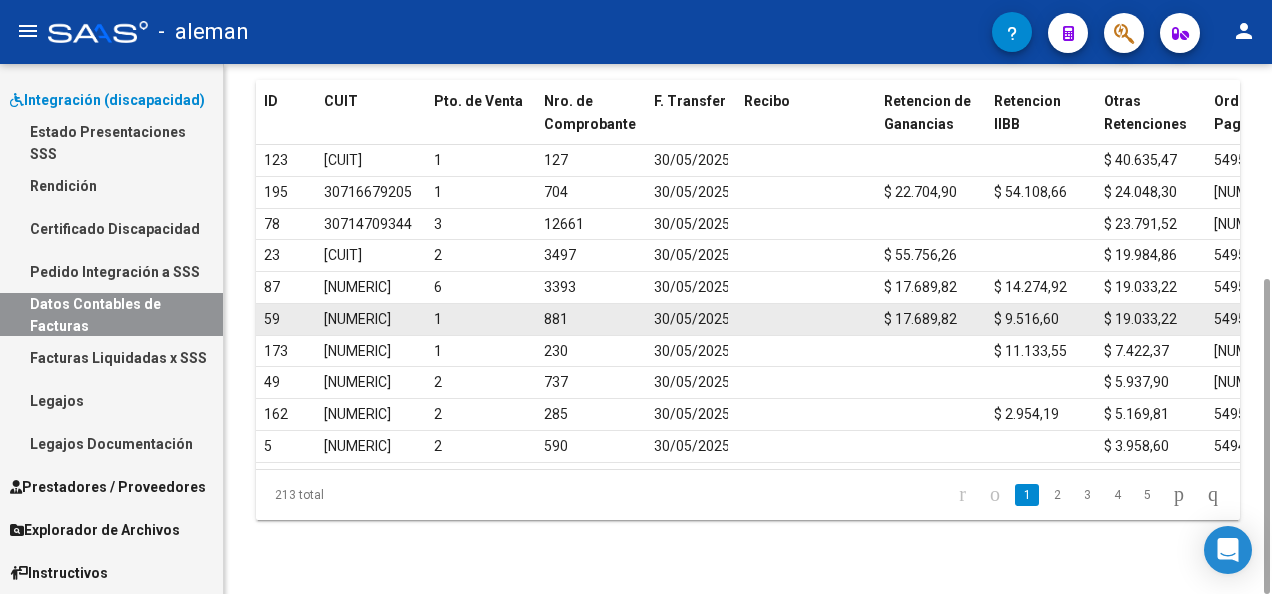 scroll, scrollTop: 0, scrollLeft: 0, axis: both 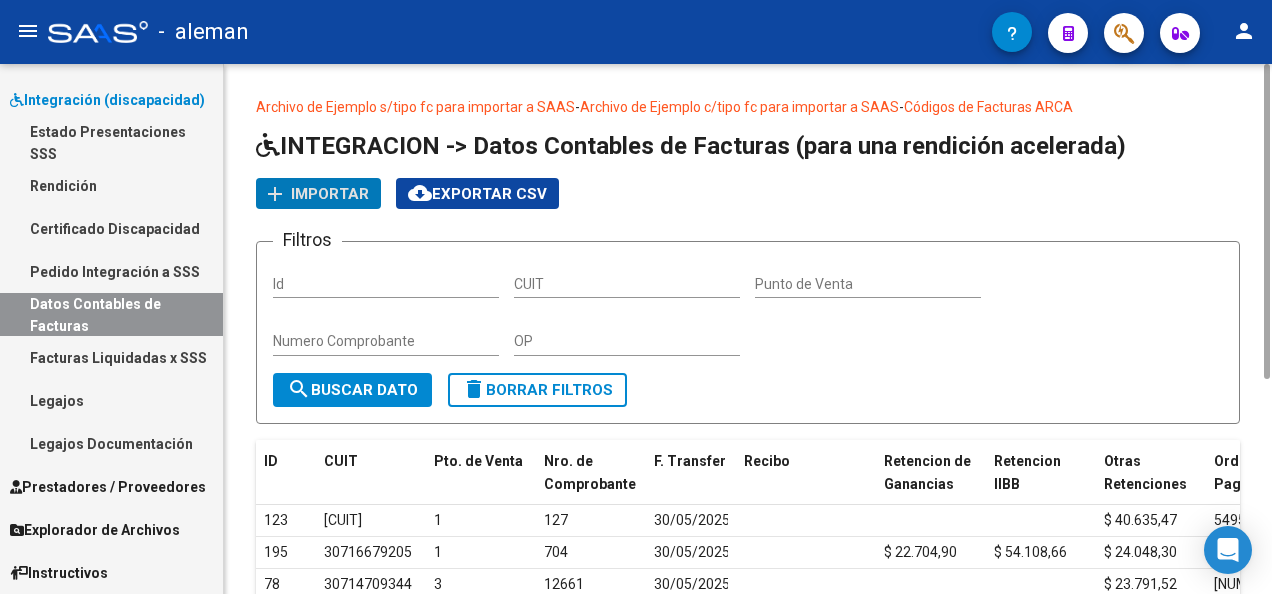 click on "Importar" 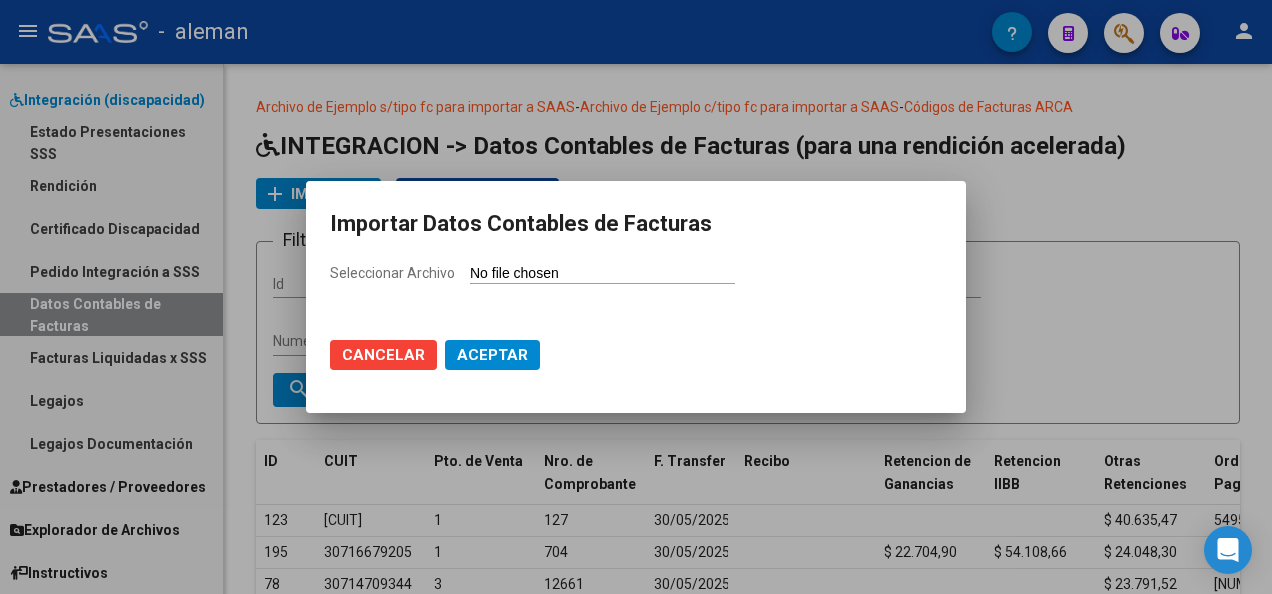 click on "Seleccionar Archivo" at bounding box center [602, 274] 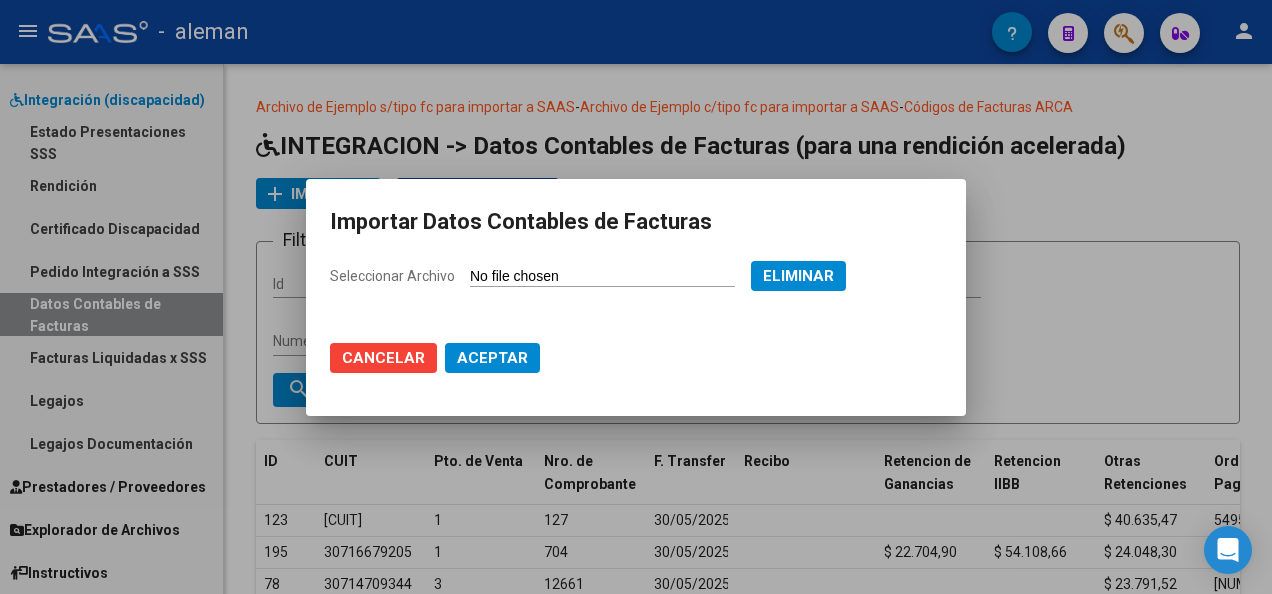 click on "Aceptar" 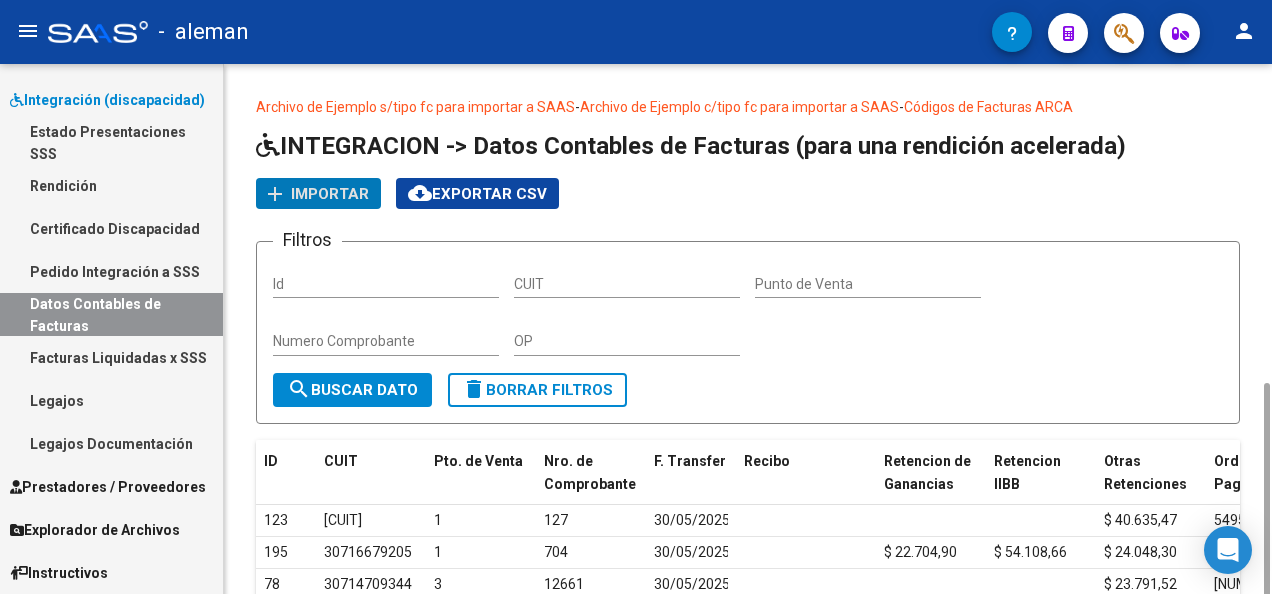 scroll, scrollTop: 360, scrollLeft: 0, axis: vertical 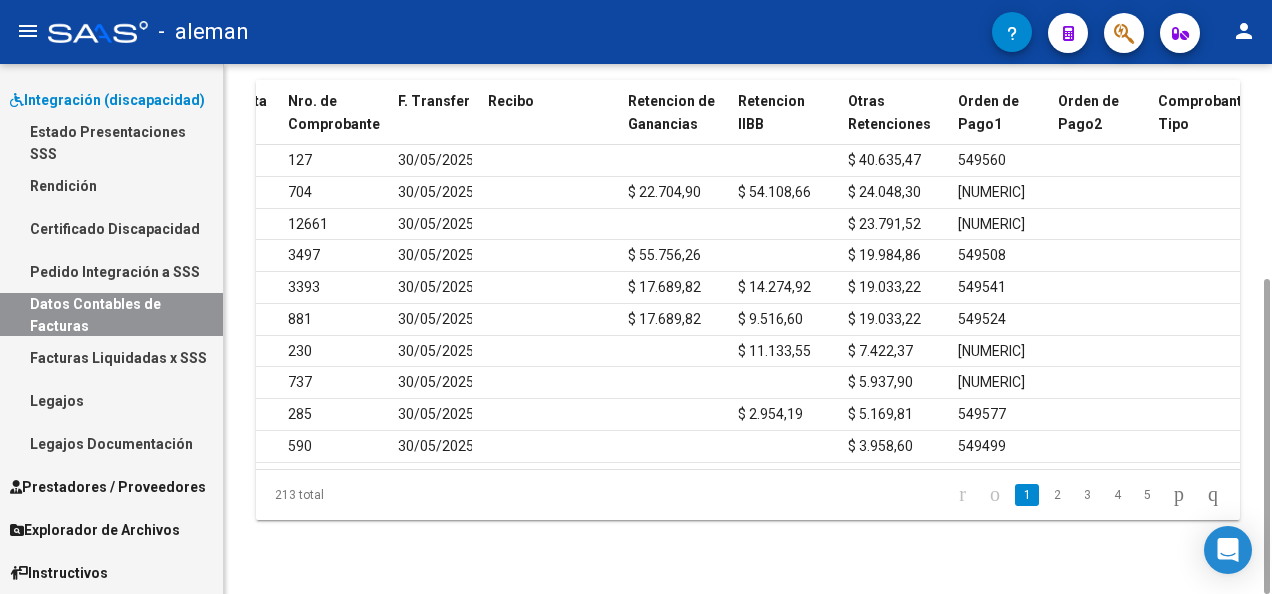 type 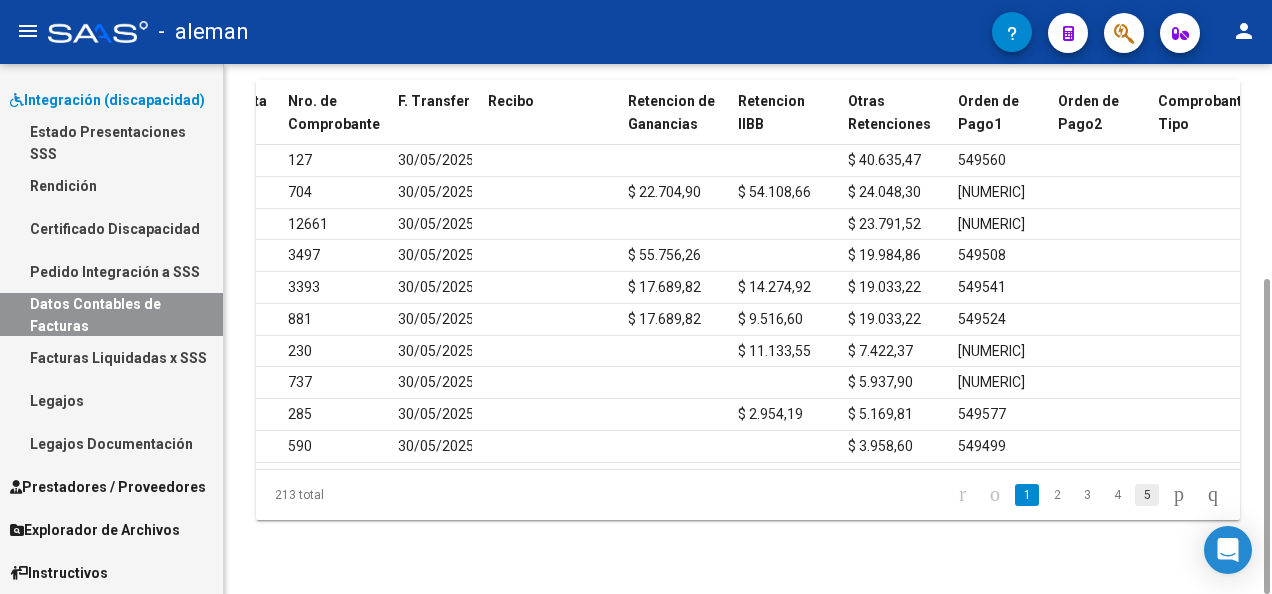 click on "5" 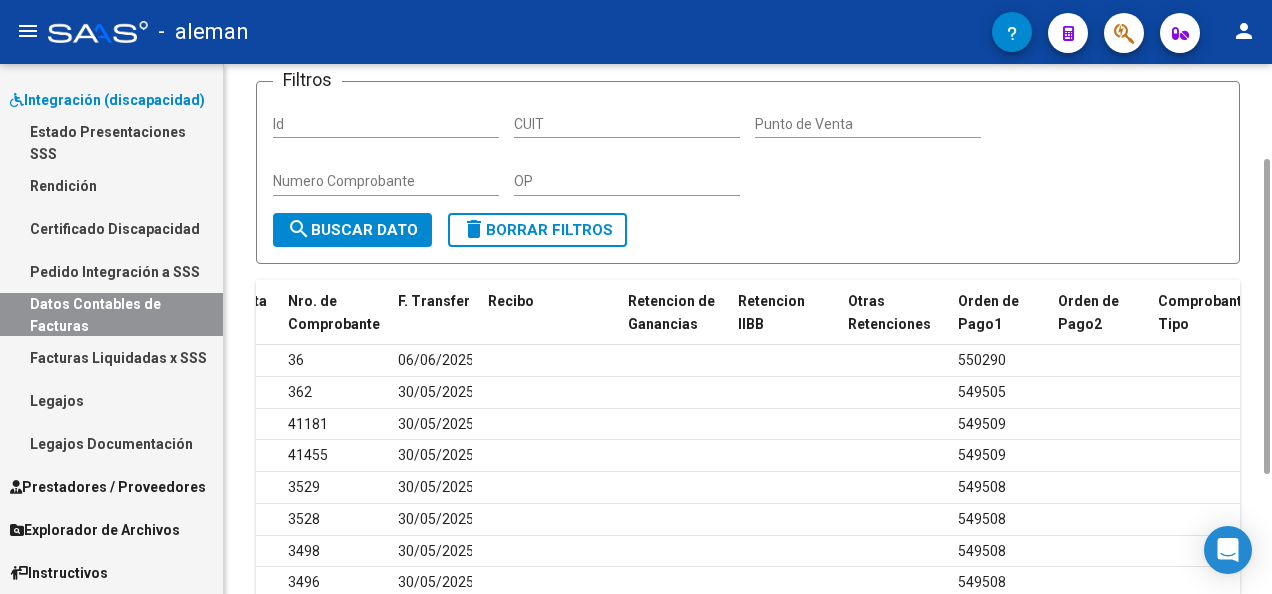 scroll, scrollTop: 360, scrollLeft: 0, axis: vertical 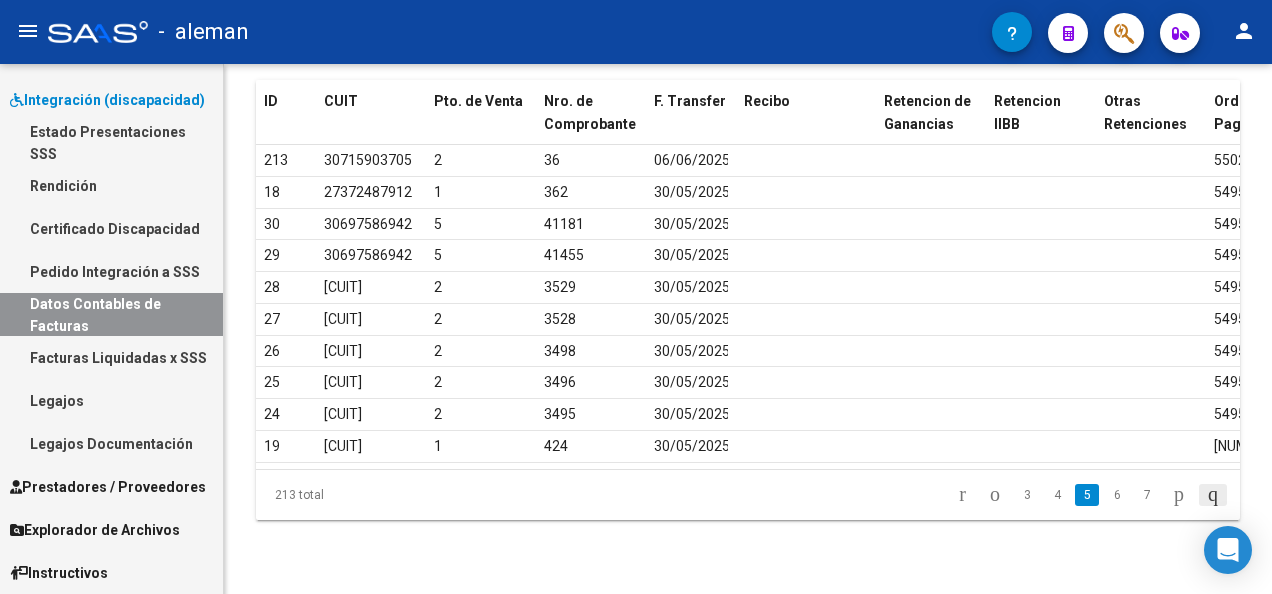 click 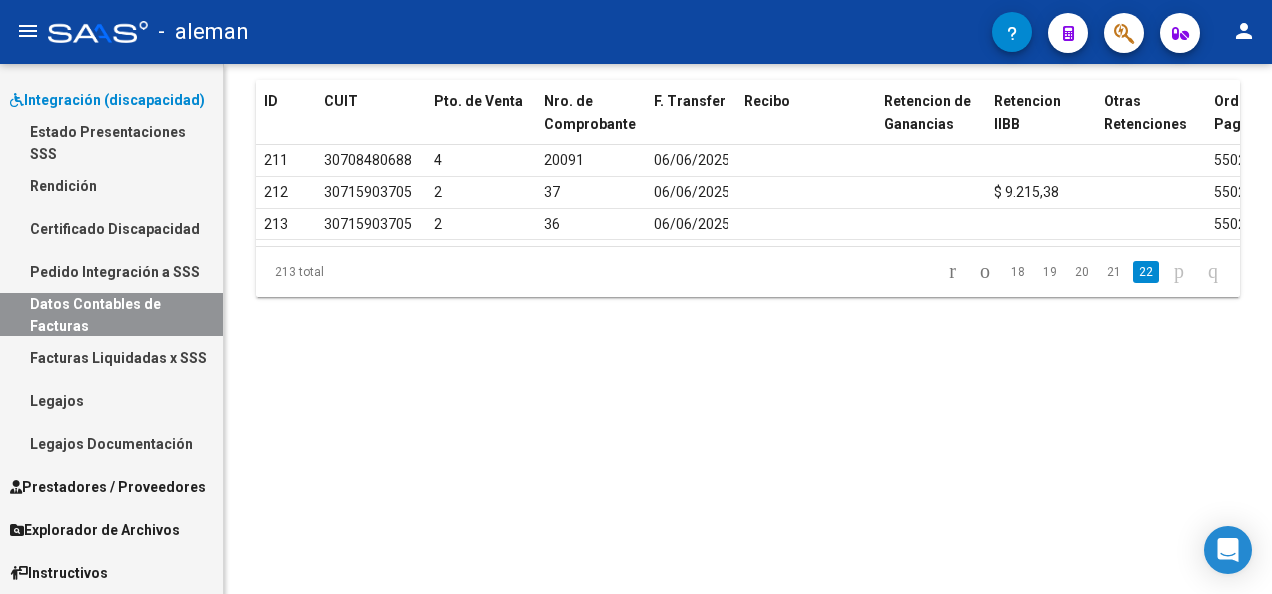 scroll, scrollTop: 160, scrollLeft: 0, axis: vertical 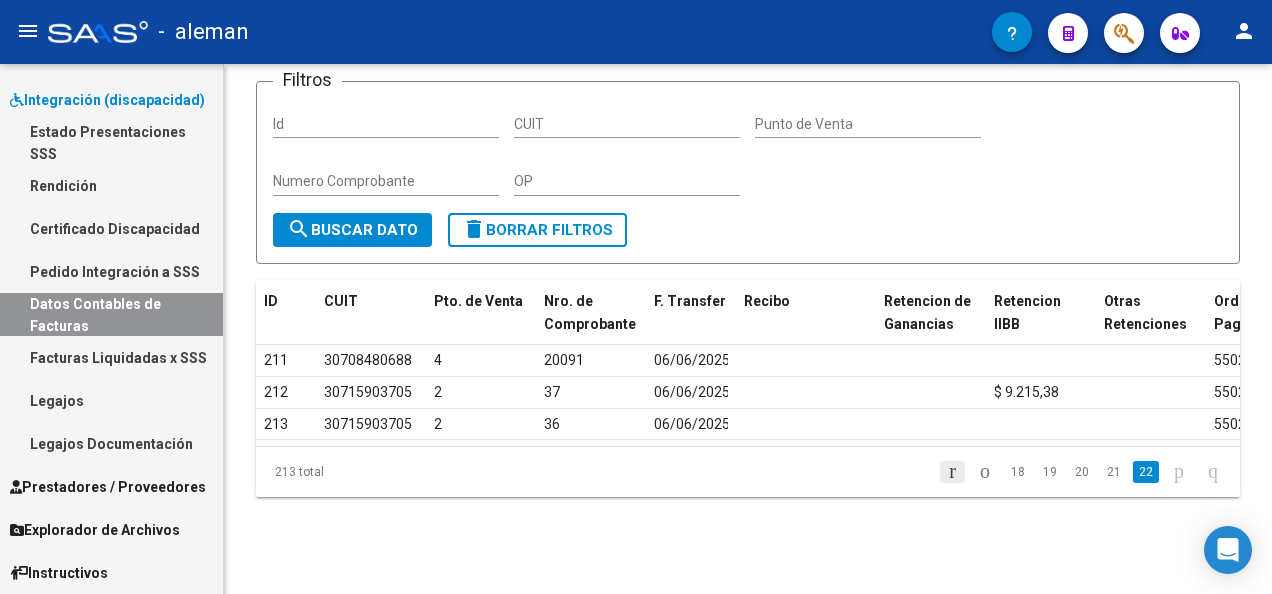 click 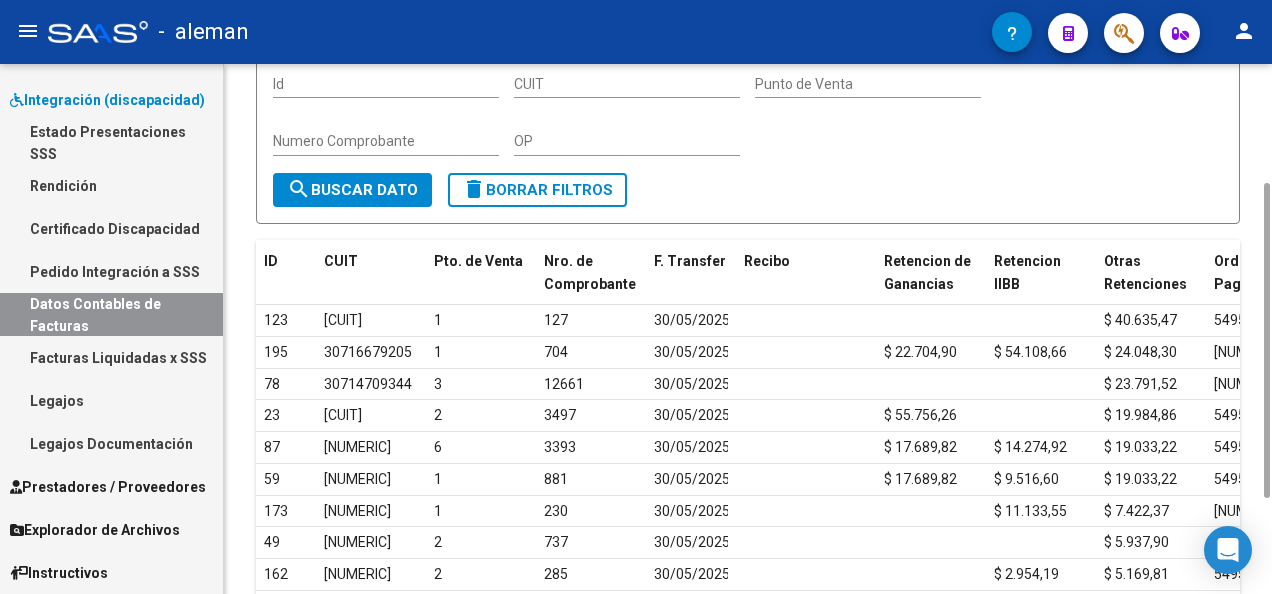 scroll, scrollTop: 0, scrollLeft: 0, axis: both 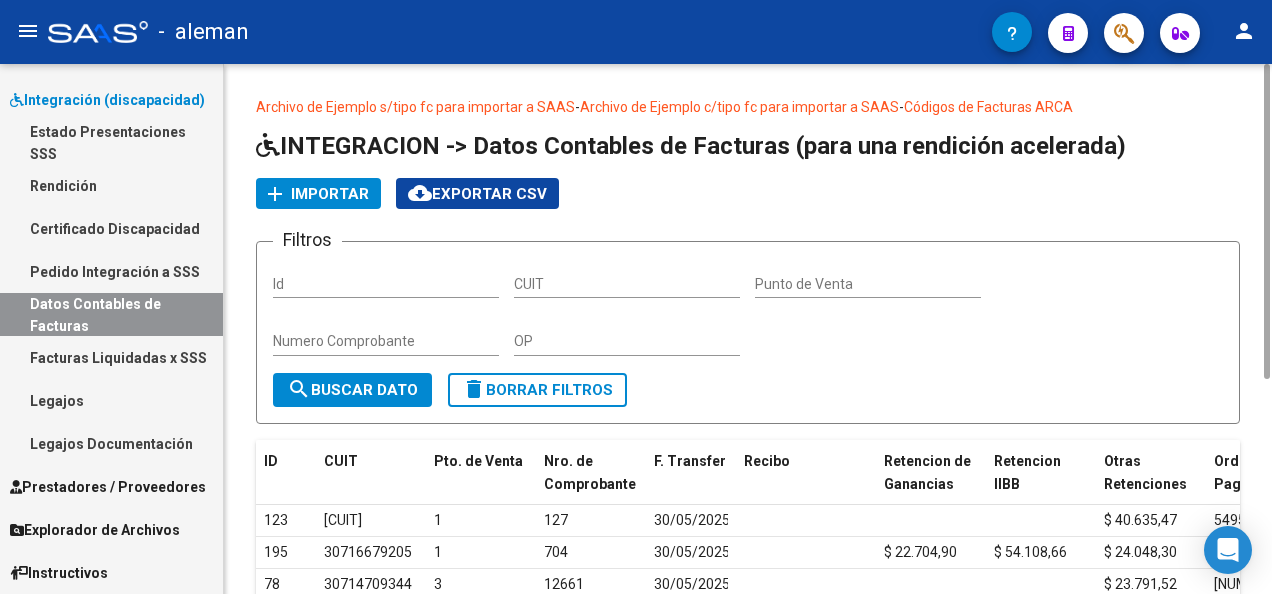 click on "cloud_download  Exportar CSV" 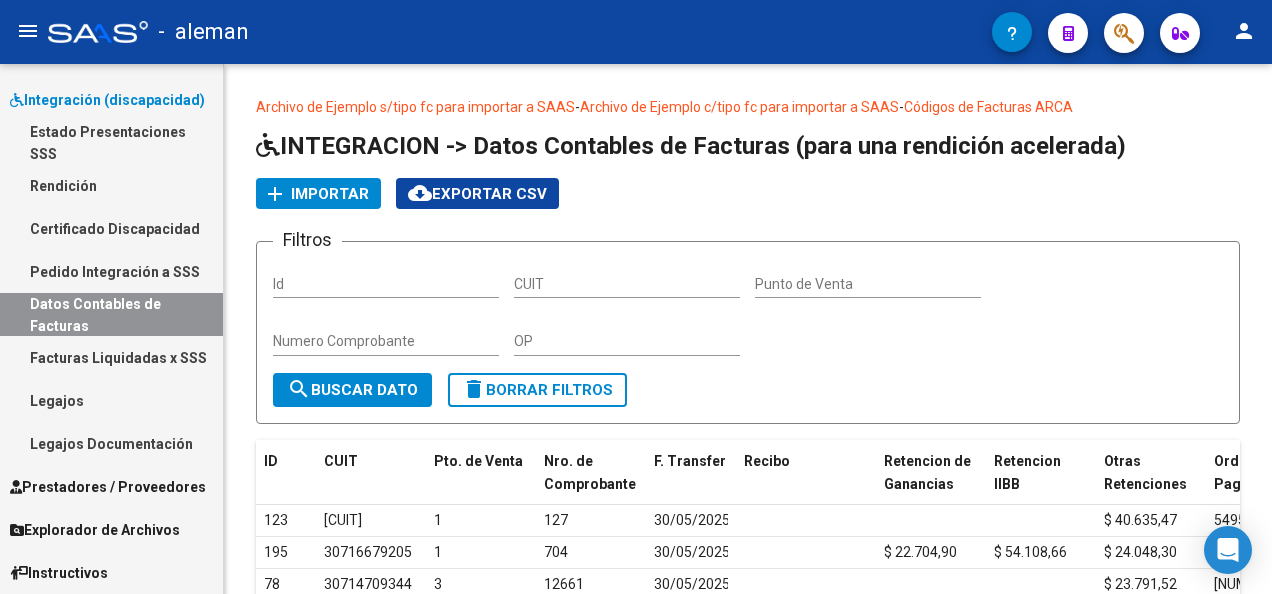 click on "Filtros Id CUIT Punto de Venta Numero Comprobante OP search  Buscar Dato  delete  Borrar Filtros" 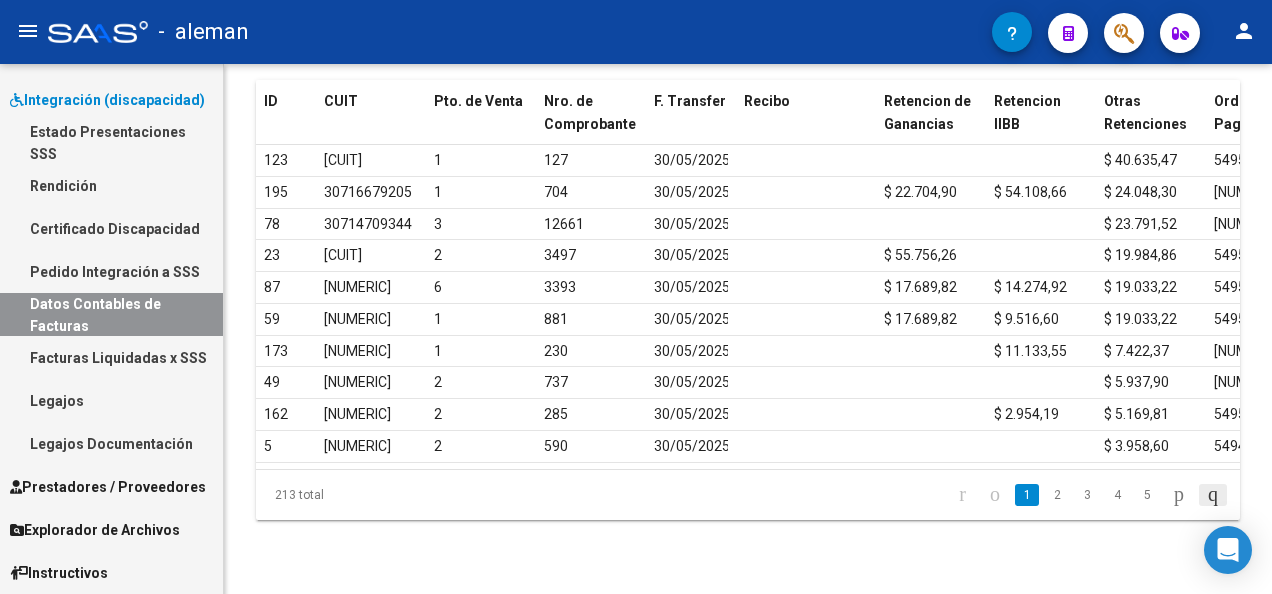 click 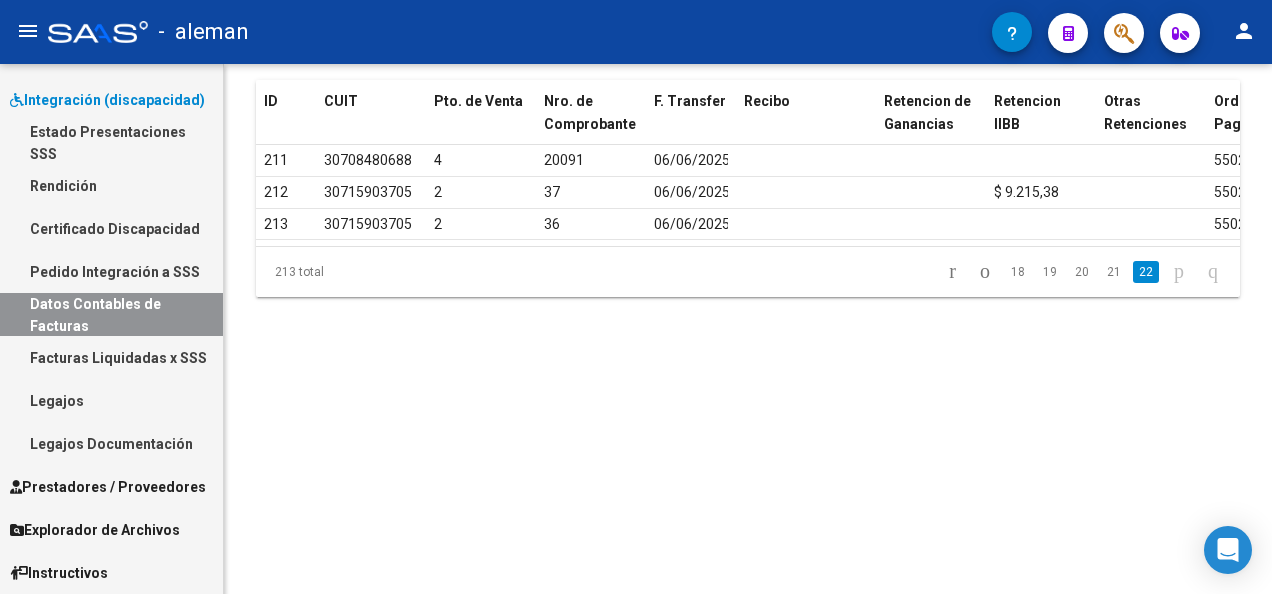 click 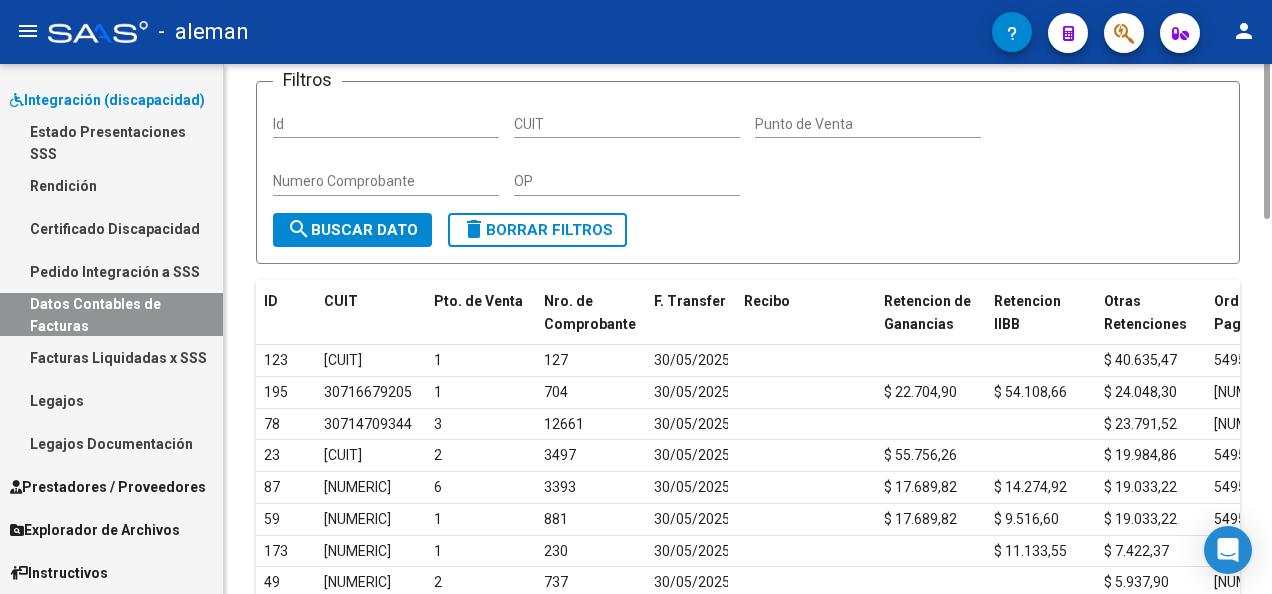 scroll, scrollTop: 0, scrollLeft: 0, axis: both 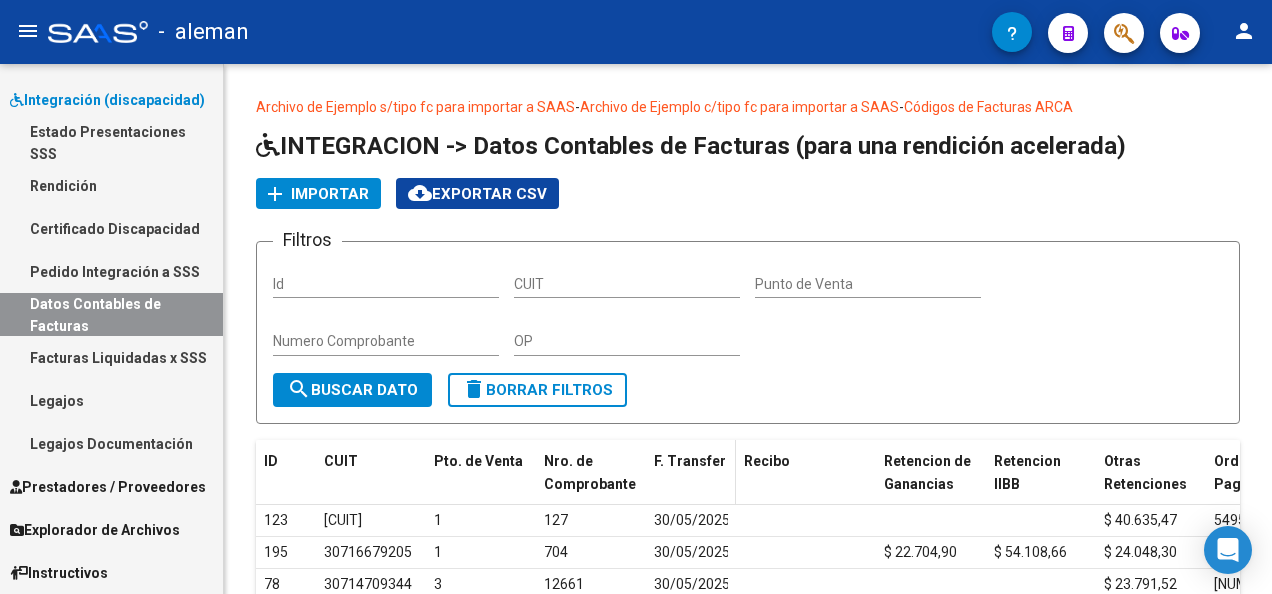 click on "F. Transfer" 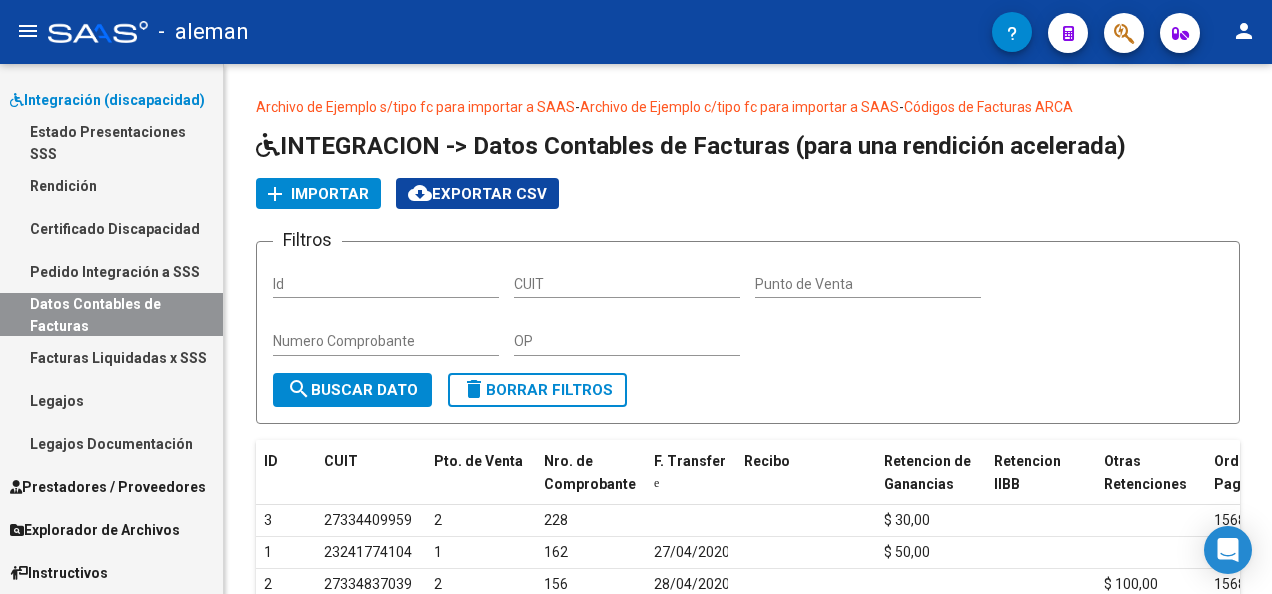 scroll, scrollTop: 360, scrollLeft: 0, axis: vertical 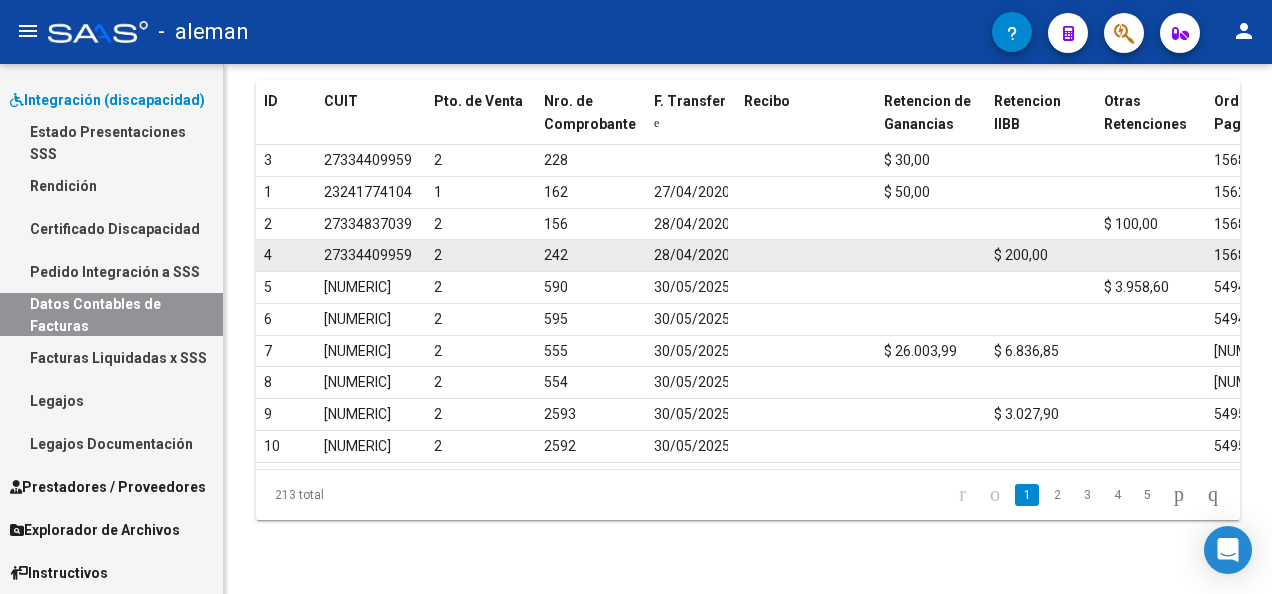 drag, startPoint x: 668, startPoint y: 187, endPoint x: 728, endPoint y: 262, distance: 96.04687 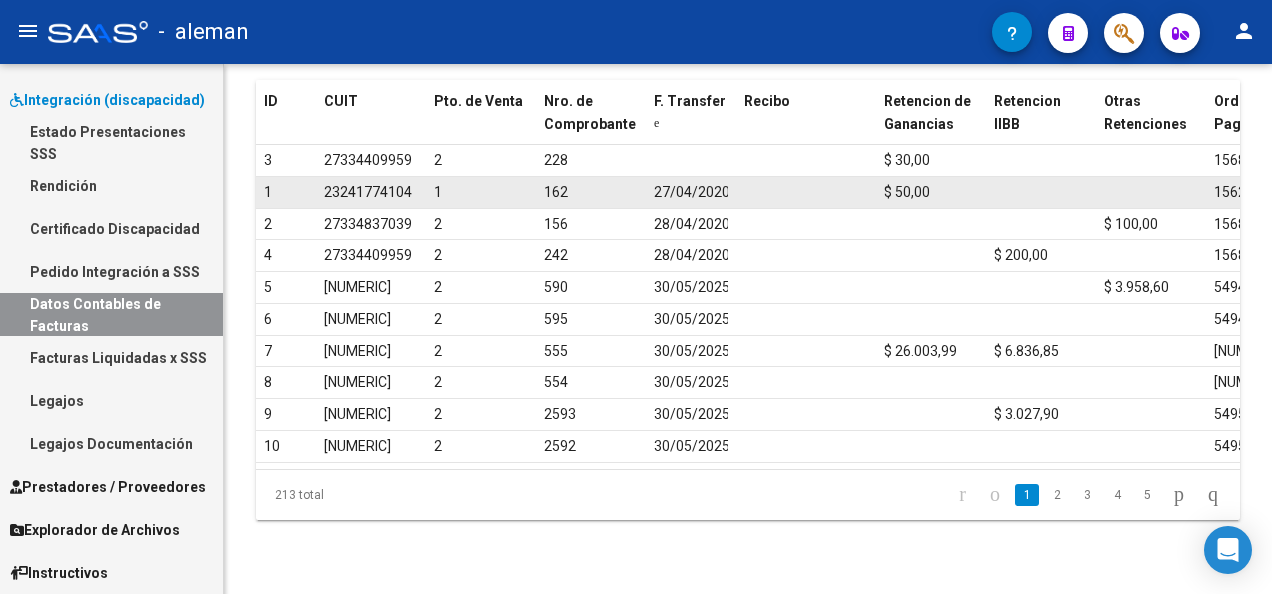 click on "23241774104" 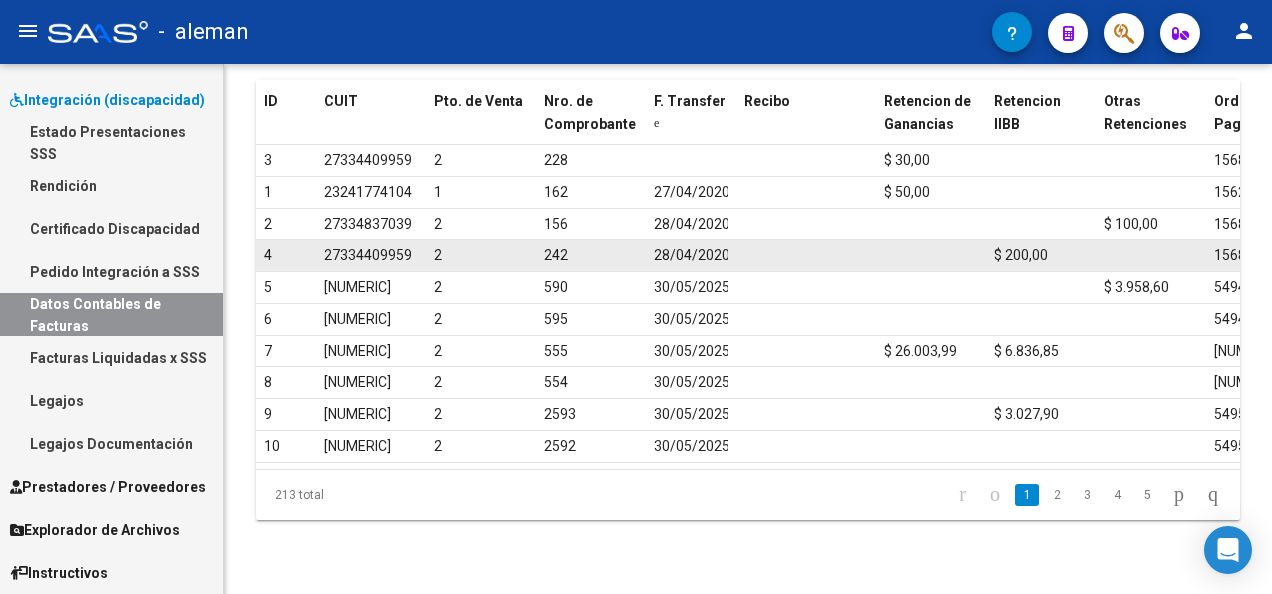 drag, startPoint x: 272, startPoint y: 158, endPoint x: 481, endPoint y: 266, distance: 235.25519 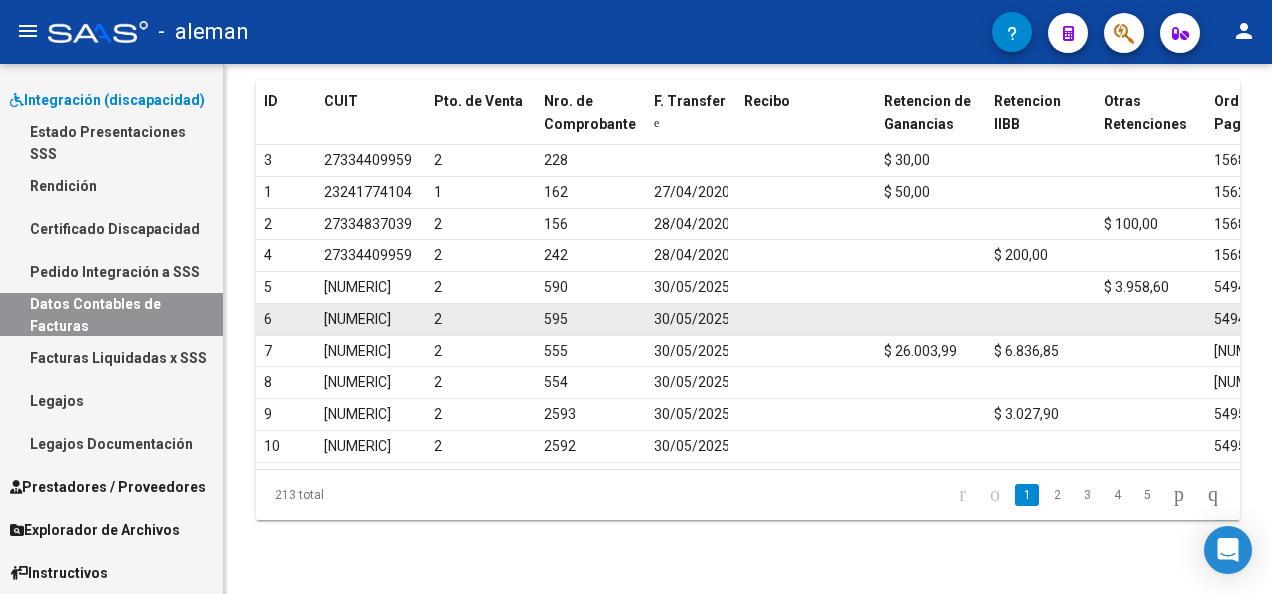 drag, startPoint x: 481, startPoint y: 266, endPoint x: 516, endPoint y: 326, distance: 69.46222 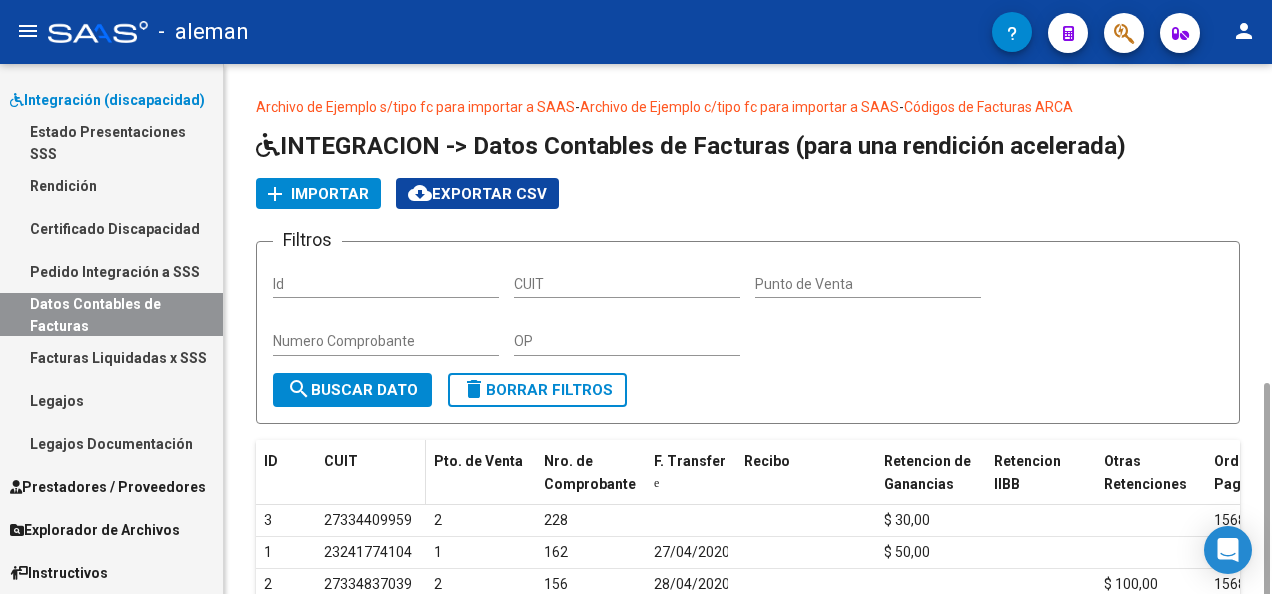 scroll, scrollTop: 200, scrollLeft: 0, axis: vertical 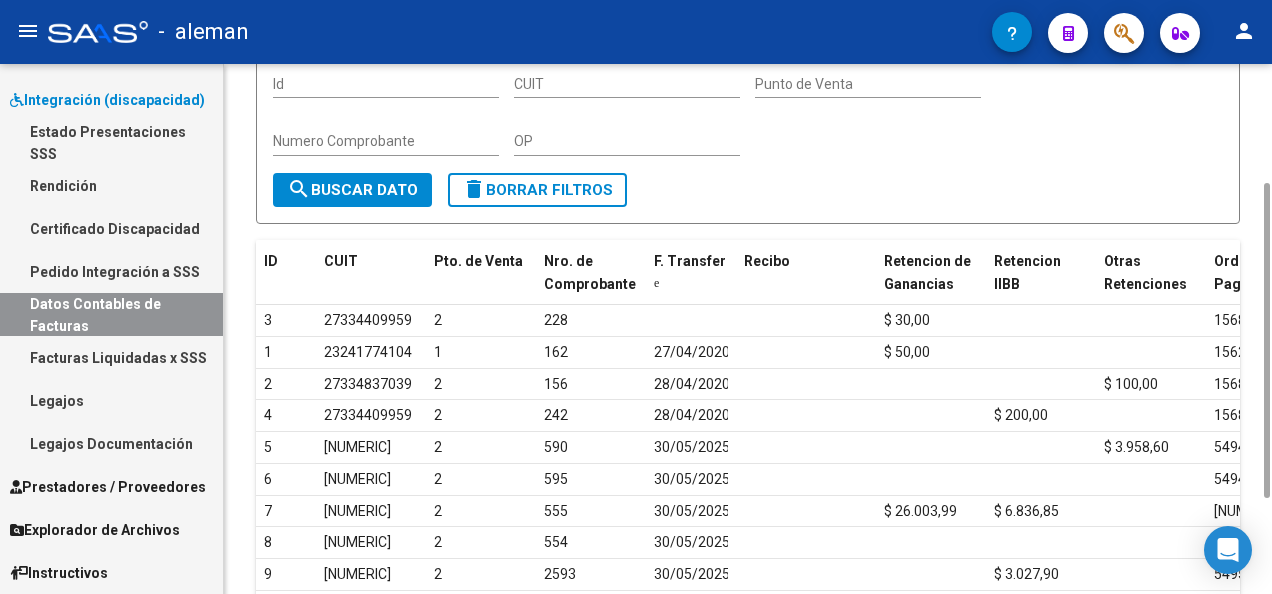 click on "Id" at bounding box center (386, 84) 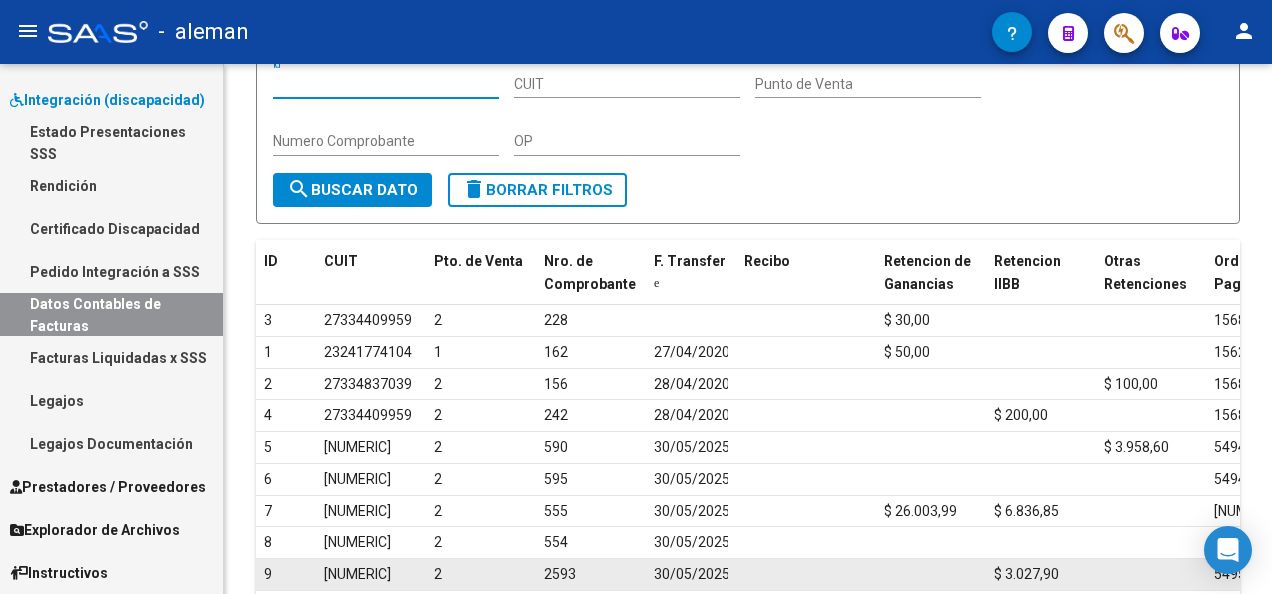 scroll, scrollTop: 360, scrollLeft: 0, axis: vertical 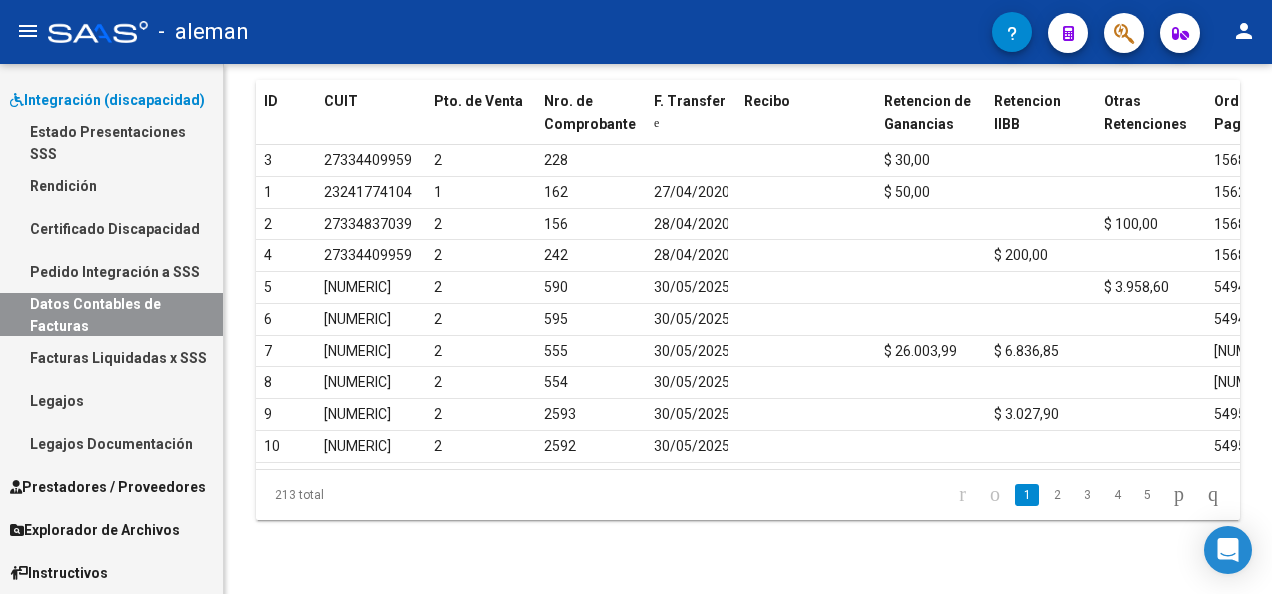 click on "1   2   3   4   5" 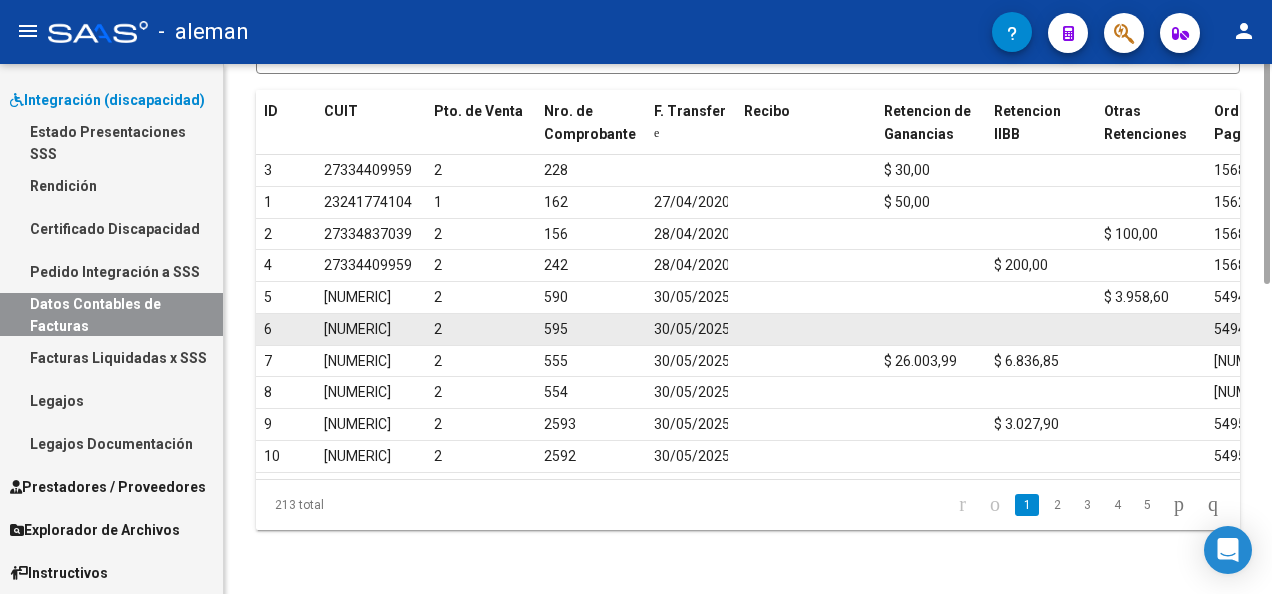 scroll, scrollTop: 160, scrollLeft: 0, axis: vertical 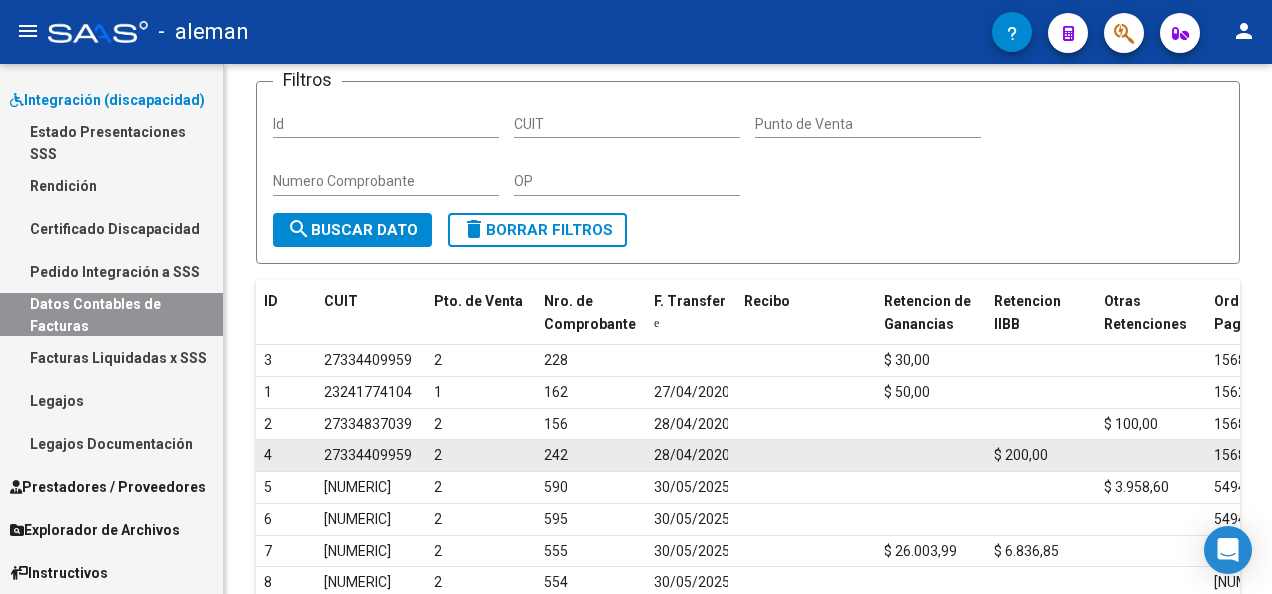 drag, startPoint x: 548, startPoint y: 355, endPoint x: 755, endPoint y: 452, distance: 228.60008 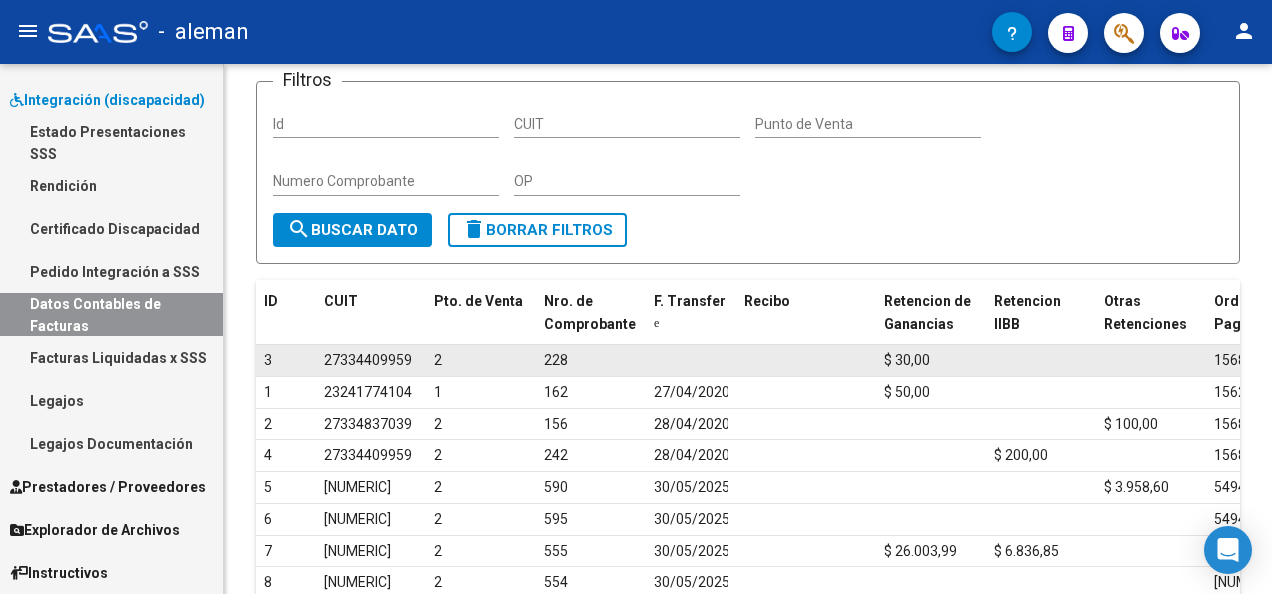 drag, startPoint x: 736, startPoint y: 455, endPoint x: 529, endPoint y: 355, distance: 229.8891 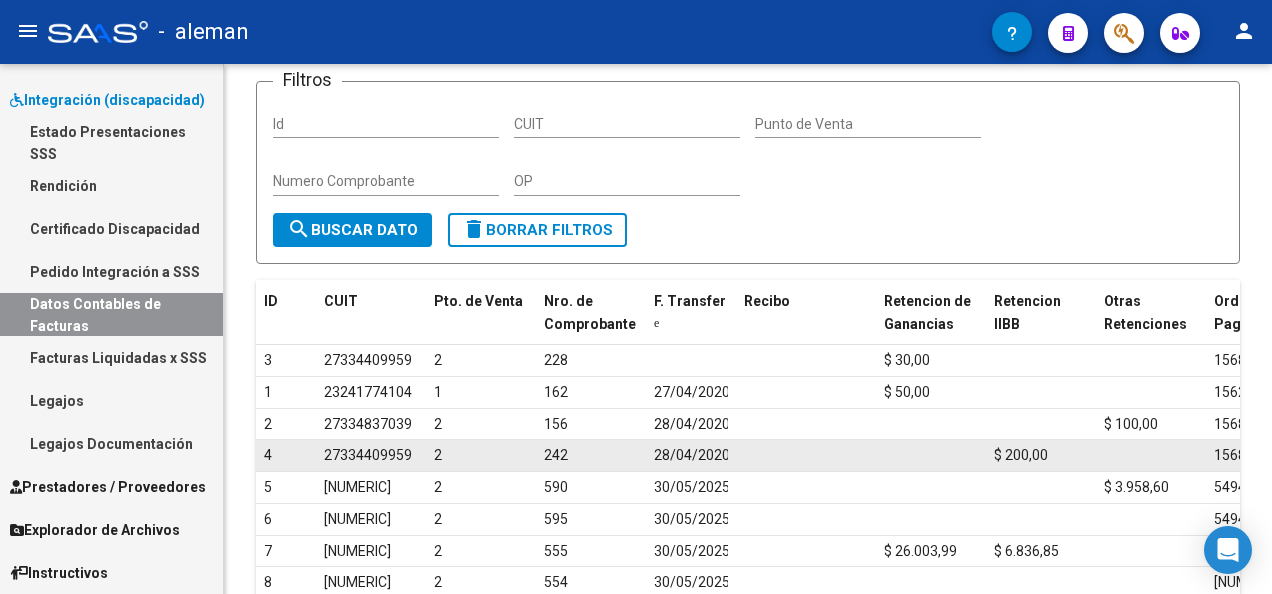 drag, startPoint x: 542, startPoint y: 364, endPoint x: 736, endPoint y: 448, distance: 211.40483 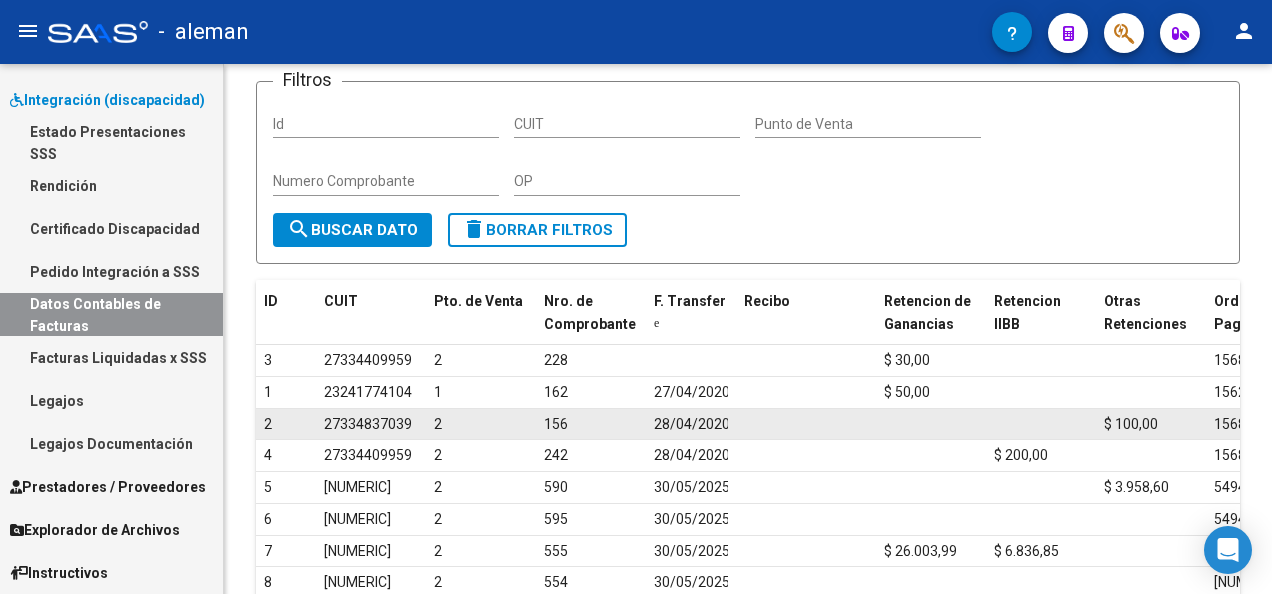 click on "27334837039" 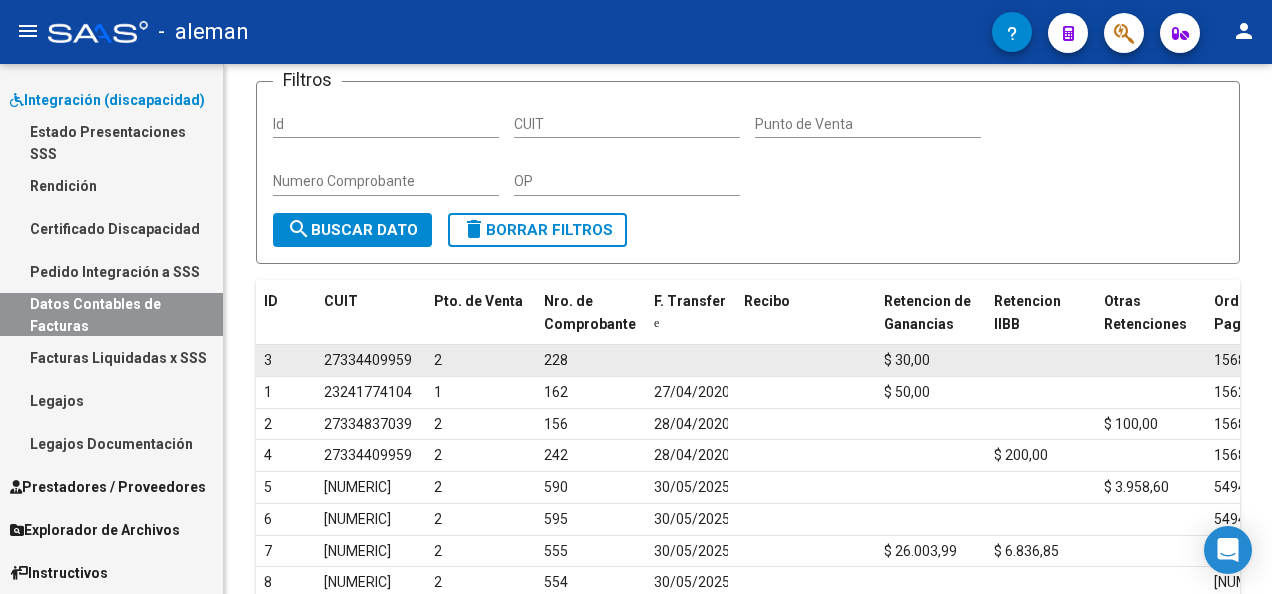 click on "27334409959" 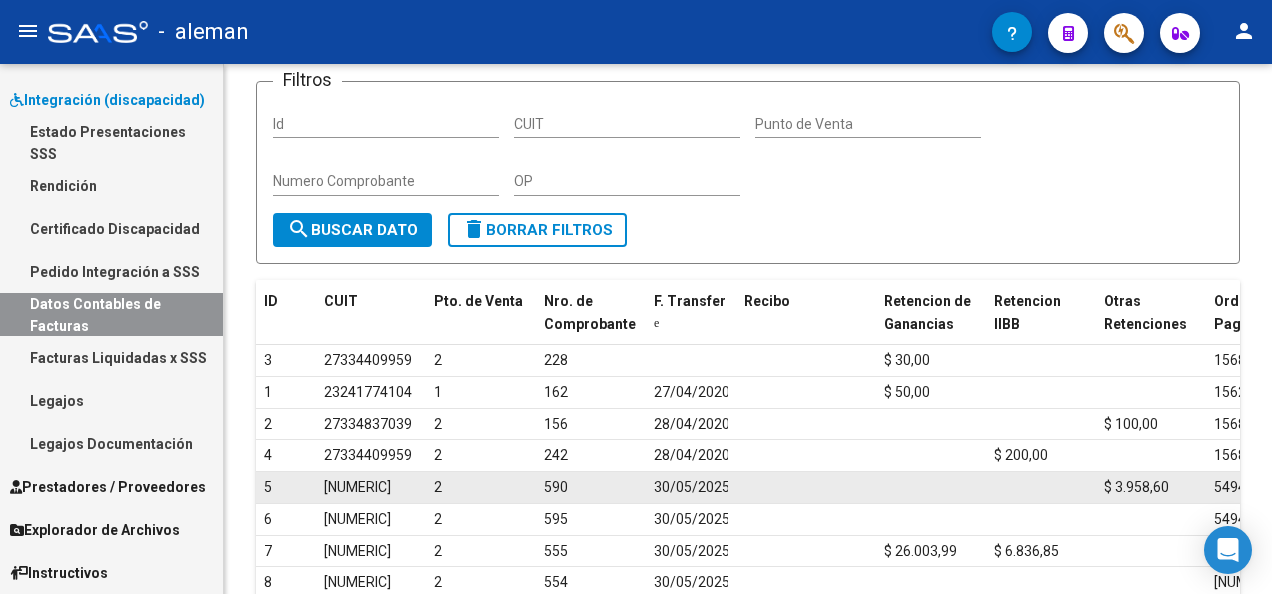 drag, startPoint x: 366, startPoint y: 362, endPoint x: 524, endPoint y: 472, distance: 192.52013 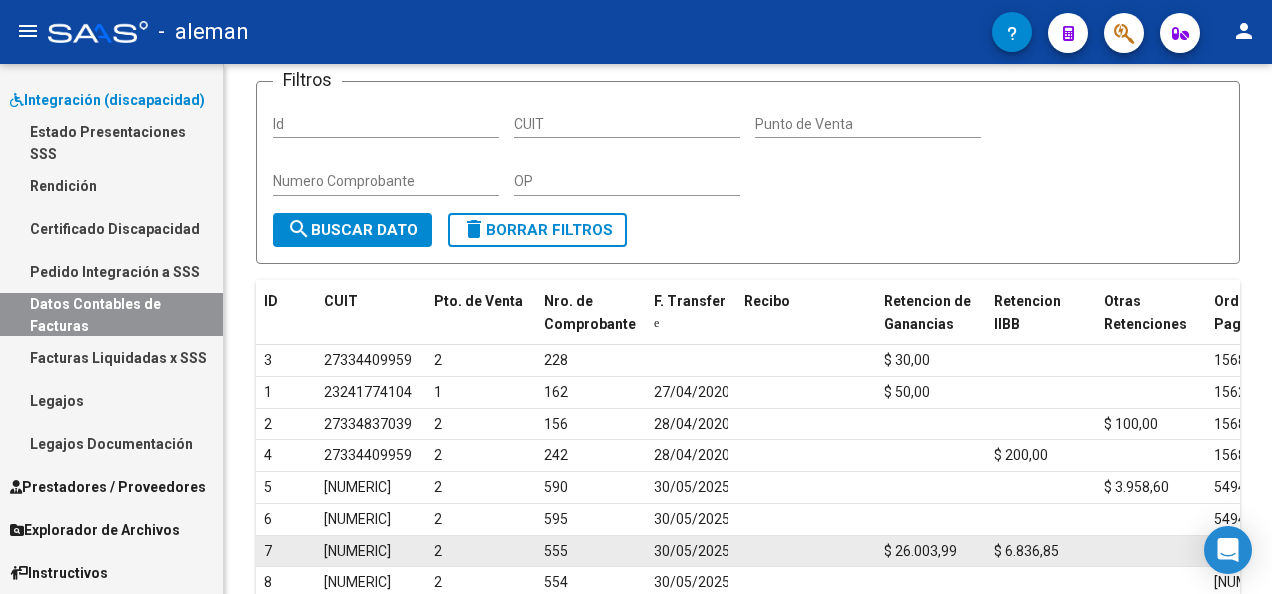 scroll, scrollTop: 360, scrollLeft: 0, axis: vertical 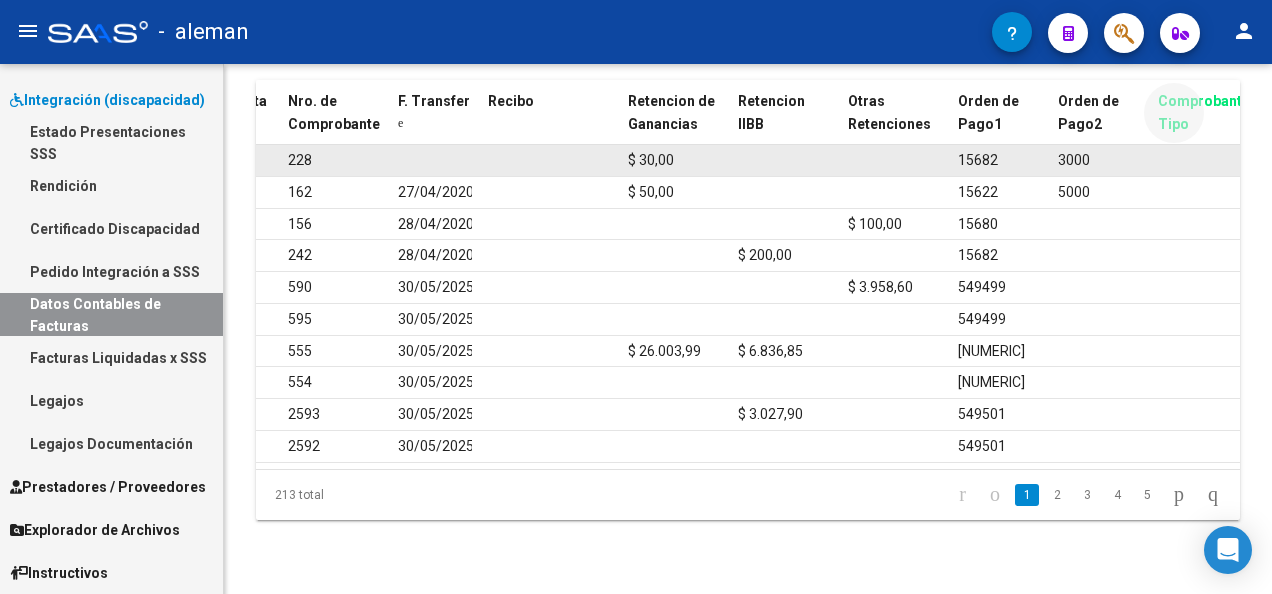 drag, startPoint x: 1212, startPoint y: 116, endPoint x: 1216, endPoint y: 159, distance: 43.185646 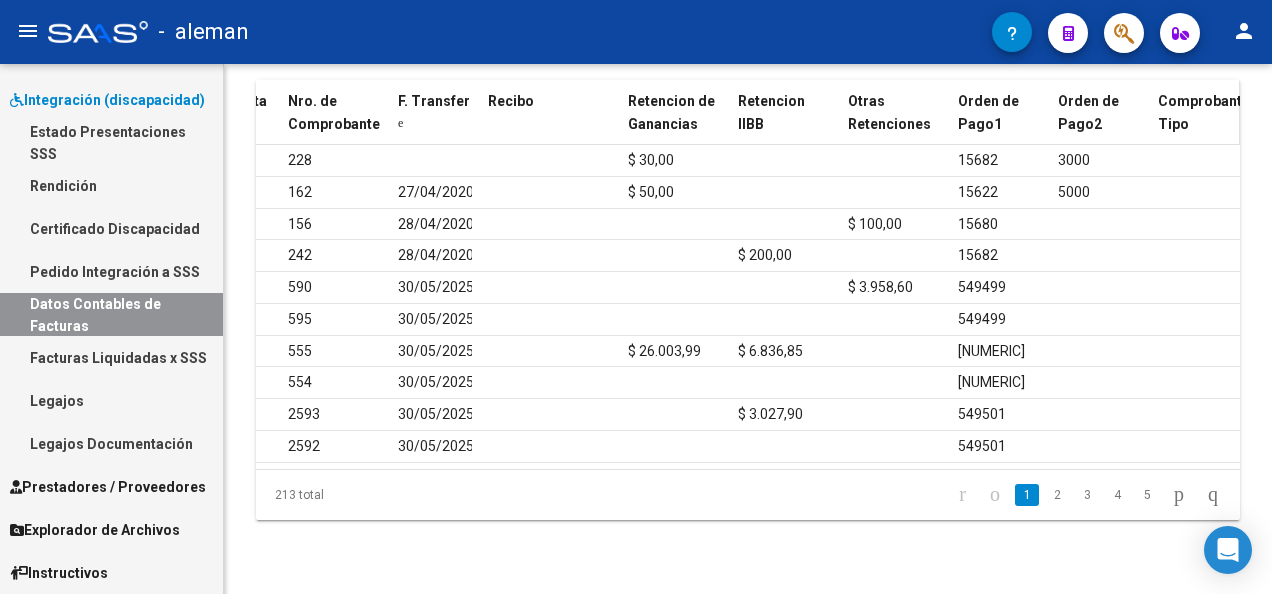 drag, startPoint x: 1216, startPoint y: 159, endPoint x: 1215, endPoint y: 128, distance: 31.016125 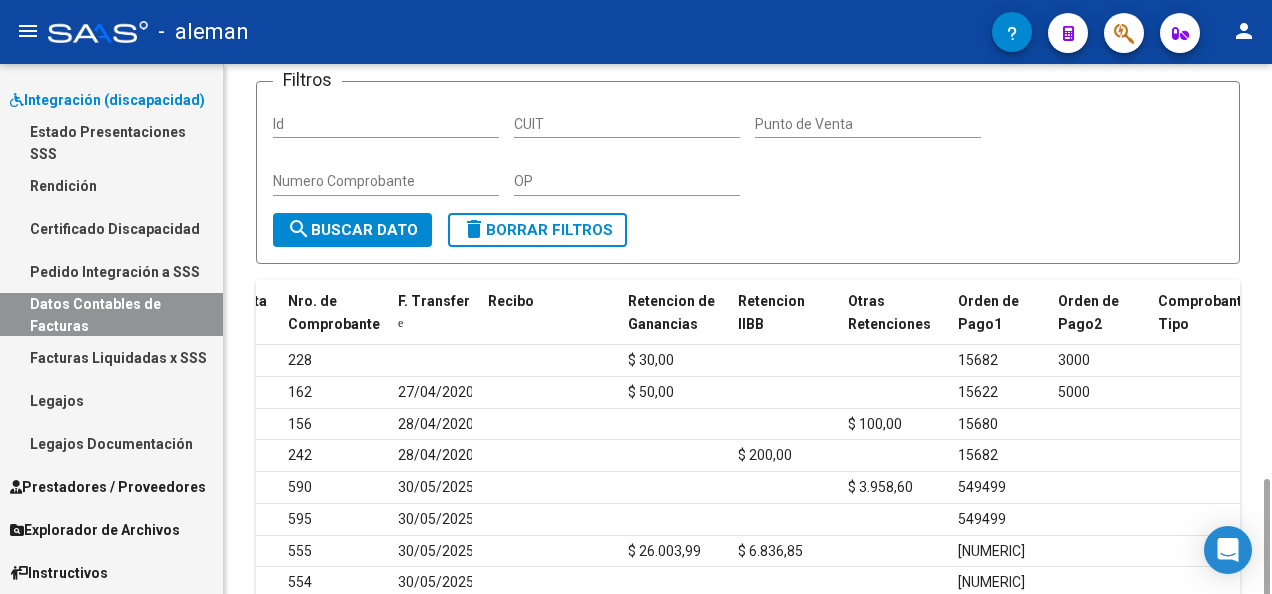 scroll, scrollTop: 360, scrollLeft: 0, axis: vertical 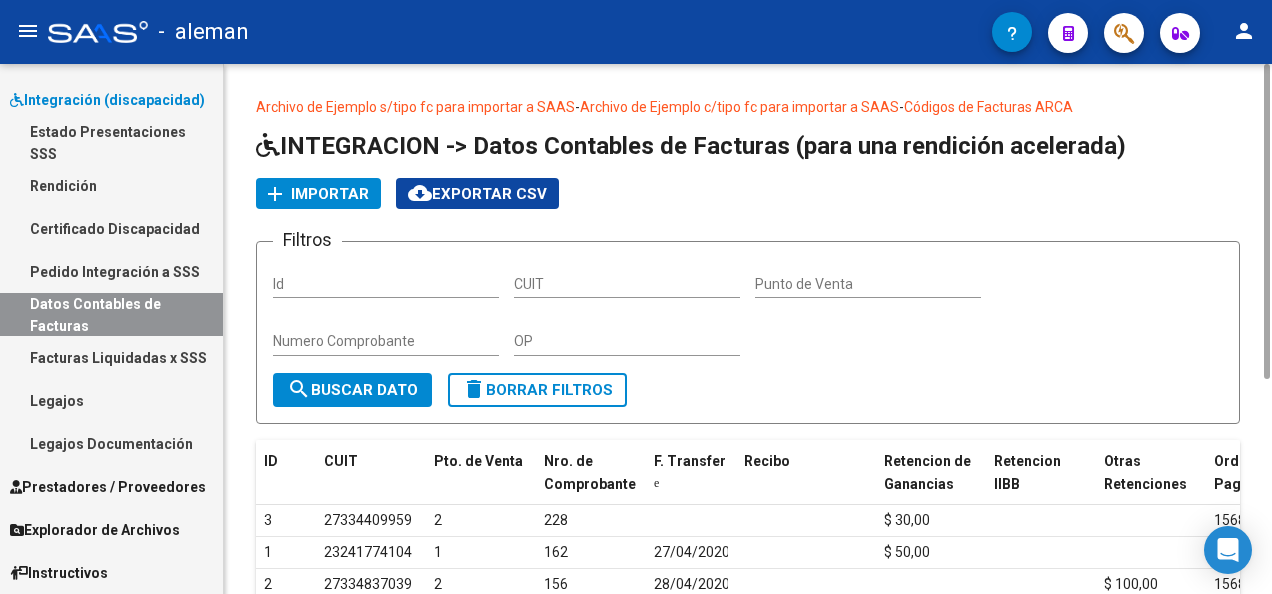 click on "Id" 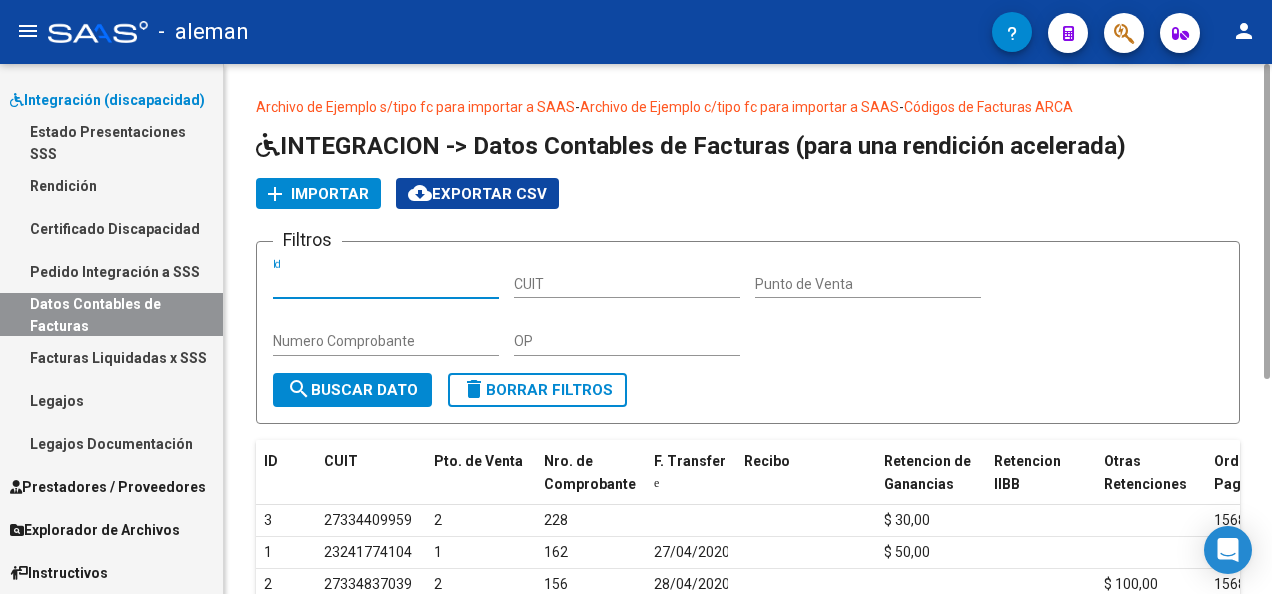 click on "Id" at bounding box center [386, 284] 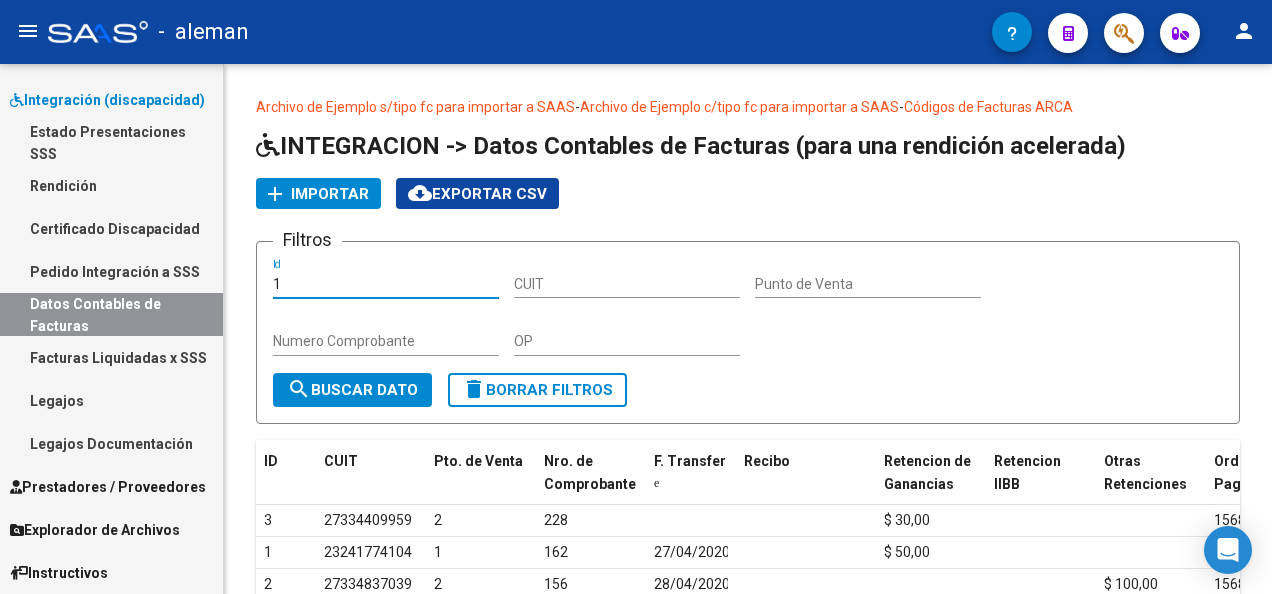 type on "1" 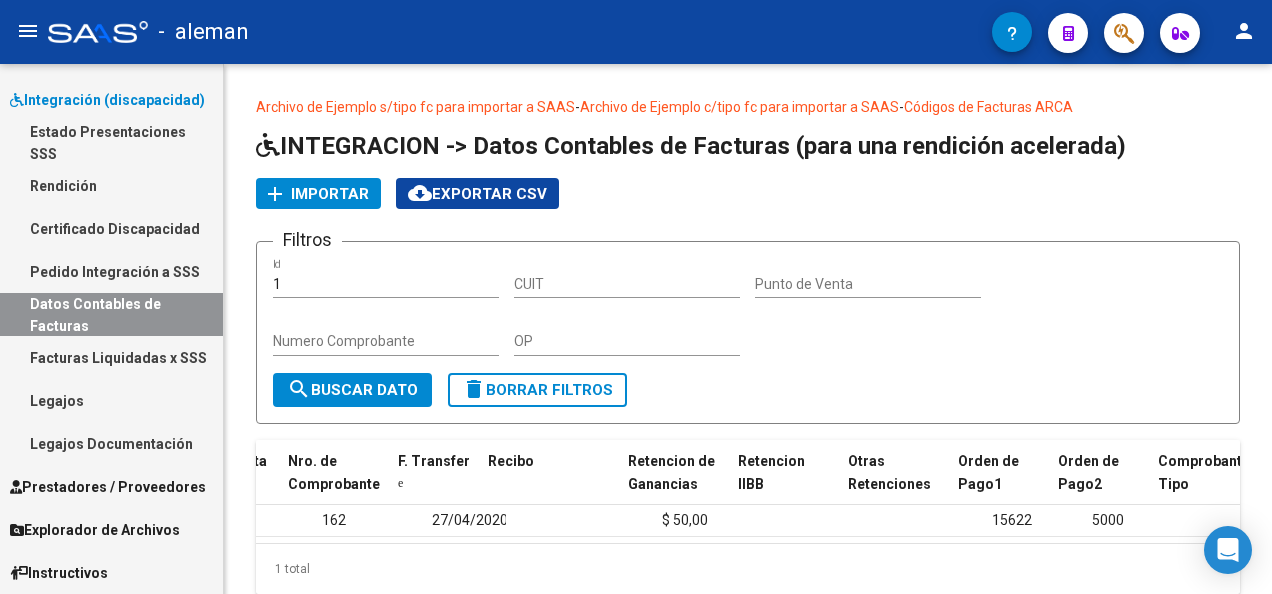 scroll, scrollTop: 0, scrollLeft: 256, axis: horizontal 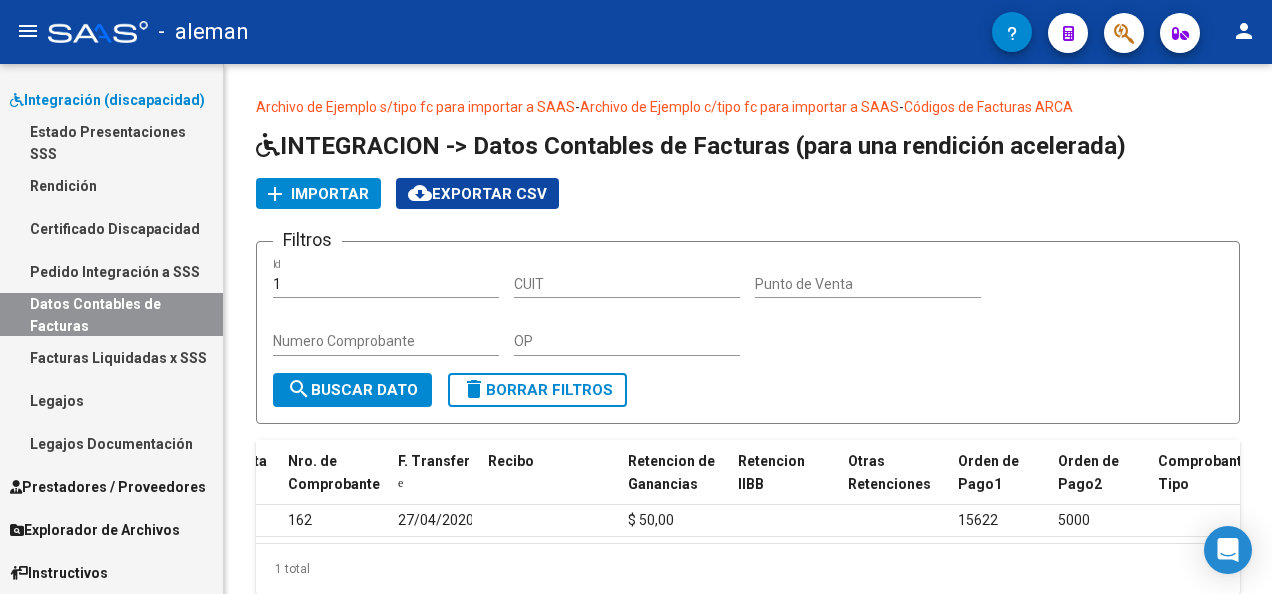 drag, startPoint x: 327, startPoint y: 520, endPoint x: 1275, endPoint y: 522, distance: 948.00214 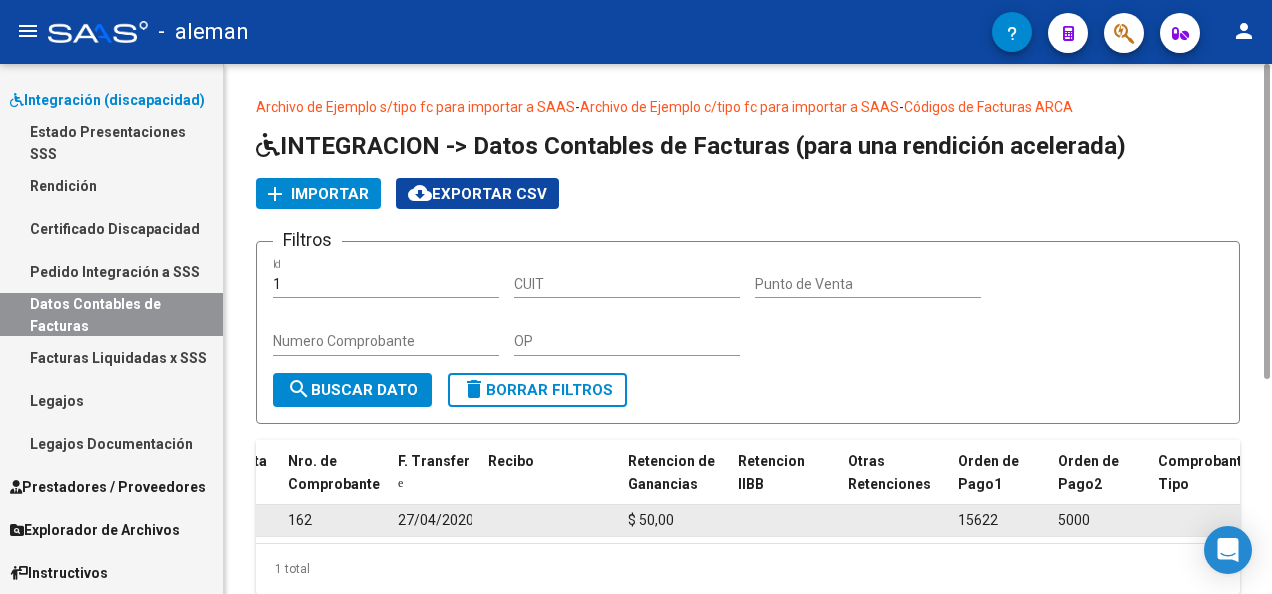 drag, startPoint x: 1082, startPoint y: 530, endPoint x: 982, endPoint y: 531, distance: 100.005 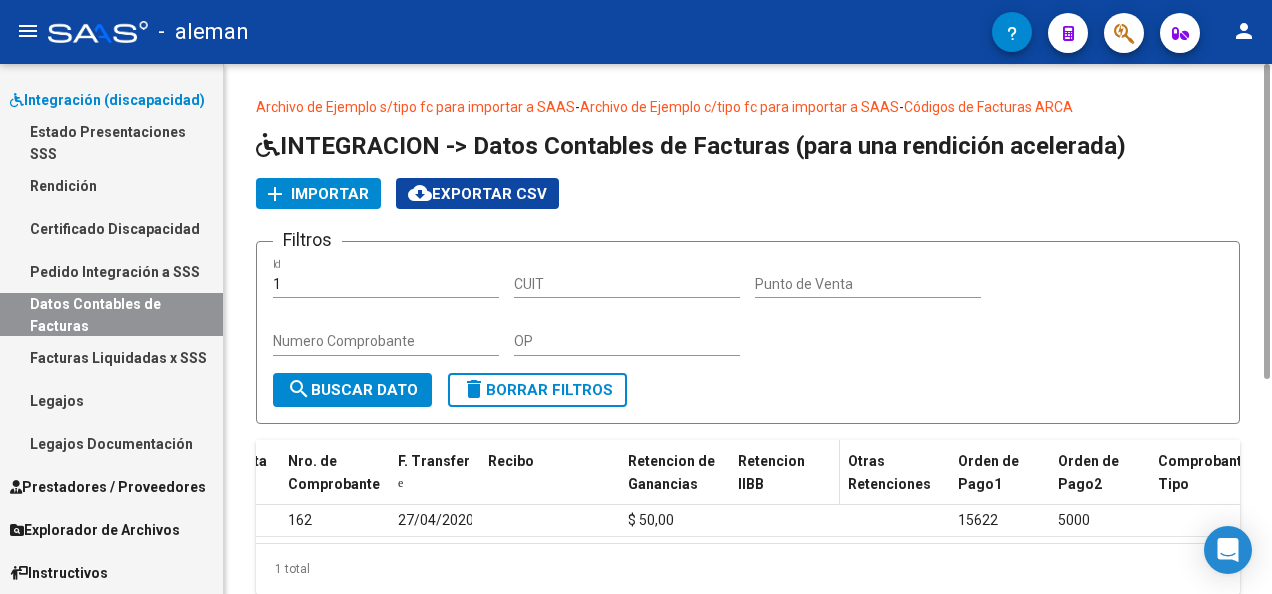 click on "Retencion IIBB" 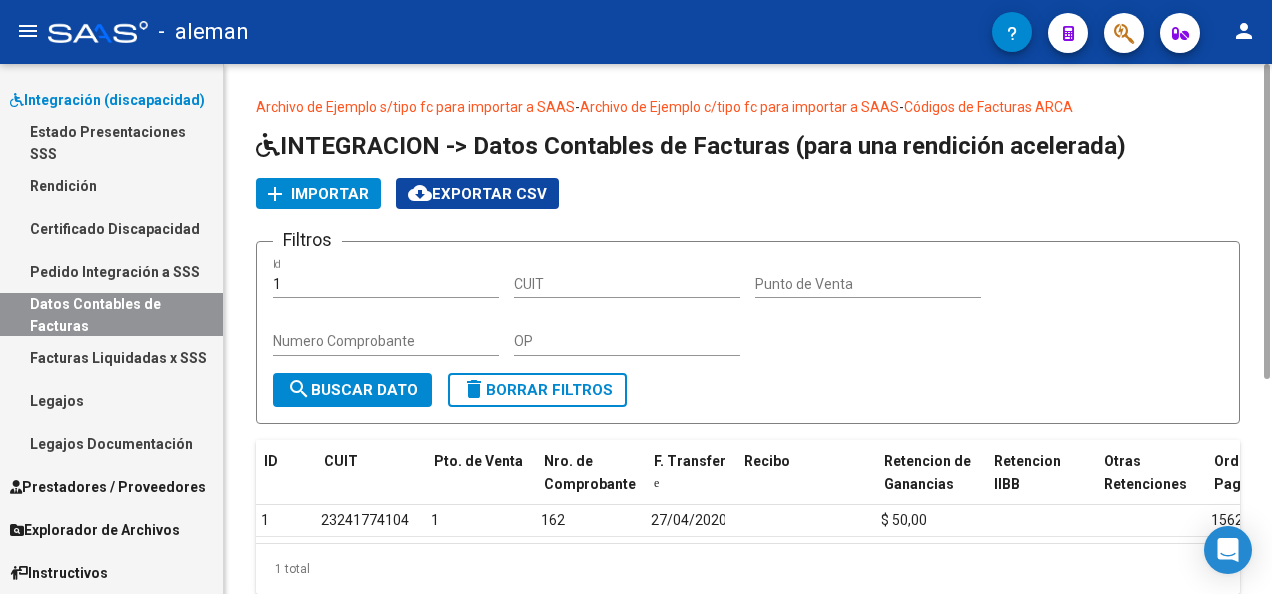 scroll, scrollTop: 0, scrollLeft: 0, axis: both 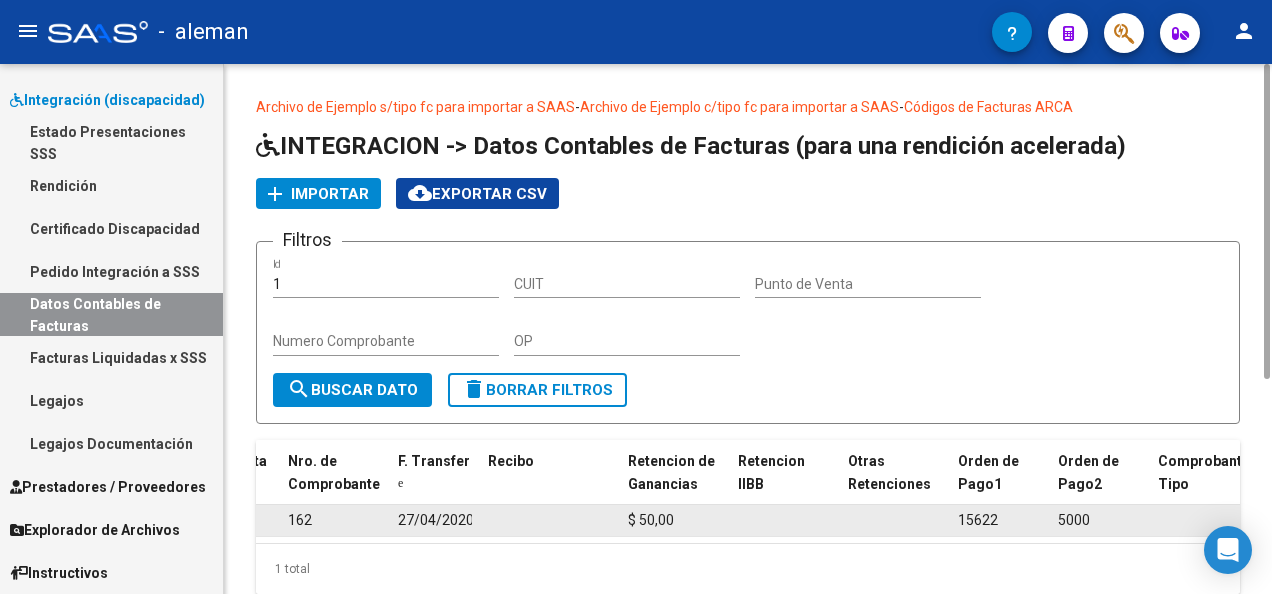 drag, startPoint x: 257, startPoint y: 519, endPoint x: 1133, endPoint y: 506, distance: 876.09644 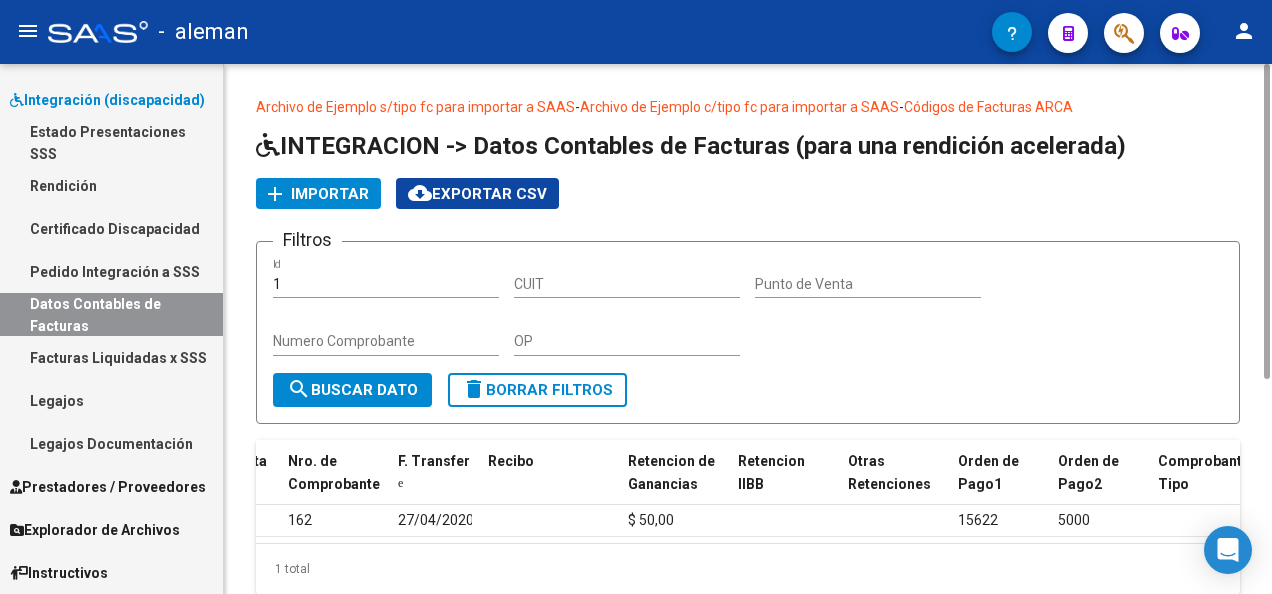 click on "Filtros 1 Id CUIT Punto de Venta Numero Comprobante OP" 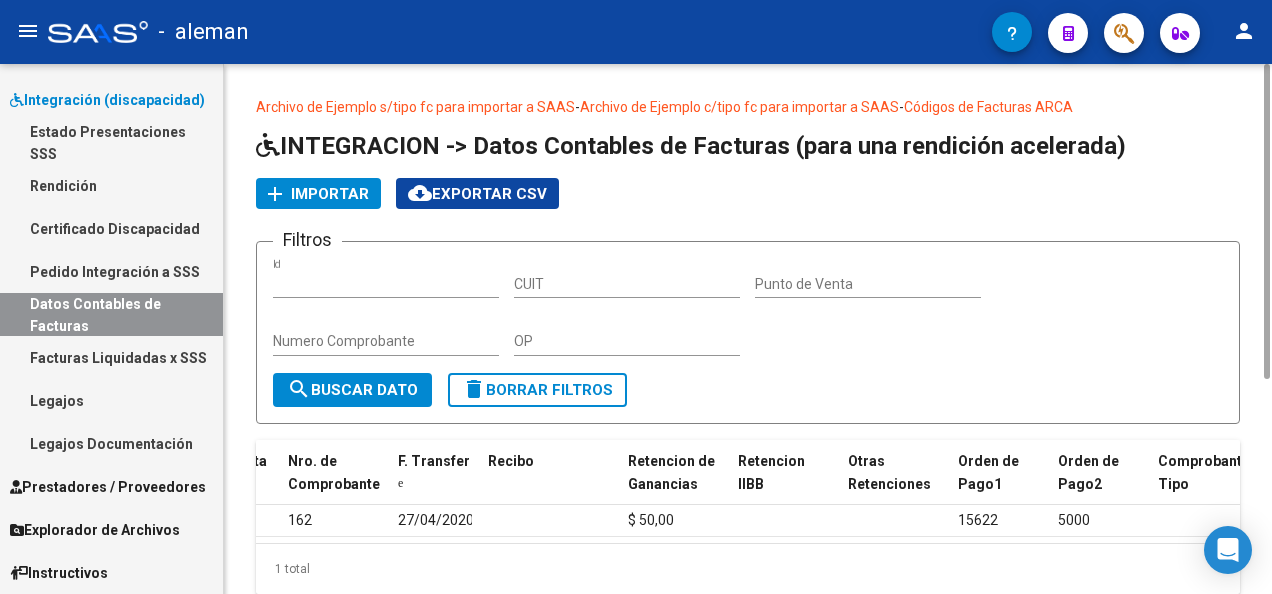 scroll, scrollTop: 0, scrollLeft: 0, axis: both 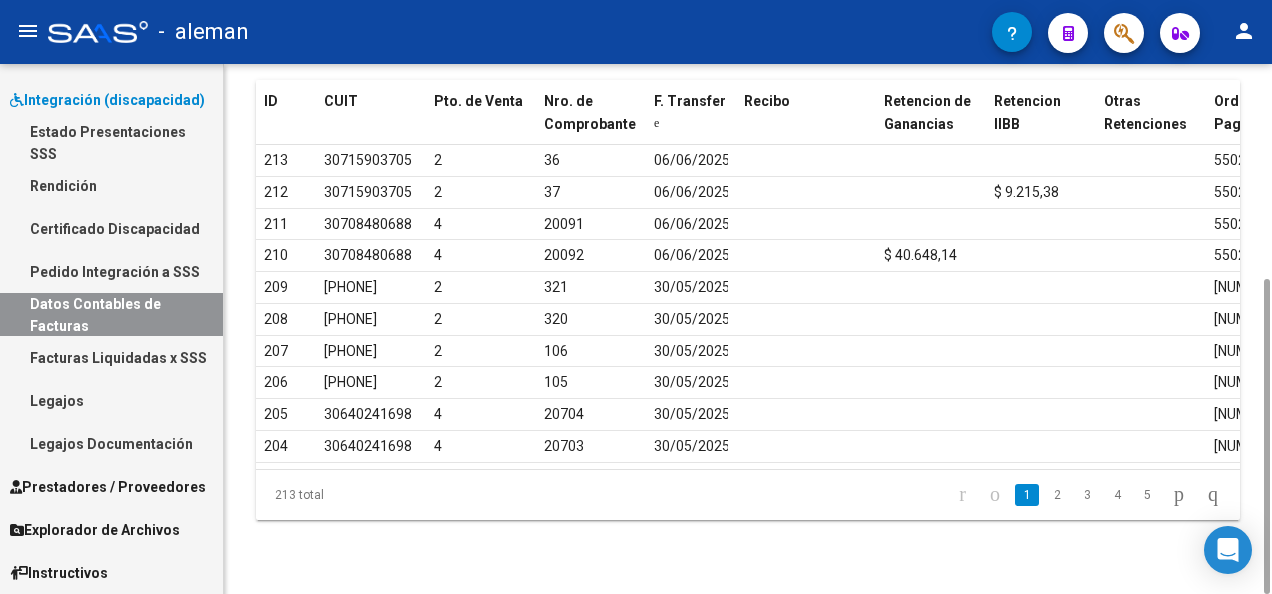 drag, startPoint x: 879, startPoint y: 483, endPoint x: 920, endPoint y: 491, distance: 41.773197 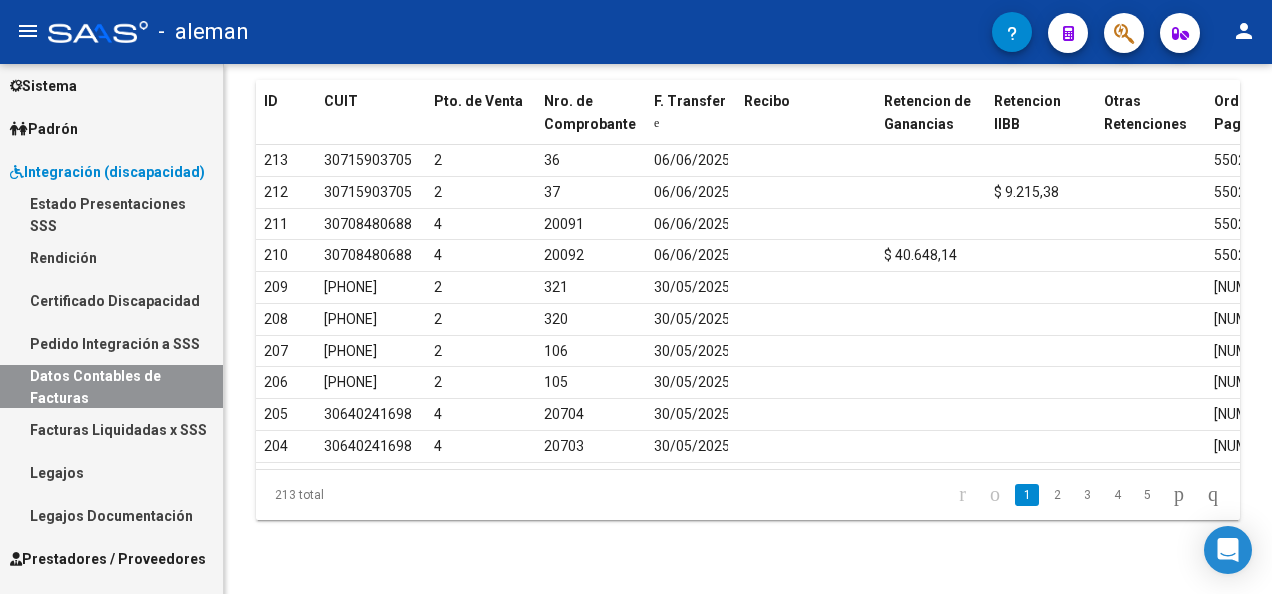scroll, scrollTop: 66, scrollLeft: 0, axis: vertical 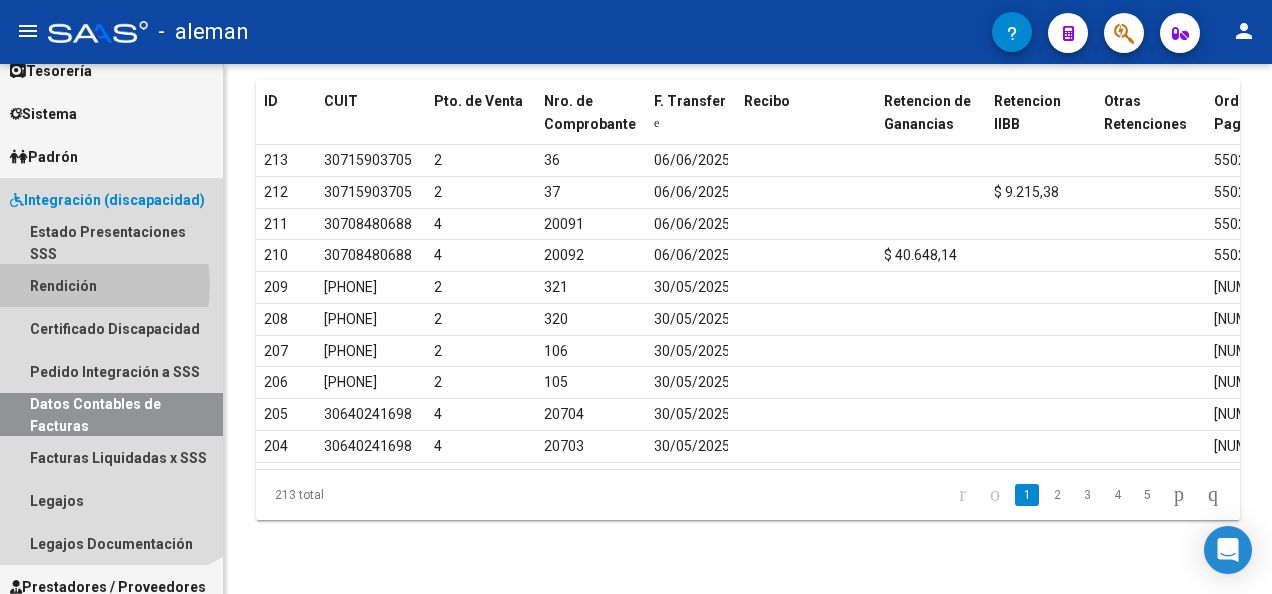 click on "Rendición" at bounding box center [111, 285] 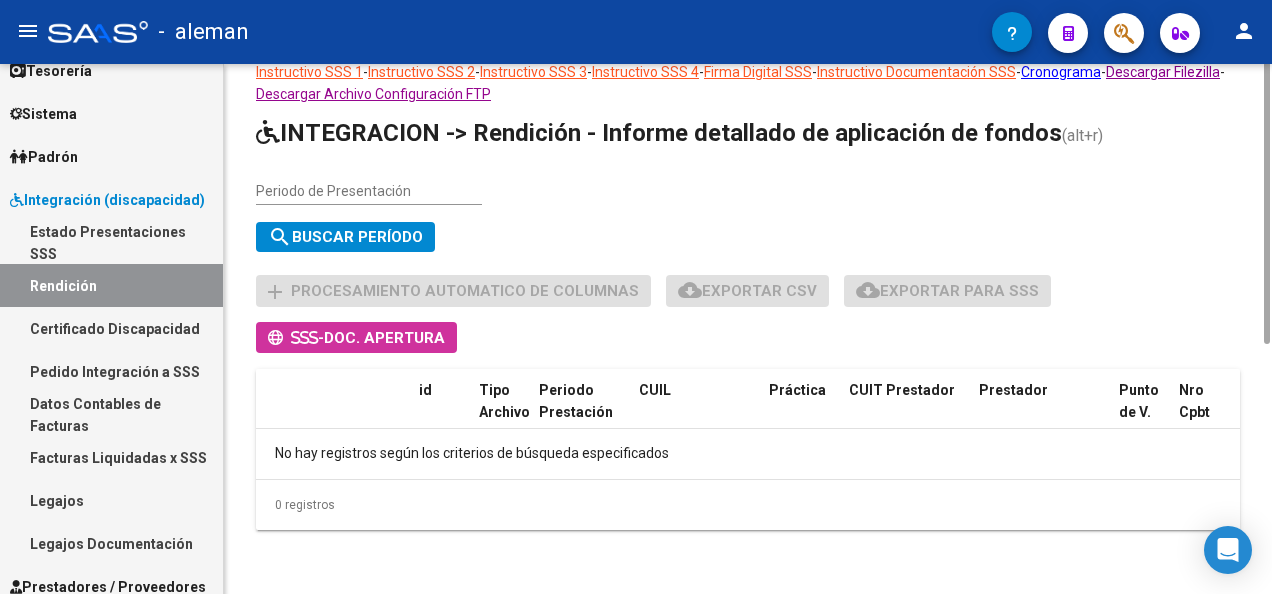 scroll, scrollTop: 0, scrollLeft: 0, axis: both 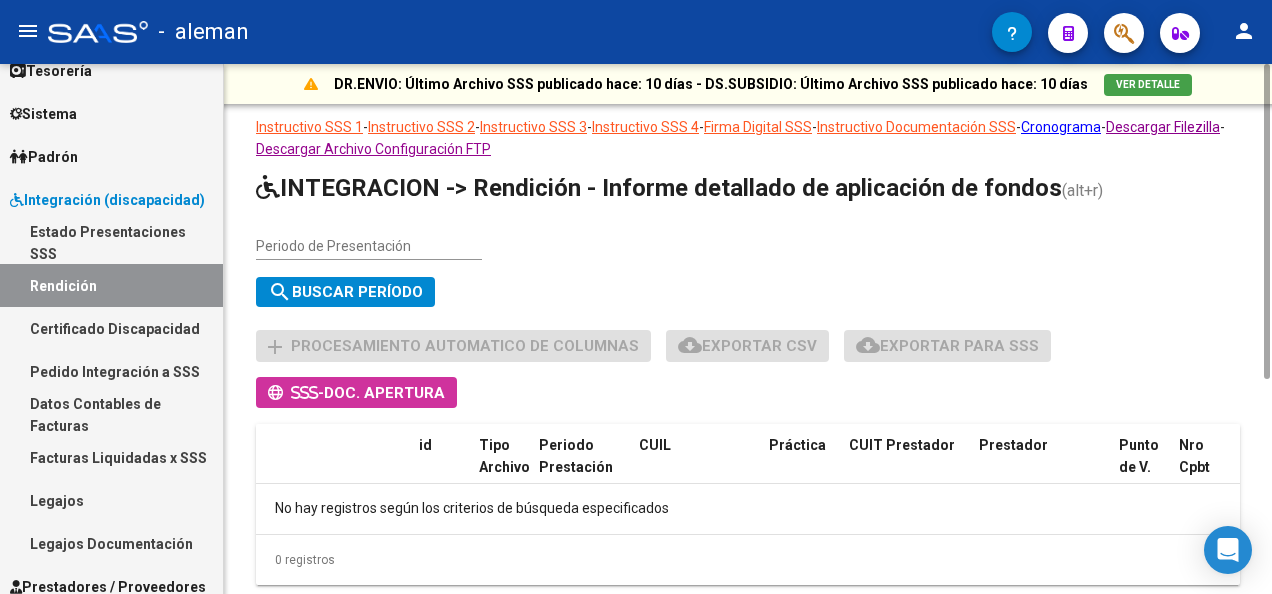 click on "Periodo de Presentación" at bounding box center (369, 246) 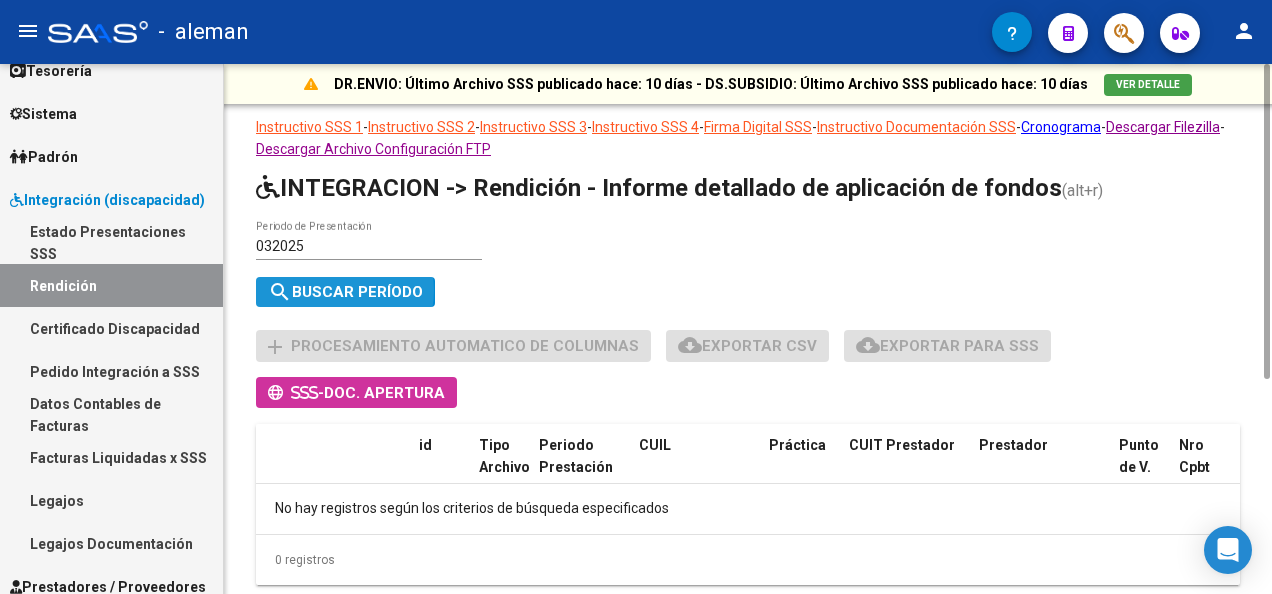 click on "search  Buscar Período" 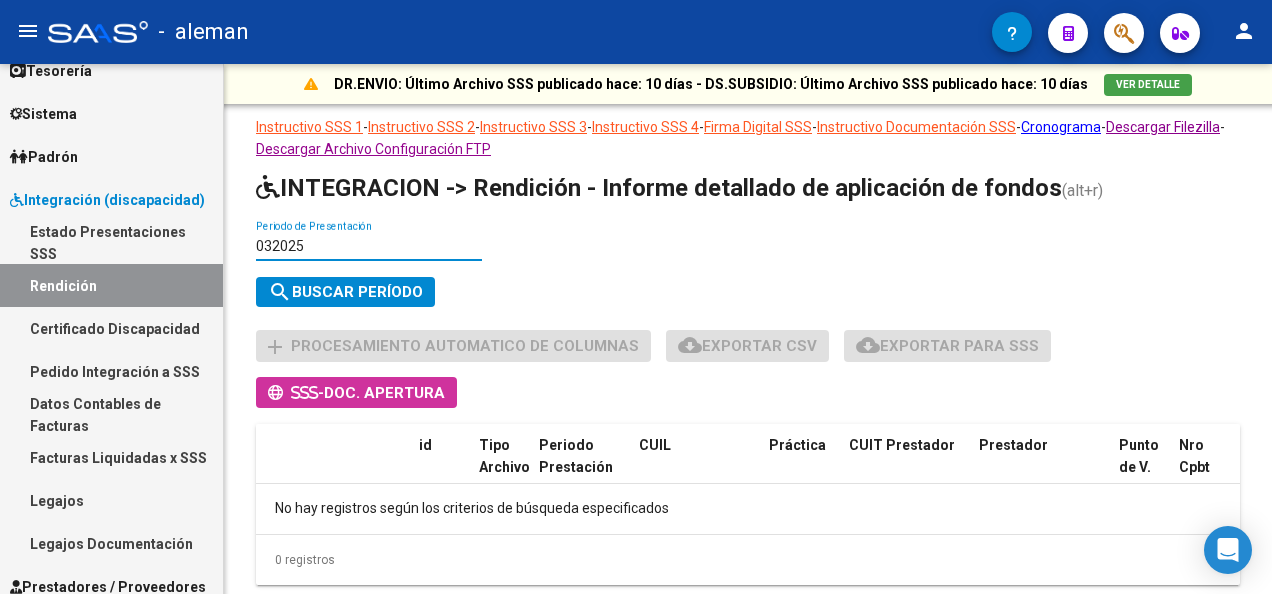 drag, startPoint x: 325, startPoint y: 248, endPoint x: 191, endPoint y: 245, distance: 134.03358 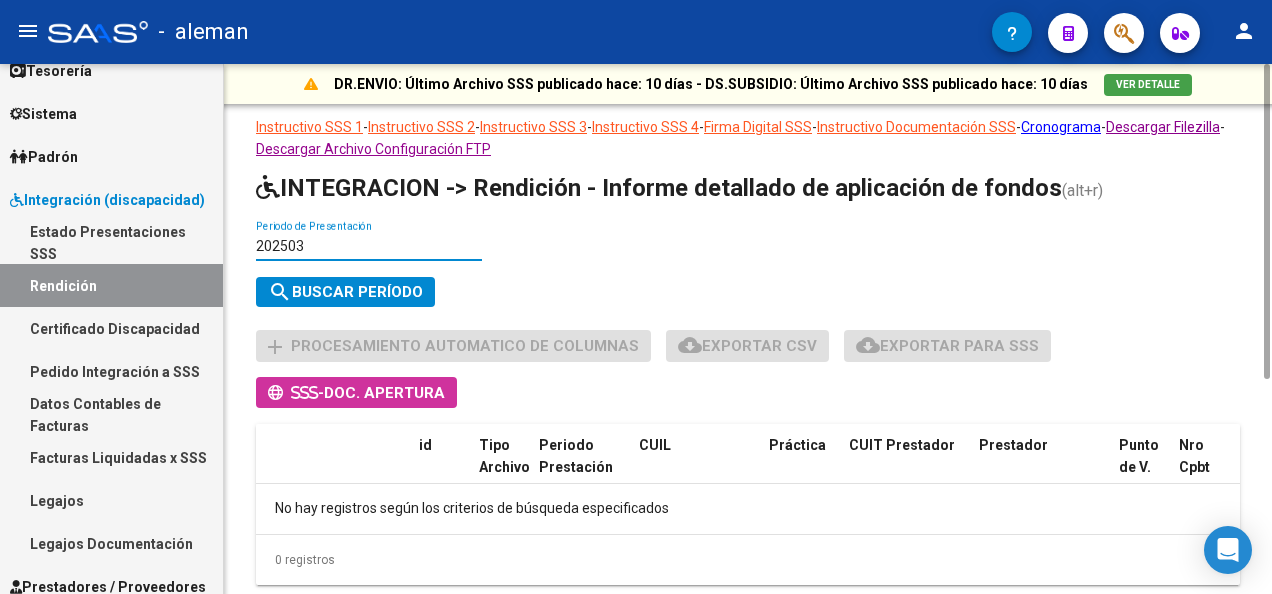 type on "202503" 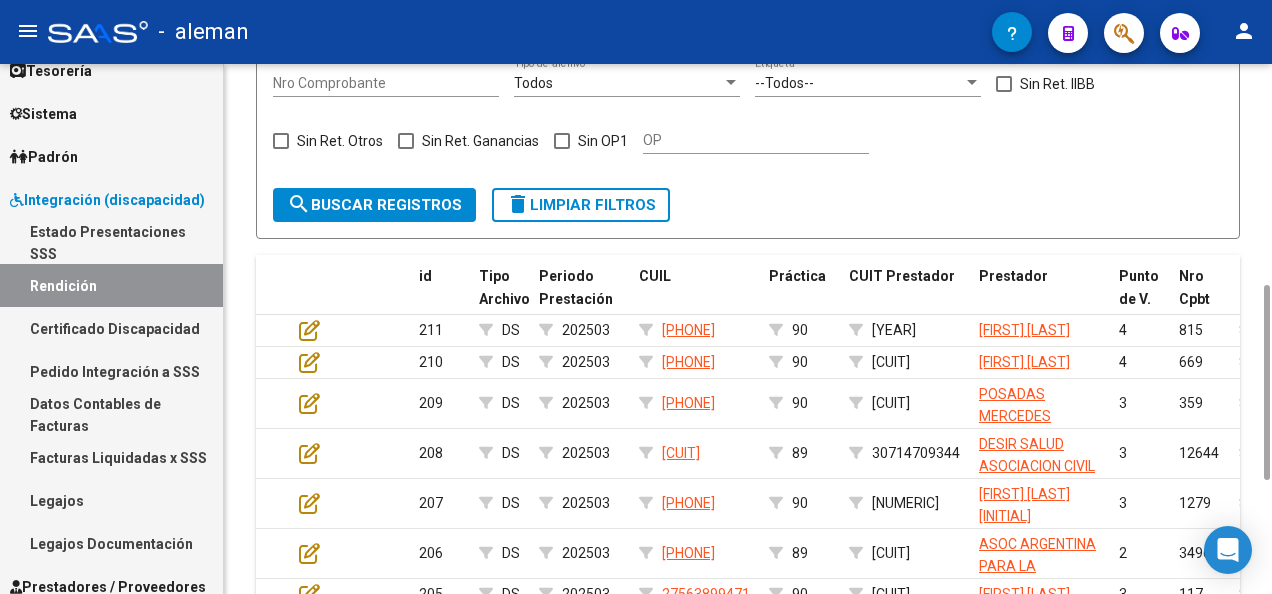 scroll, scrollTop: 906, scrollLeft: 0, axis: vertical 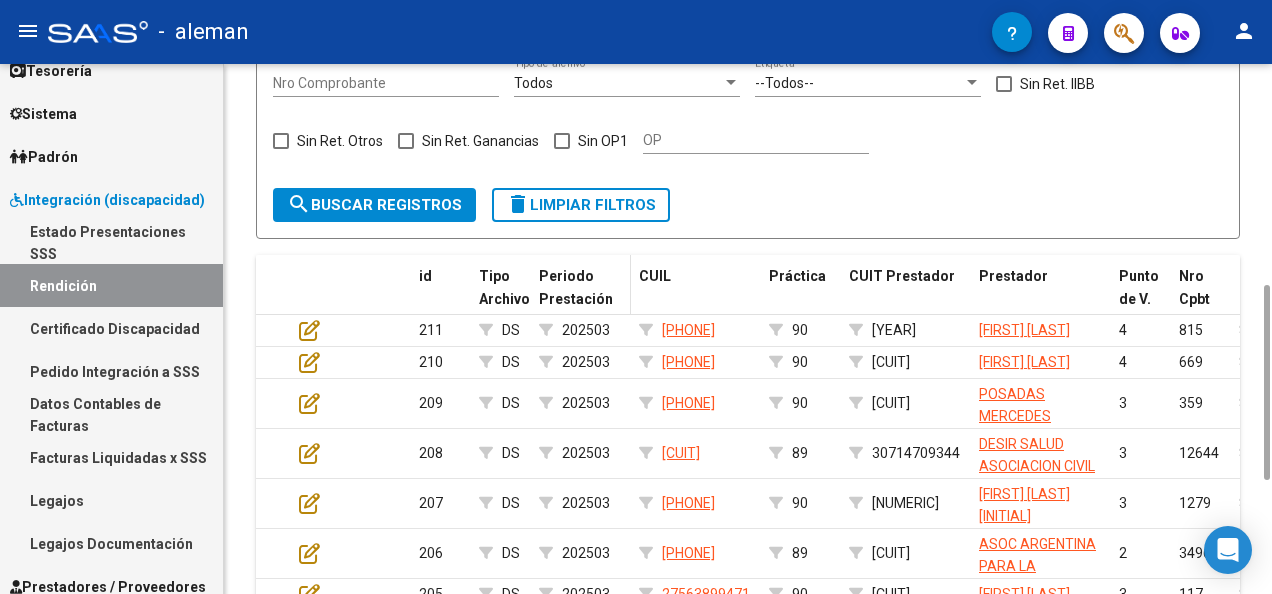 click on "Periodo Prestación" 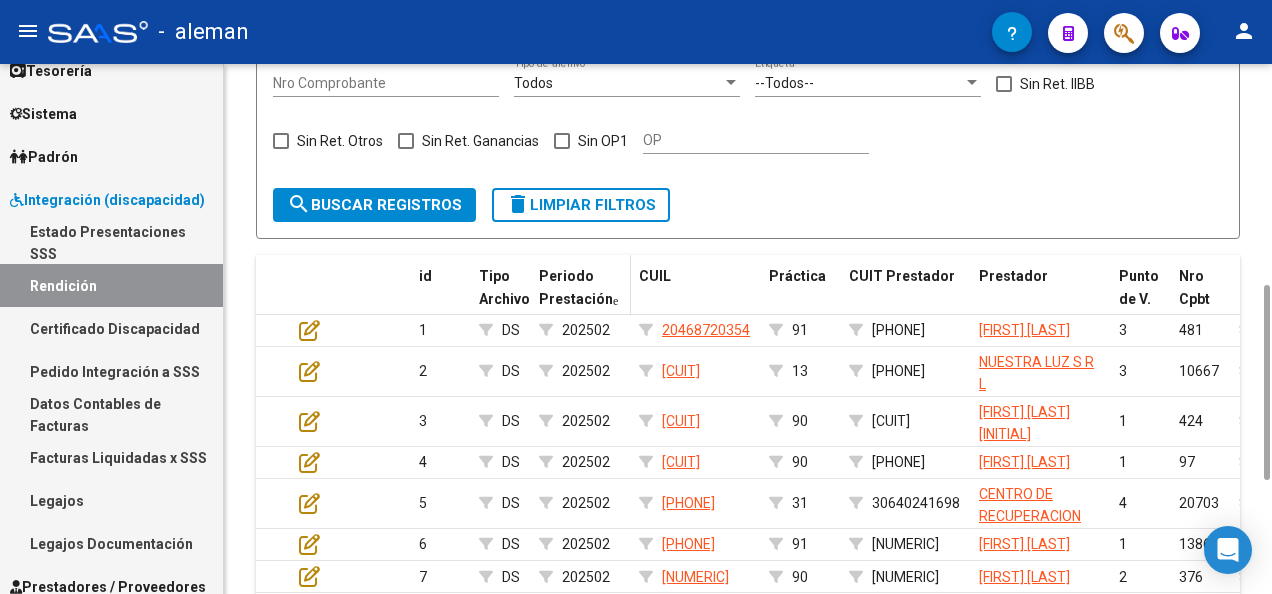click on "Periodo Prestación" 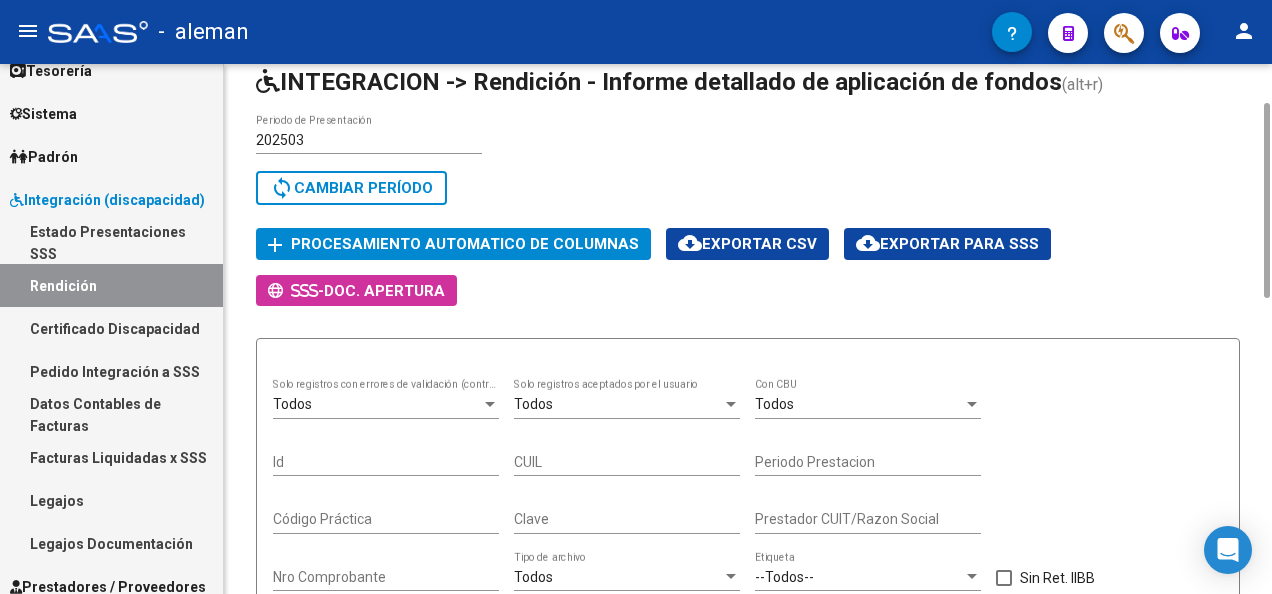 scroll, scrollTop: 906, scrollLeft: 0, axis: vertical 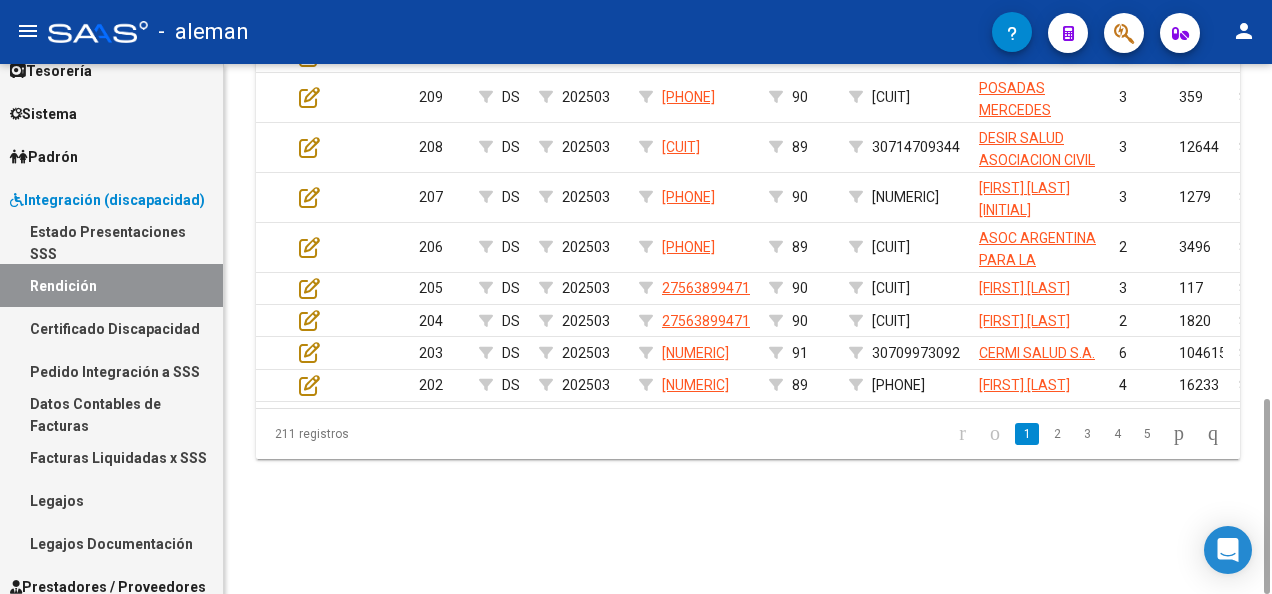 drag, startPoint x: 339, startPoint y: 506, endPoint x: 273, endPoint y: 508, distance: 66.0303 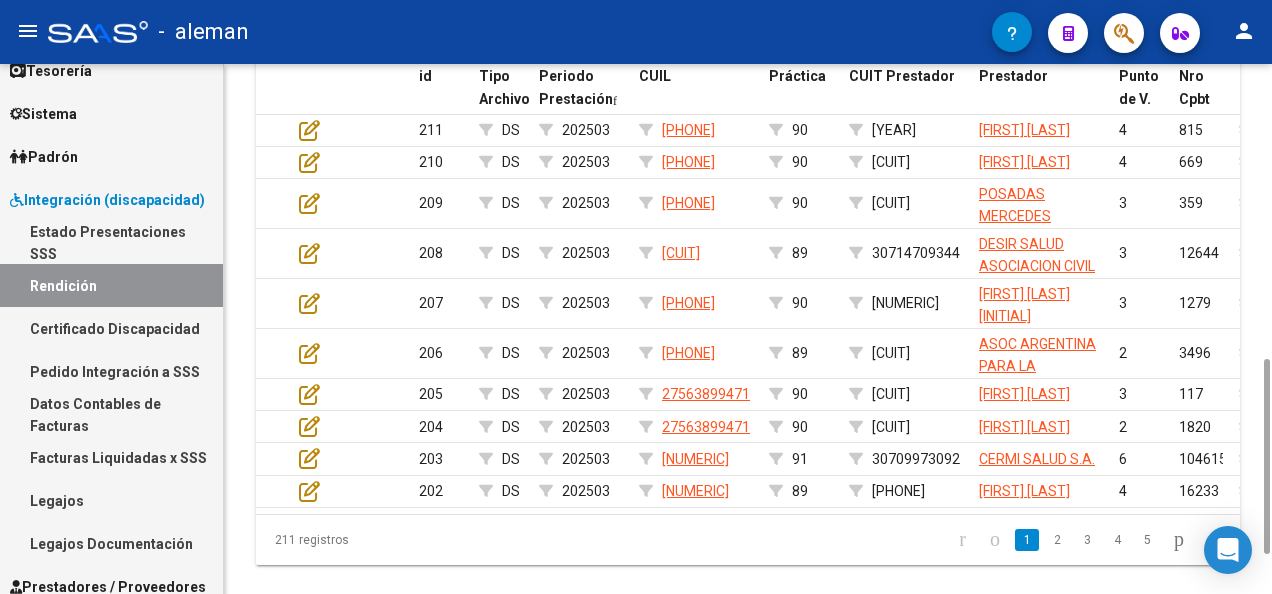 scroll, scrollTop: 906, scrollLeft: 0, axis: vertical 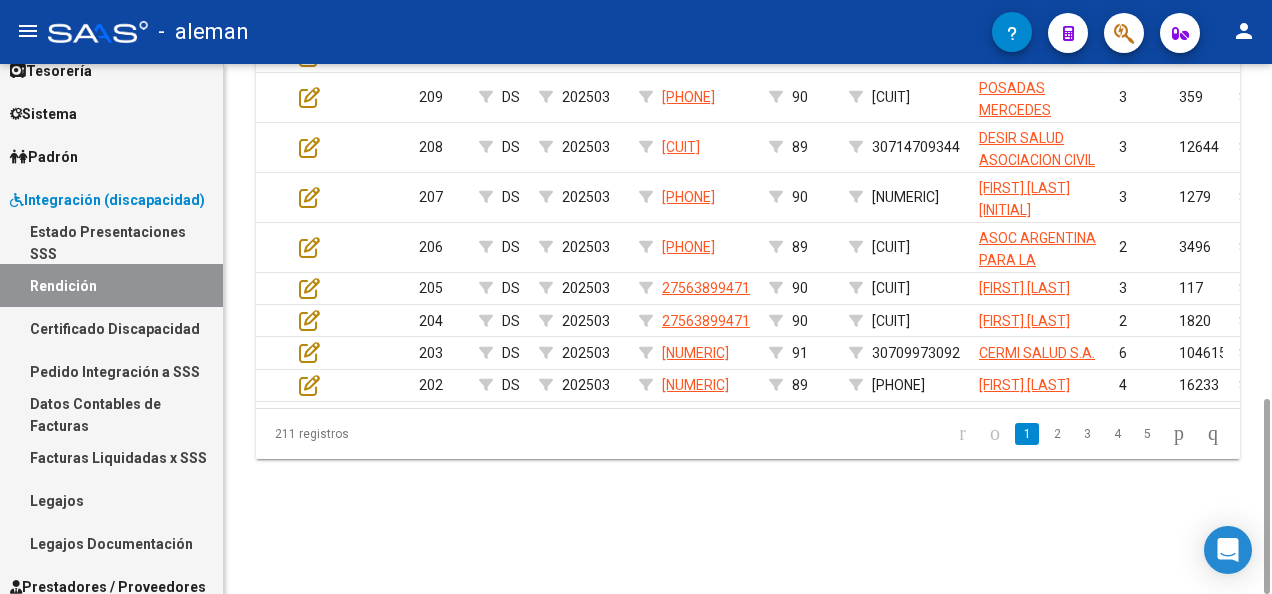 drag, startPoint x: 275, startPoint y: 508, endPoint x: 404, endPoint y: 506, distance: 129.0155 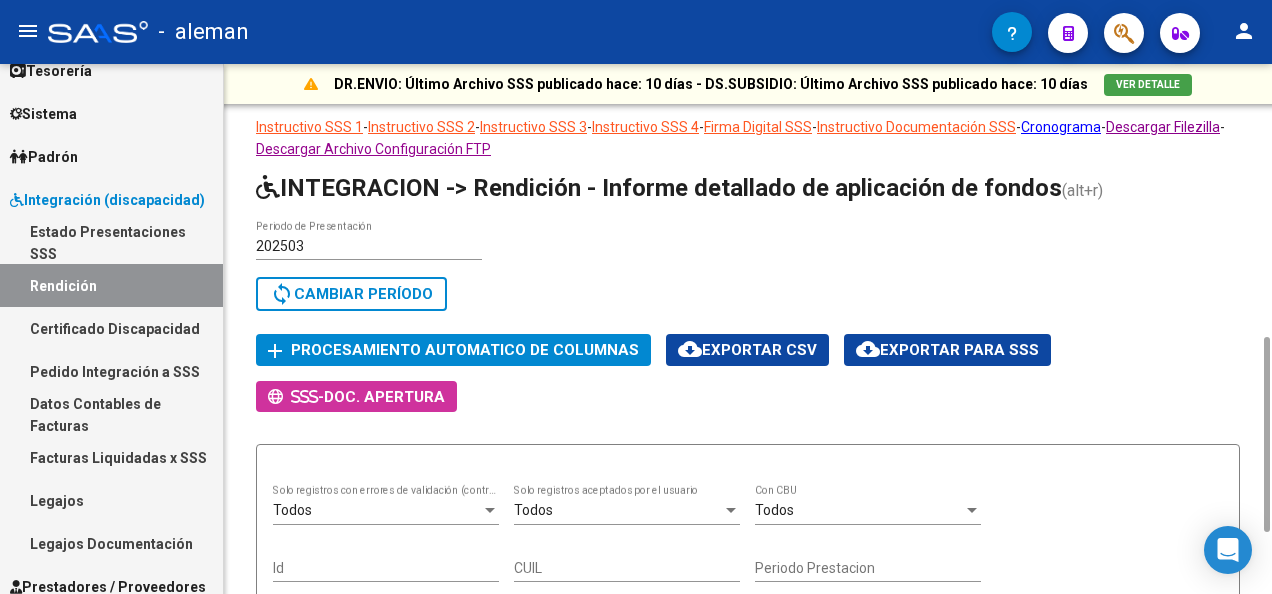 scroll, scrollTop: 200, scrollLeft: 0, axis: vertical 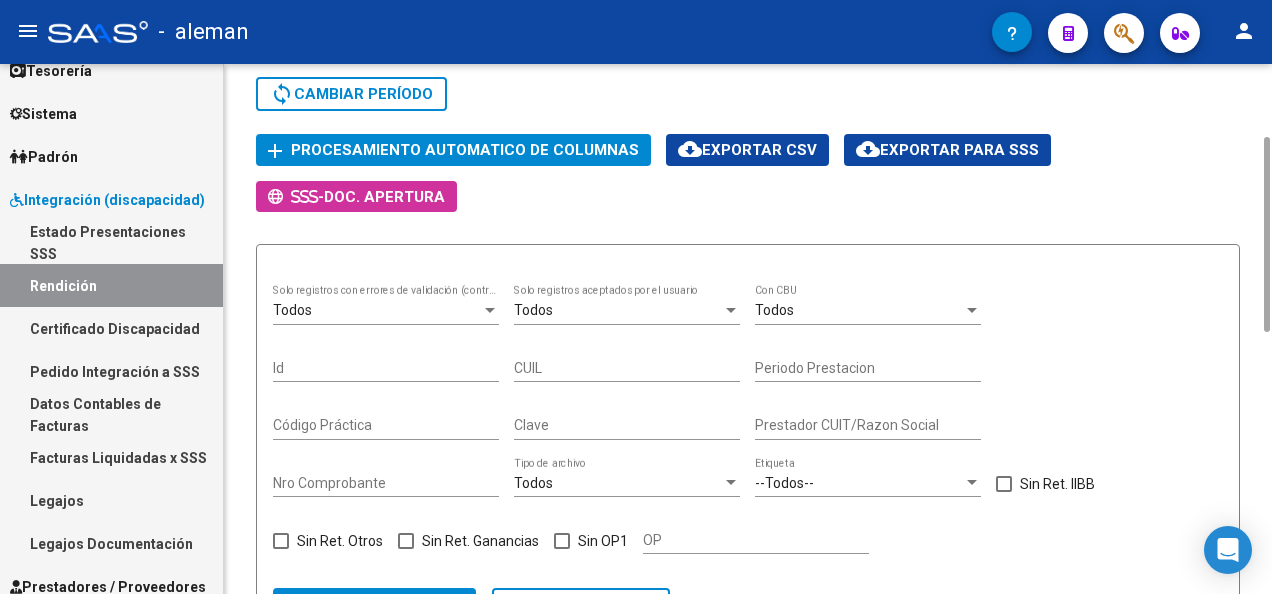 click on "Procesamiento automatico de columnas" 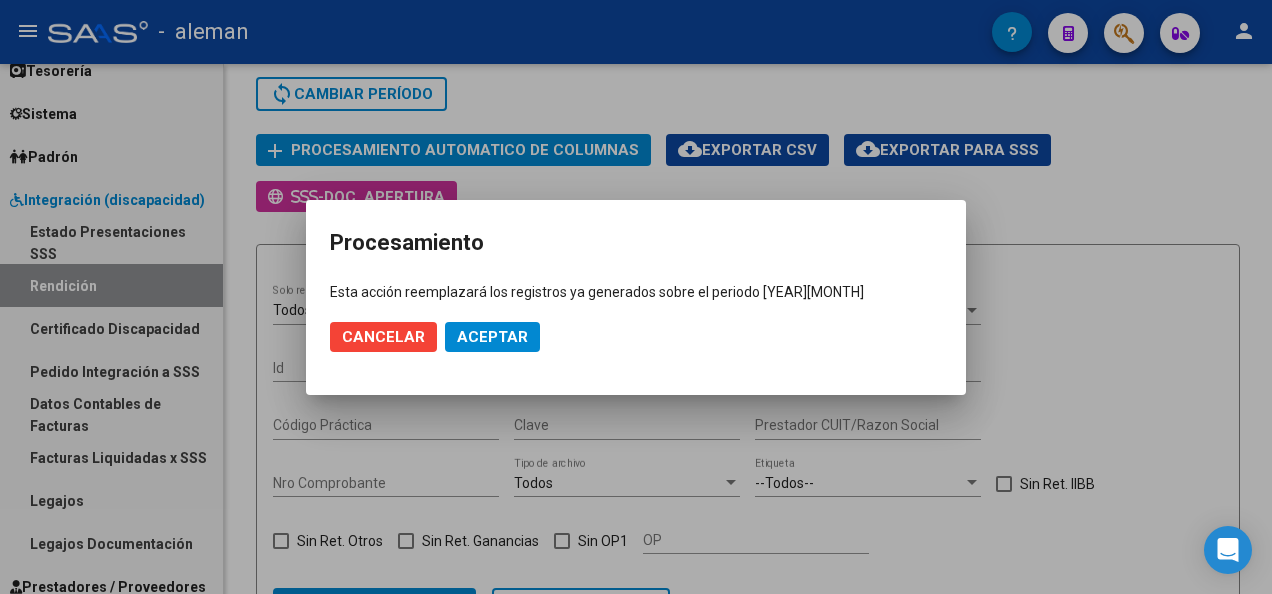 drag, startPoint x: 349, startPoint y: 296, endPoint x: 871, endPoint y: 263, distance: 523.04205 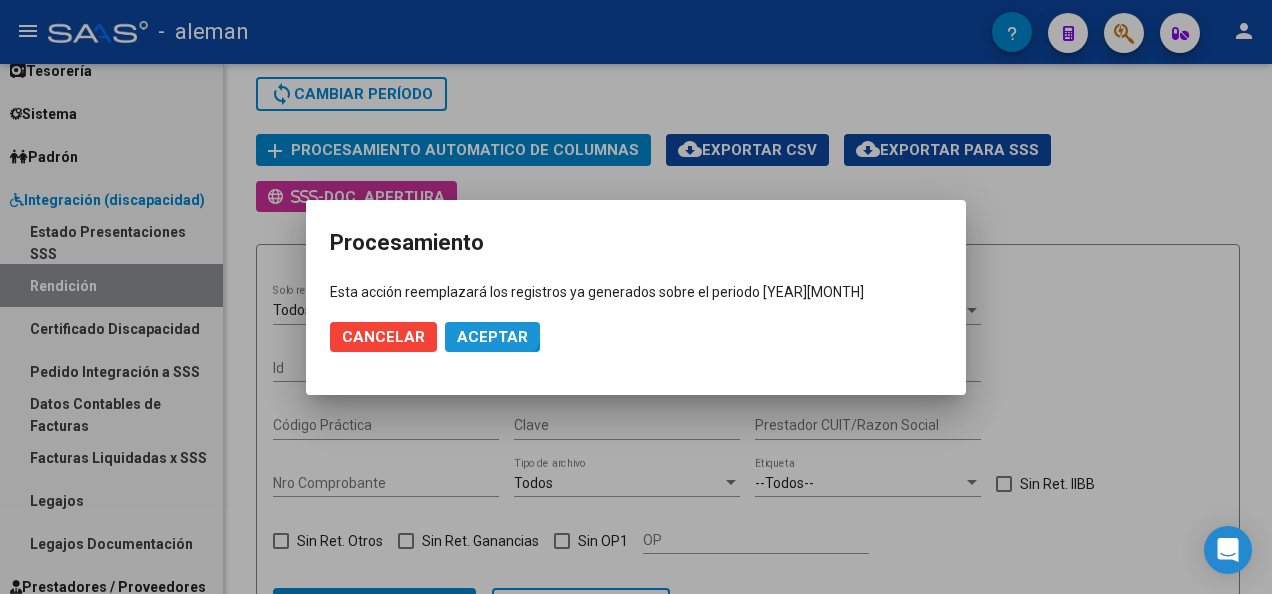 click on "Aceptar" at bounding box center [492, 337] 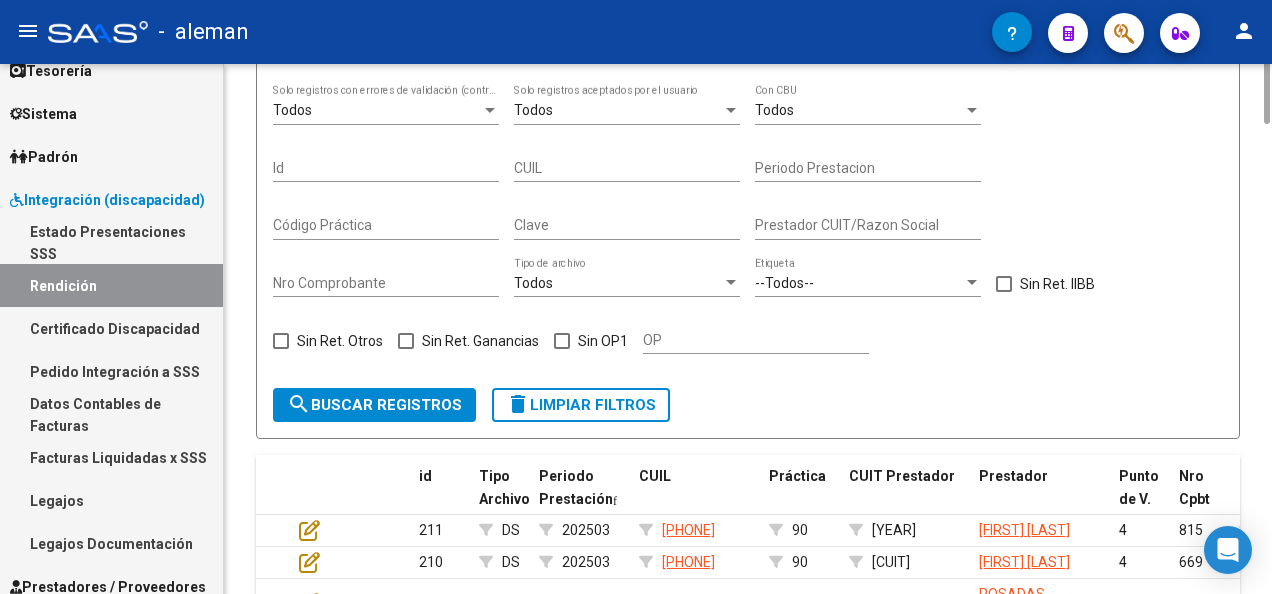 scroll, scrollTop: 200, scrollLeft: 0, axis: vertical 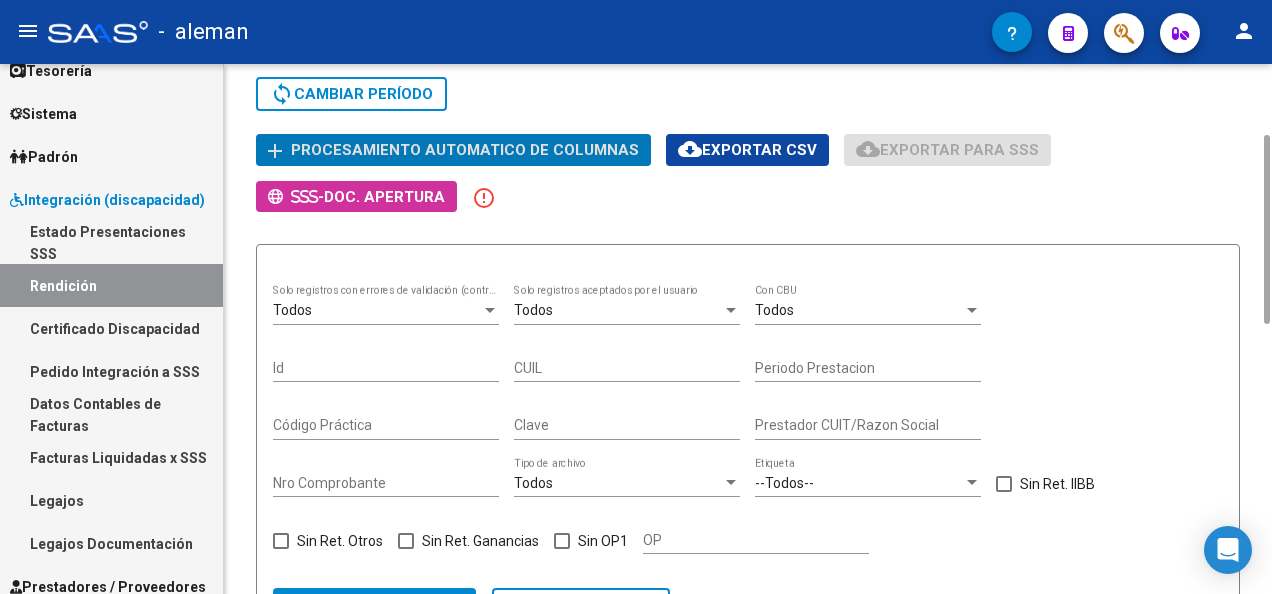 click on "Todos" at bounding box center (377, 310) 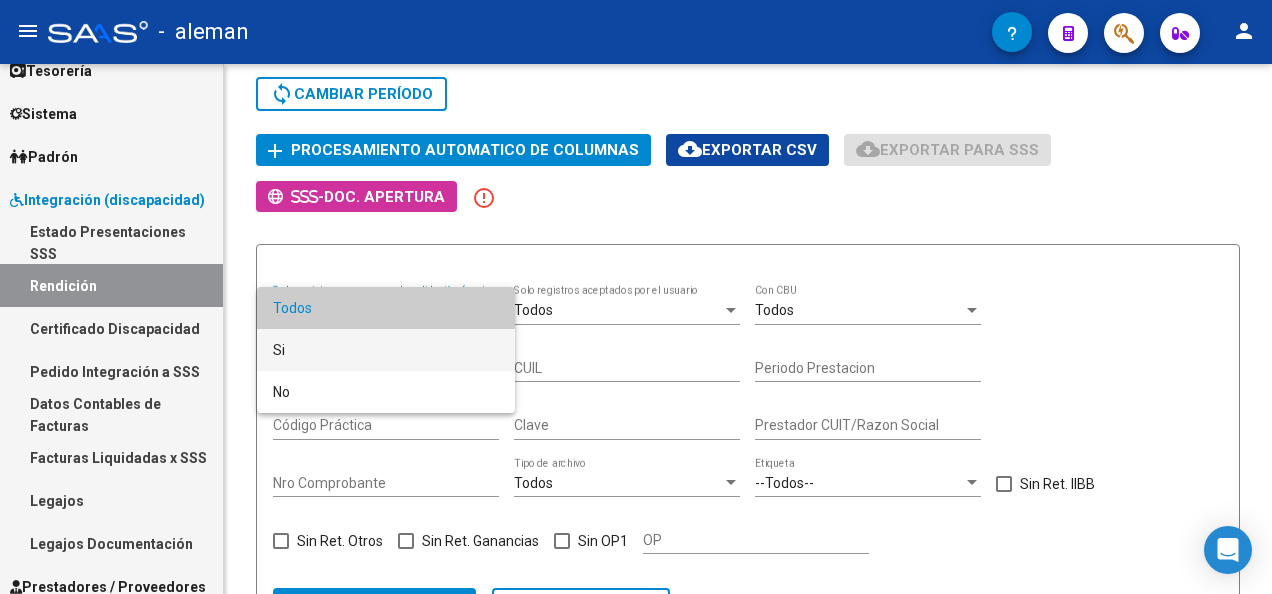 click on "Si" at bounding box center (386, 350) 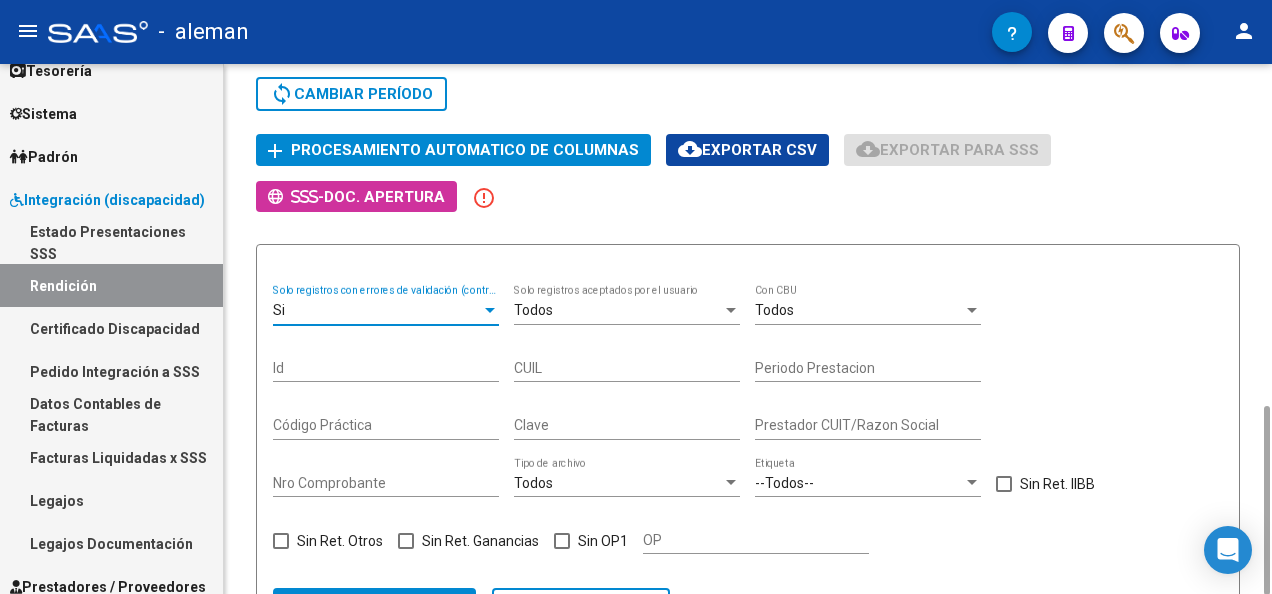 scroll, scrollTop: 400, scrollLeft: 0, axis: vertical 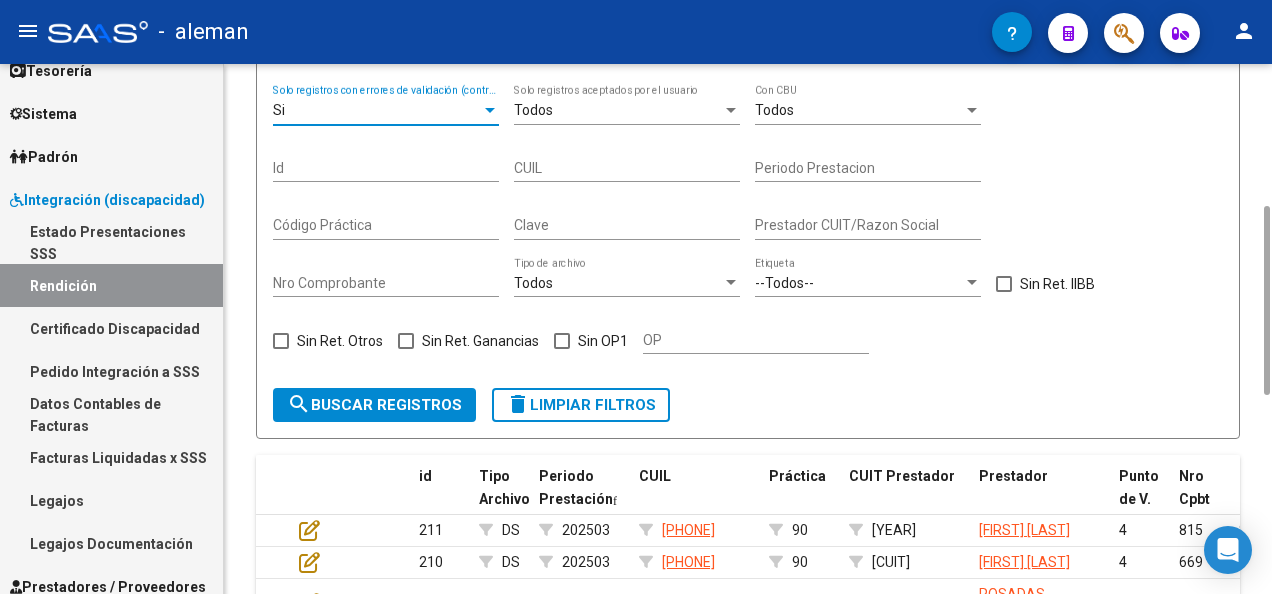click on "search  Buscar registros" 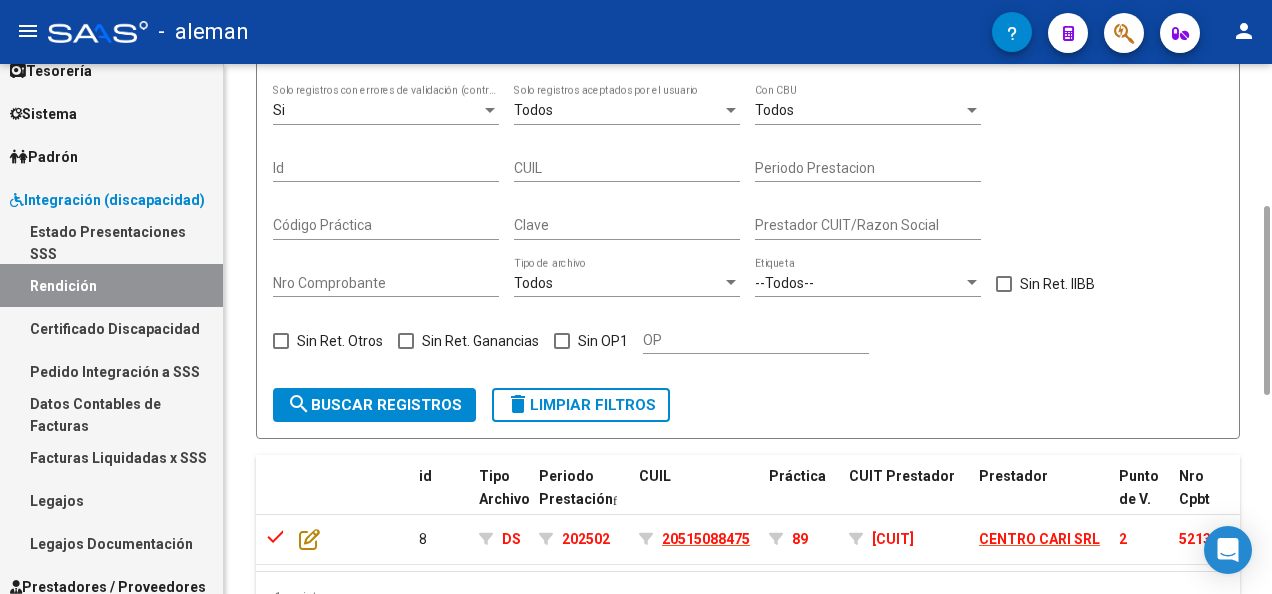 scroll, scrollTop: 504, scrollLeft: 0, axis: vertical 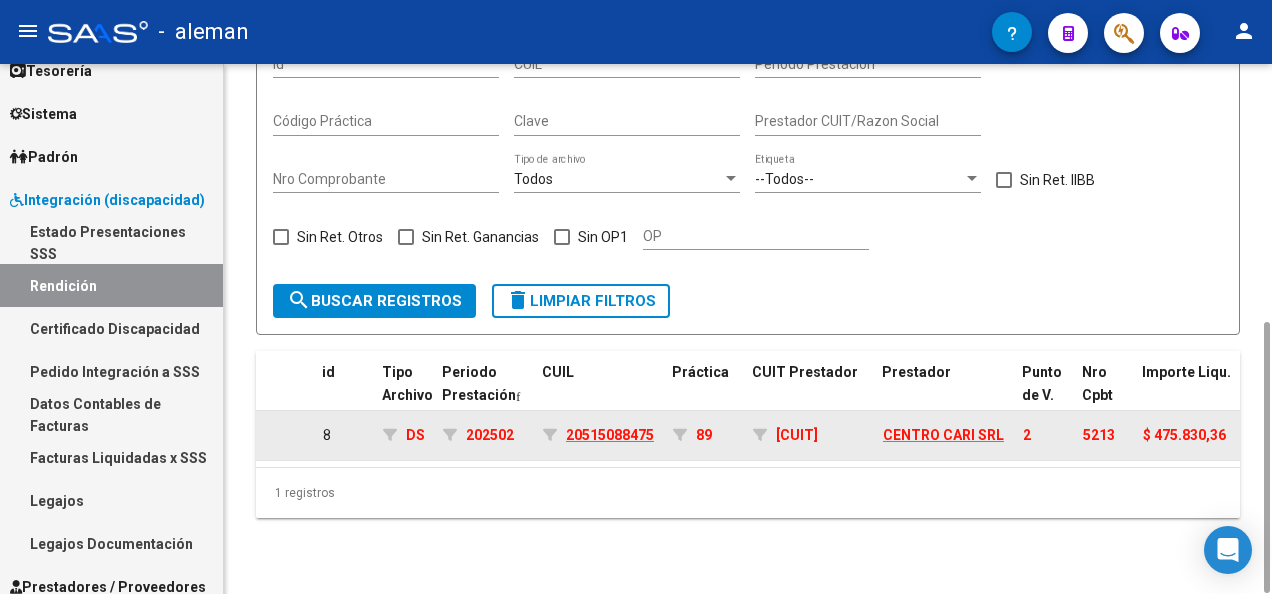 drag, startPoint x: 1082, startPoint y: 438, endPoint x: 1114, endPoint y: 438, distance: 32 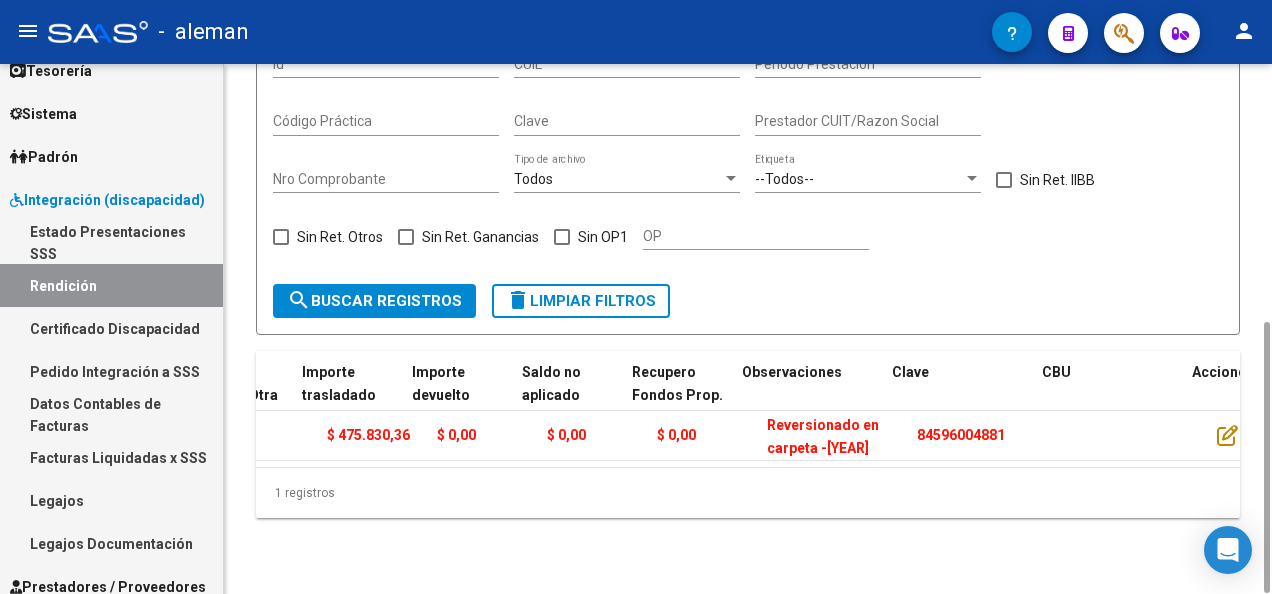 scroll, scrollTop: 0, scrollLeft: 2416, axis: horizontal 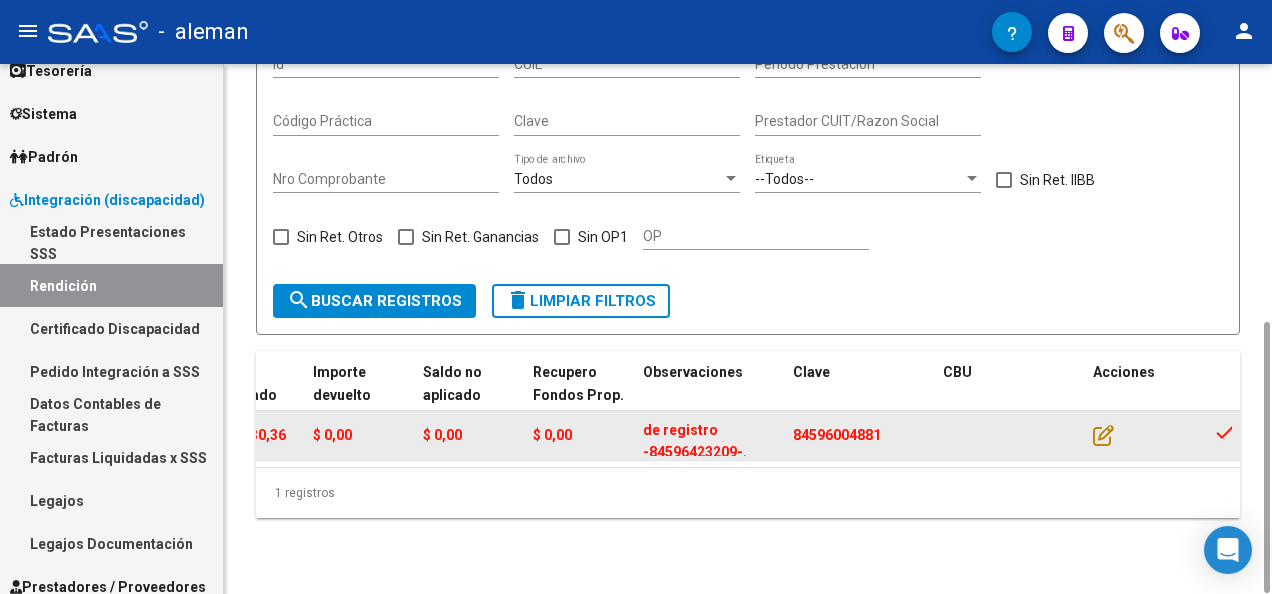 drag, startPoint x: 664, startPoint y: 419, endPoint x: 790, endPoint y: 456, distance: 131.32022 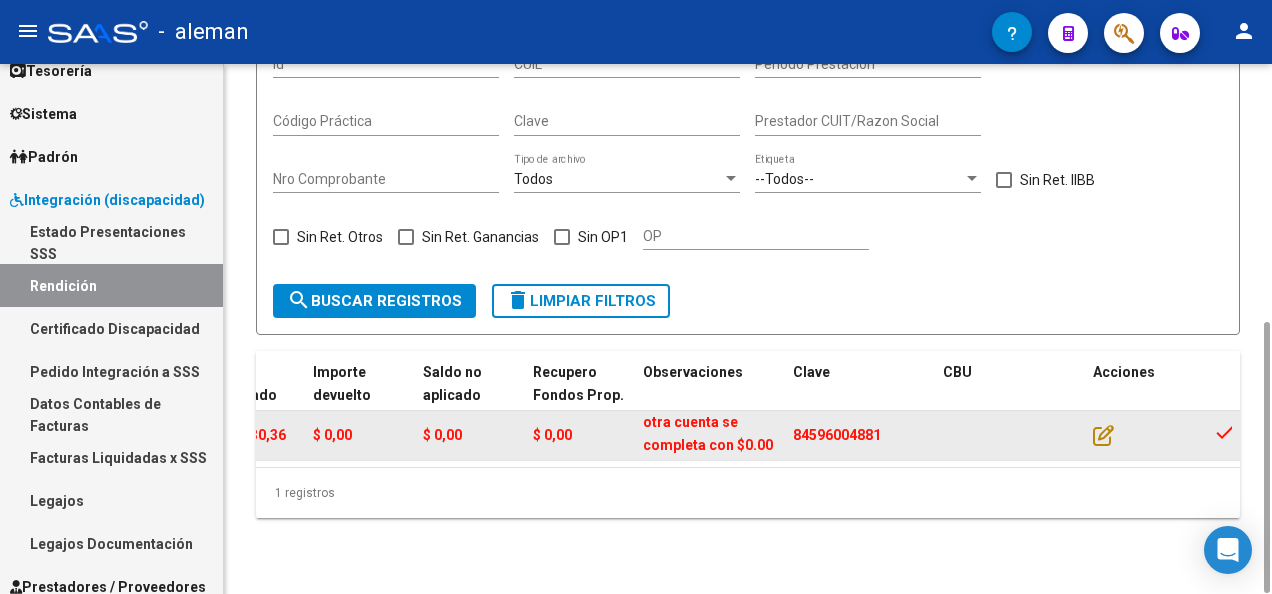 scroll, scrollTop: 0, scrollLeft: 0, axis: both 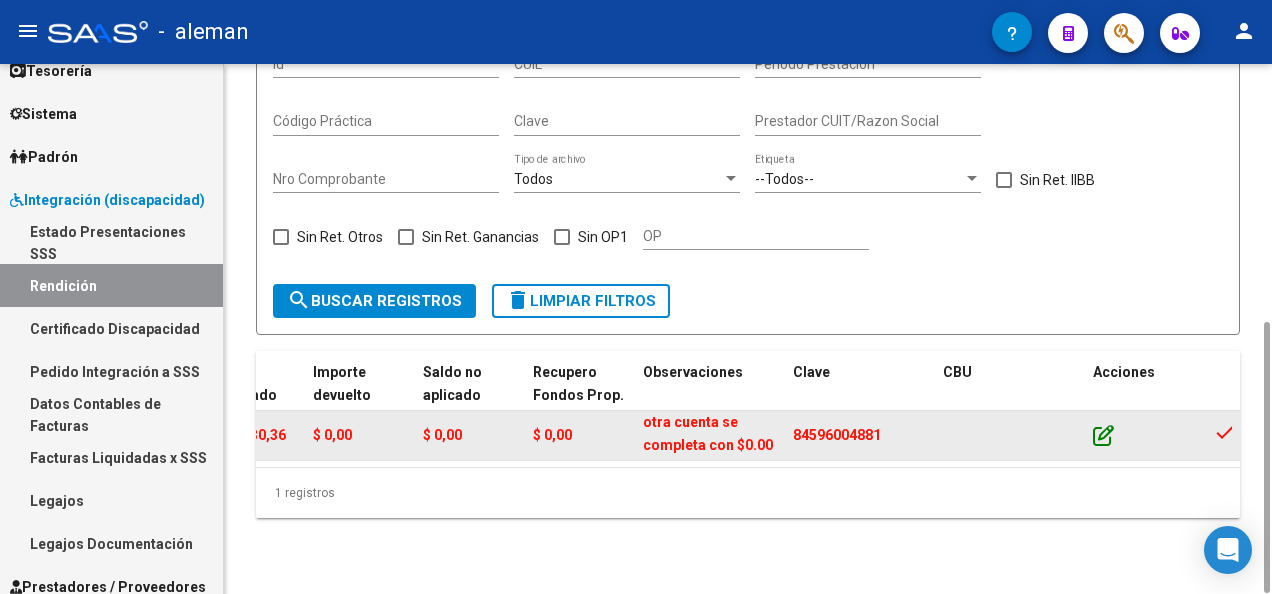 click 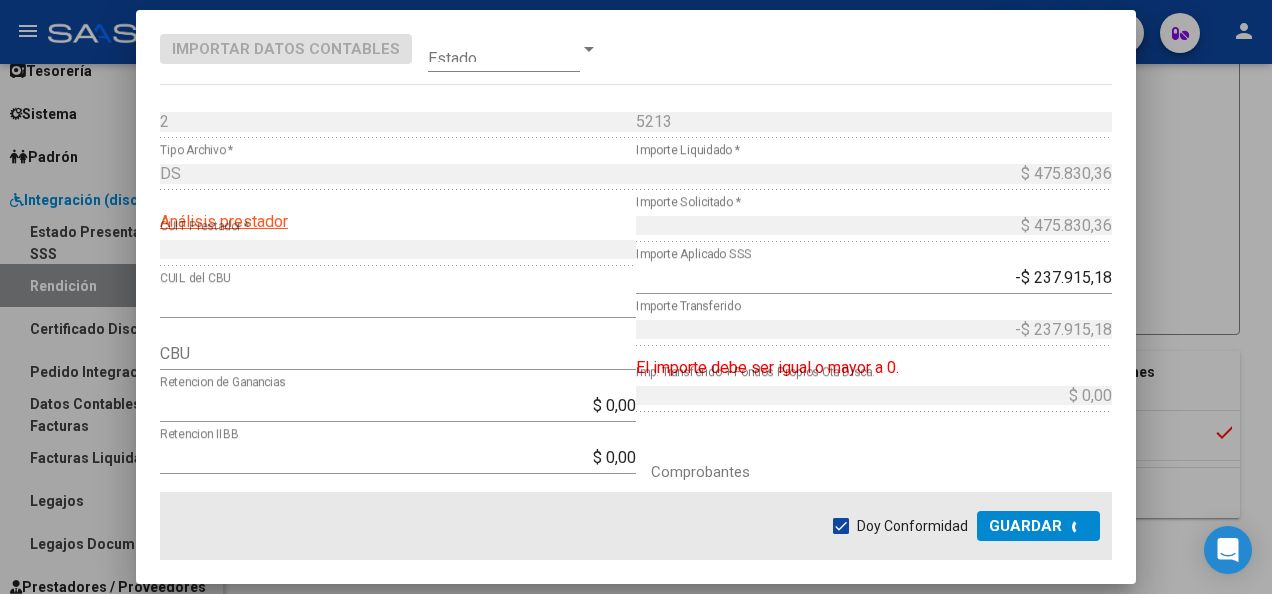 type on "0720055720000001515240" 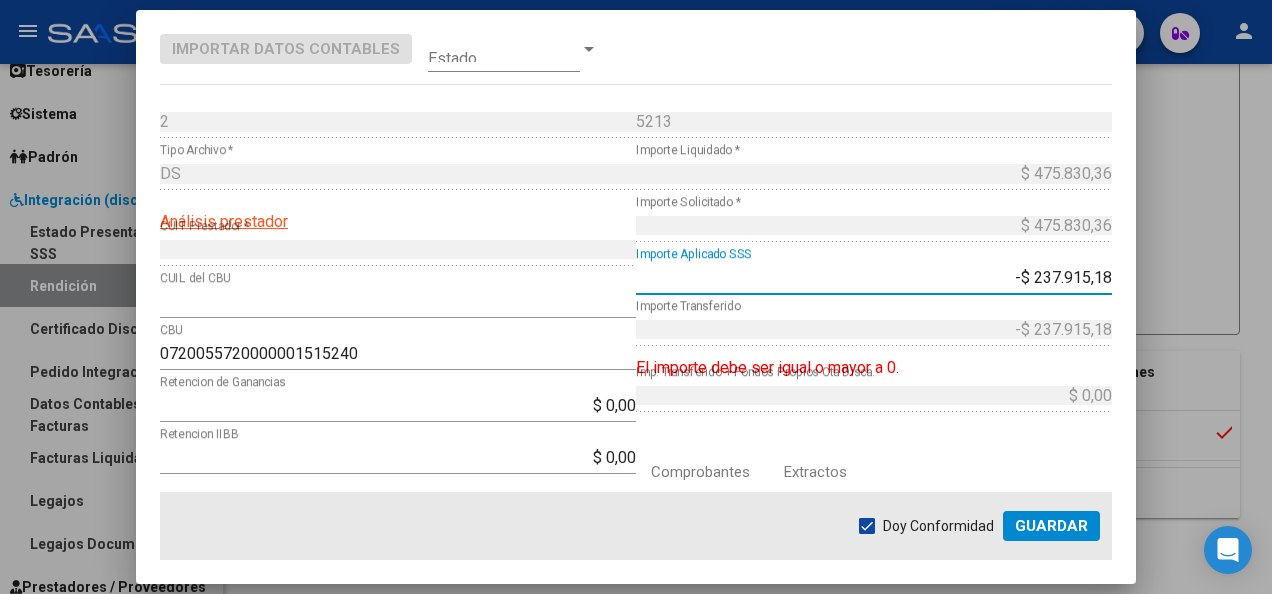 drag, startPoint x: 980, startPoint y: 275, endPoint x: 1161, endPoint y: 284, distance: 181.22362 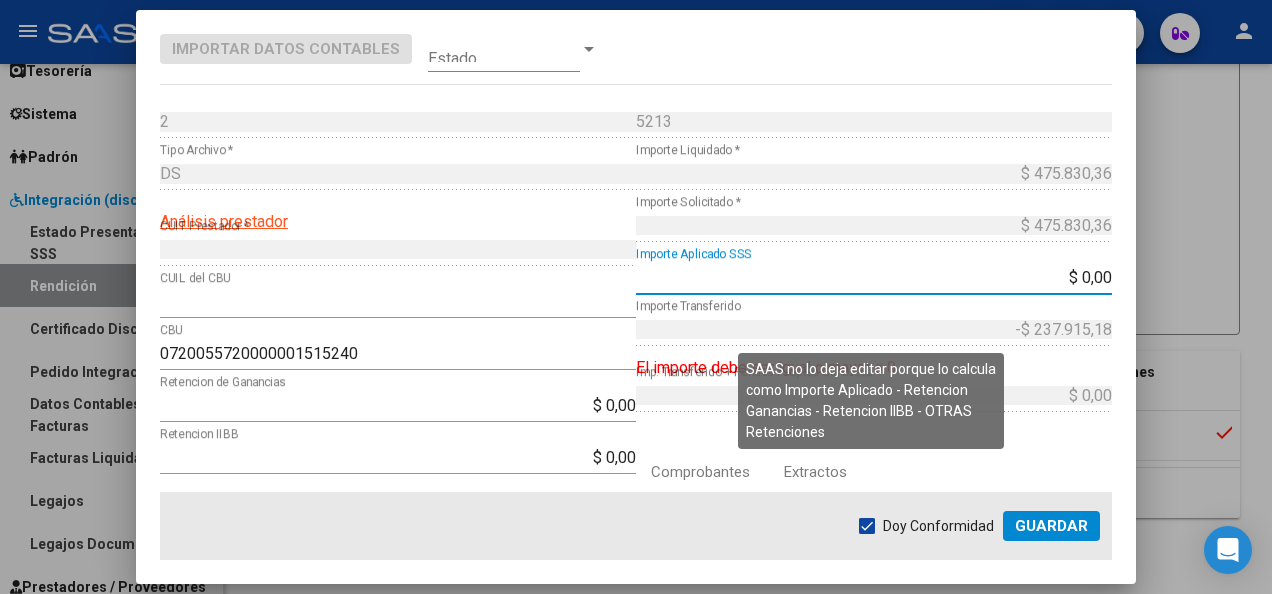 type on "$ 0,00" 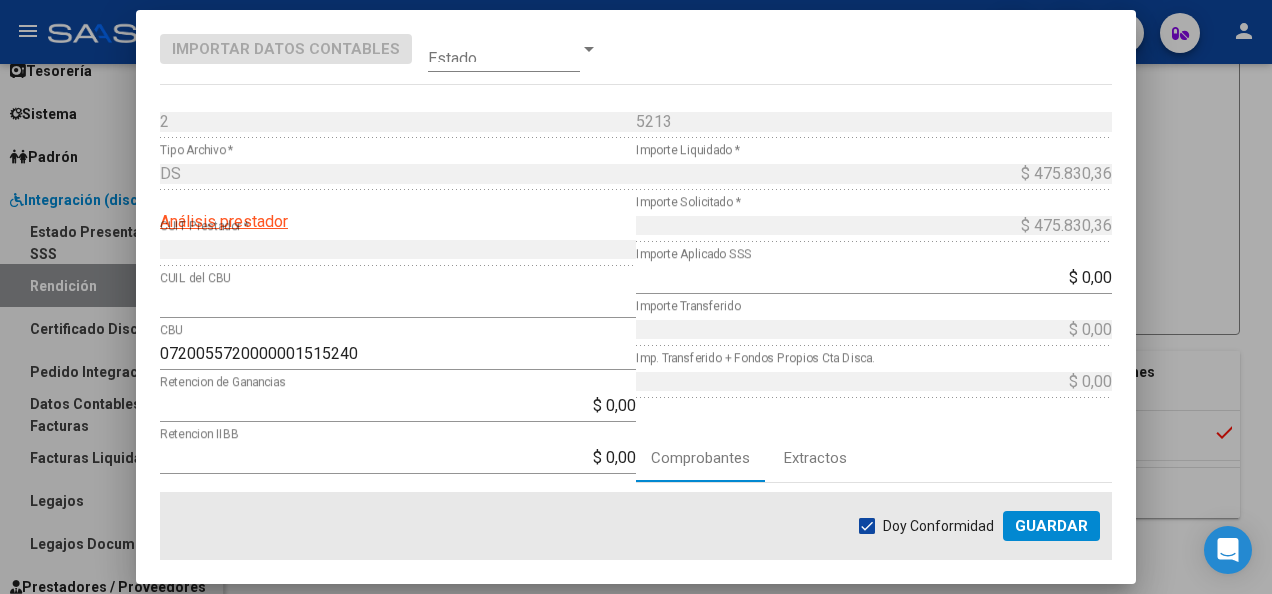 click on "Comprobantes Extractos" 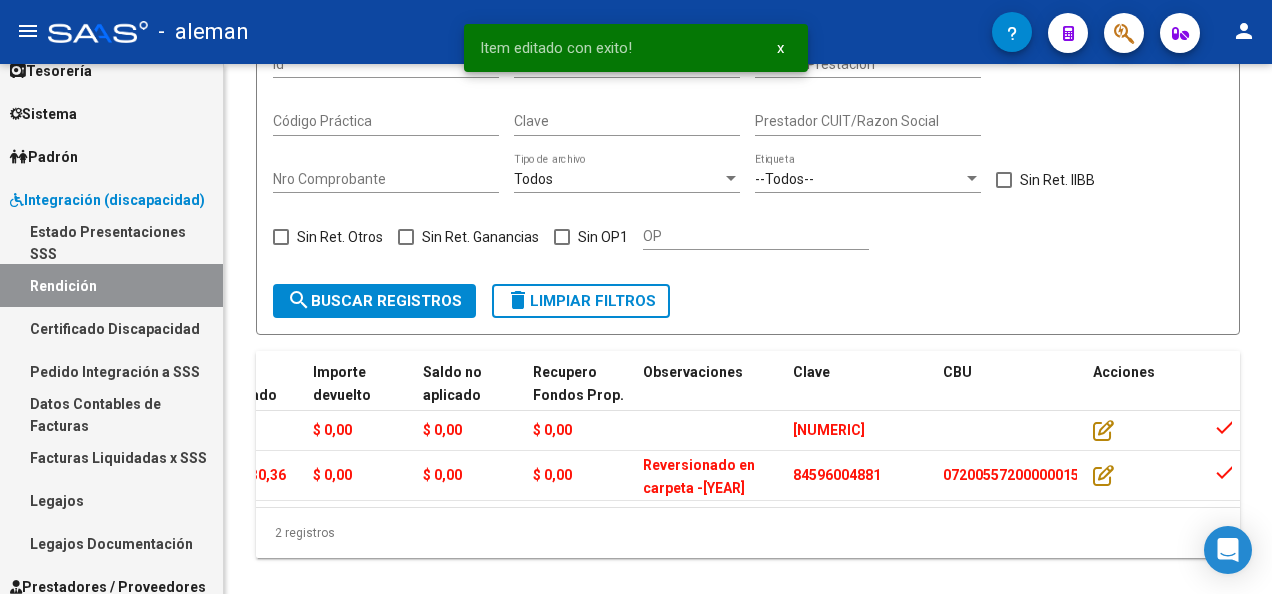 scroll, scrollTop: 0, scrollLeft: 0, axis: both 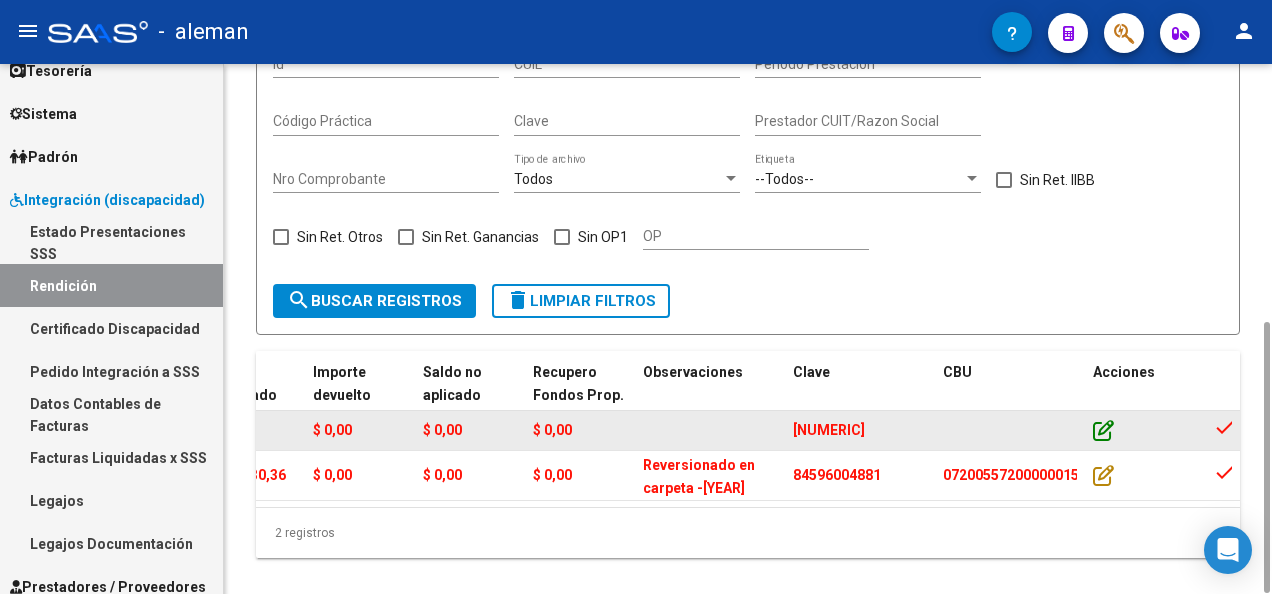 click 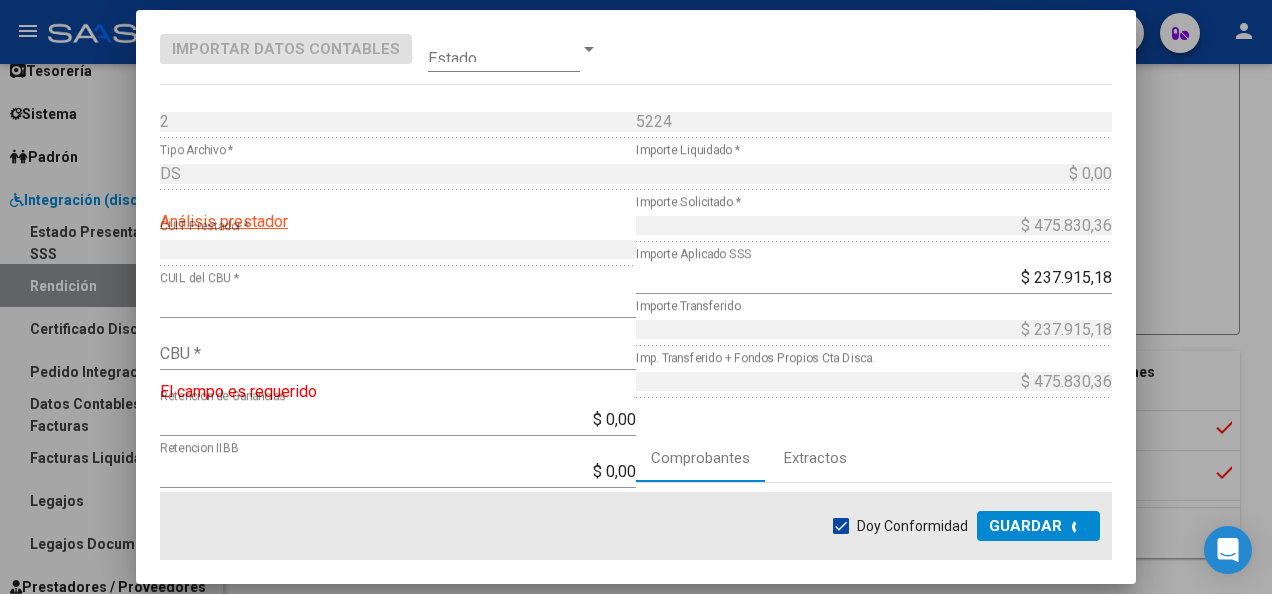 type on "0720055720000001515240" 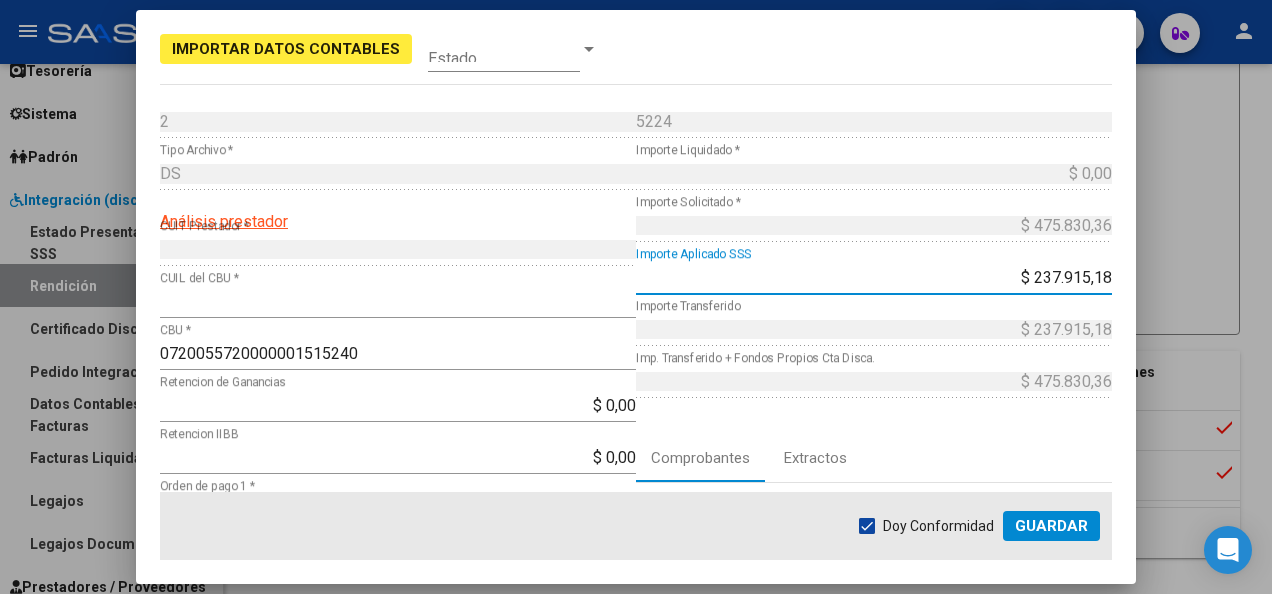 drag, startPoint x: 998, startPoint y: 277, endPoint x: 1210, endPoint y: 282, distance: 212.05896 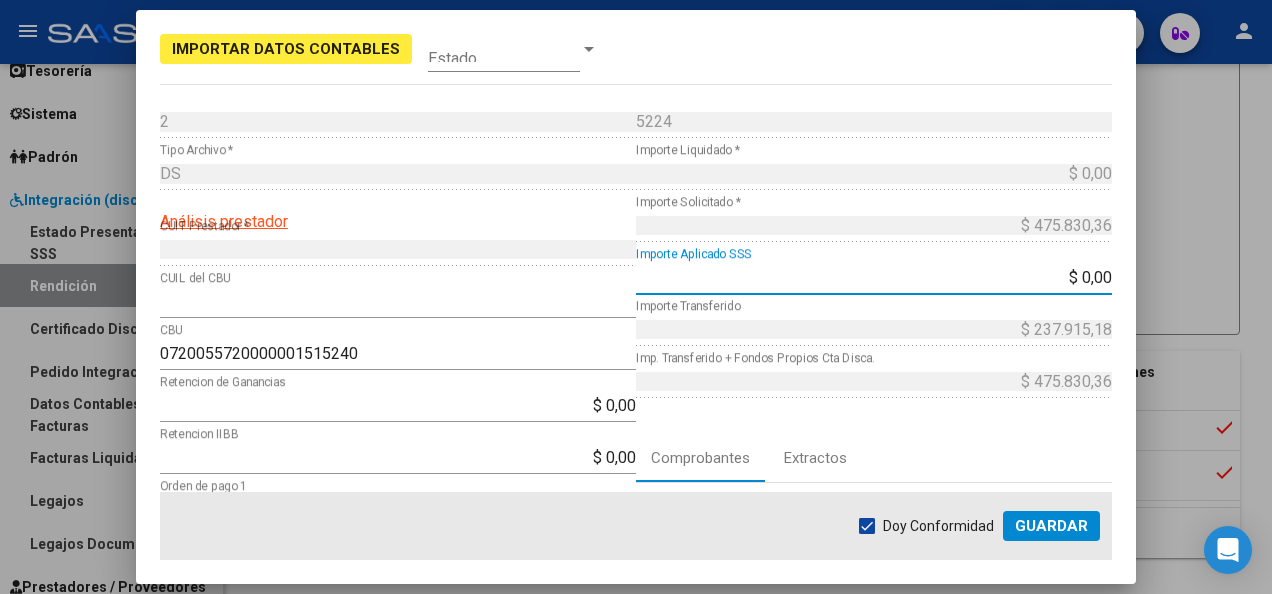 type on "$ 0,00" 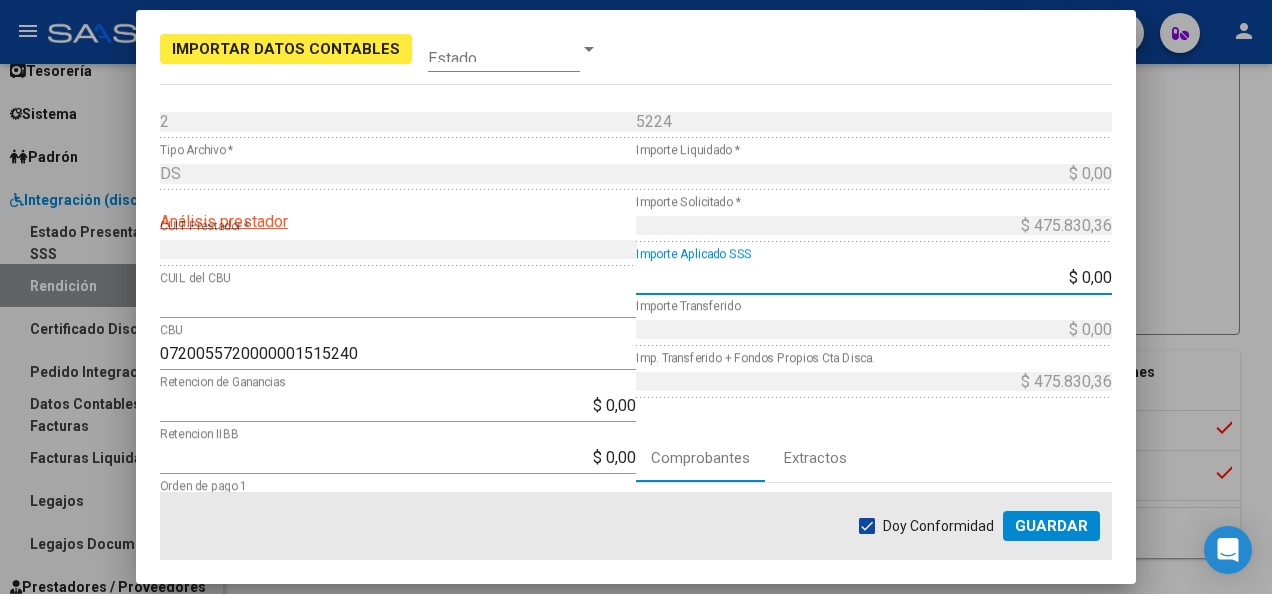 click on "Comprobantes Extractos" 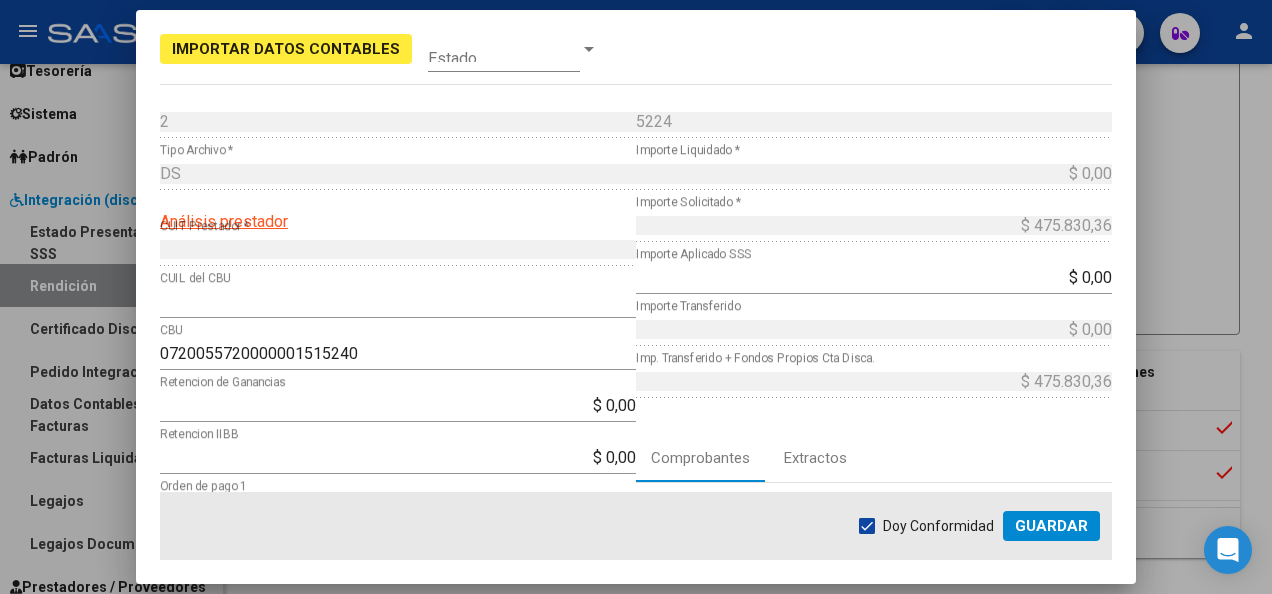 click on "5224 Nro Comprobante *   $ 0,00 Importe Liquidado *   $ 475.830,36 Importe Solicitado *   $ 0,00 Importe Aplicado SSS    $ 0,00 Importe Transferido    $ 475.830,36 Imp. Transferido + Fondos Propios Cta Disca.  Comprobantes Extractos Fecha Transferencia OP Monto Validacion No data to display  0 total   1" at bounding box center [874, 495] 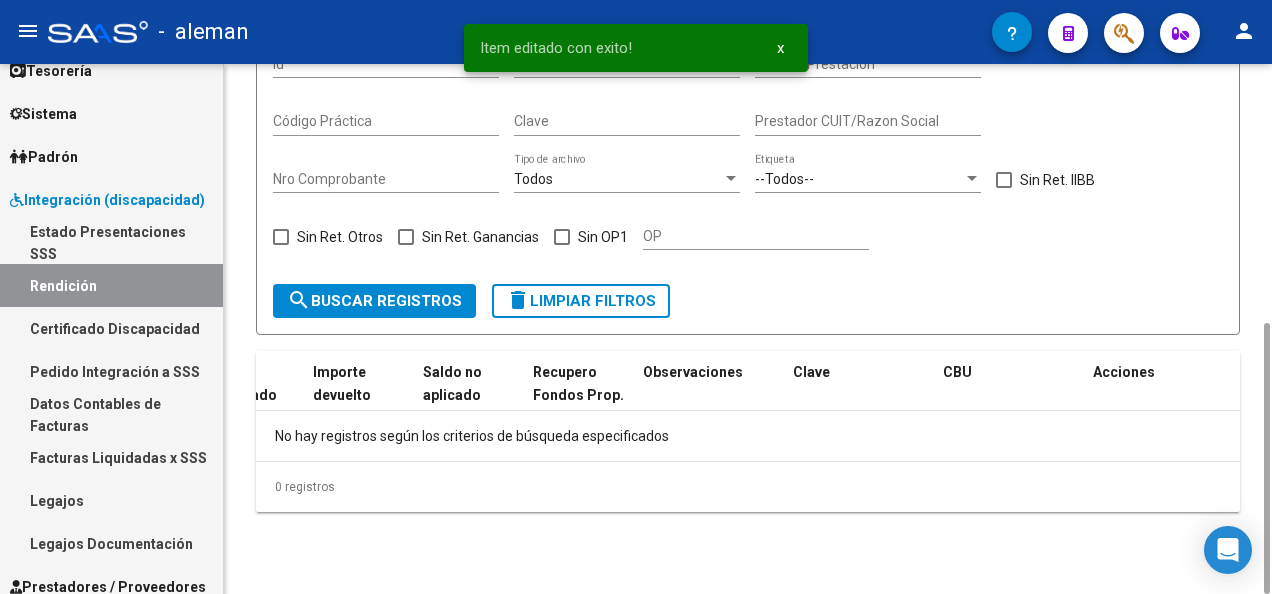 scroll, scrollTop: 0, scrollLeft: 0, axis: both 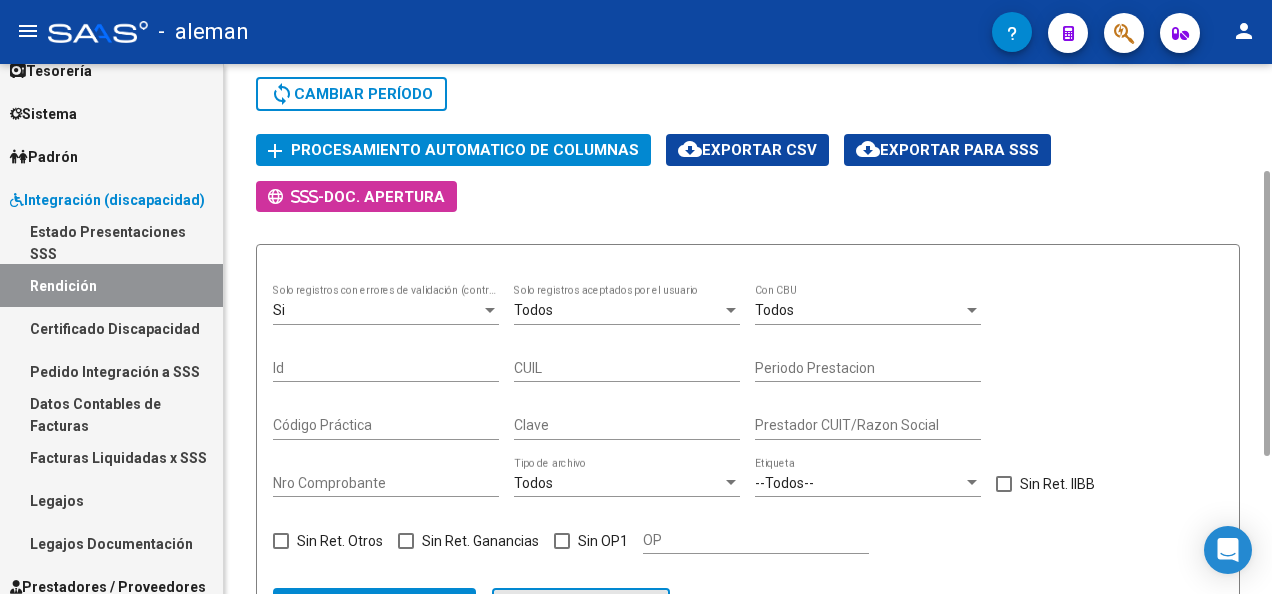 click on "delete  Limpiar filtros" 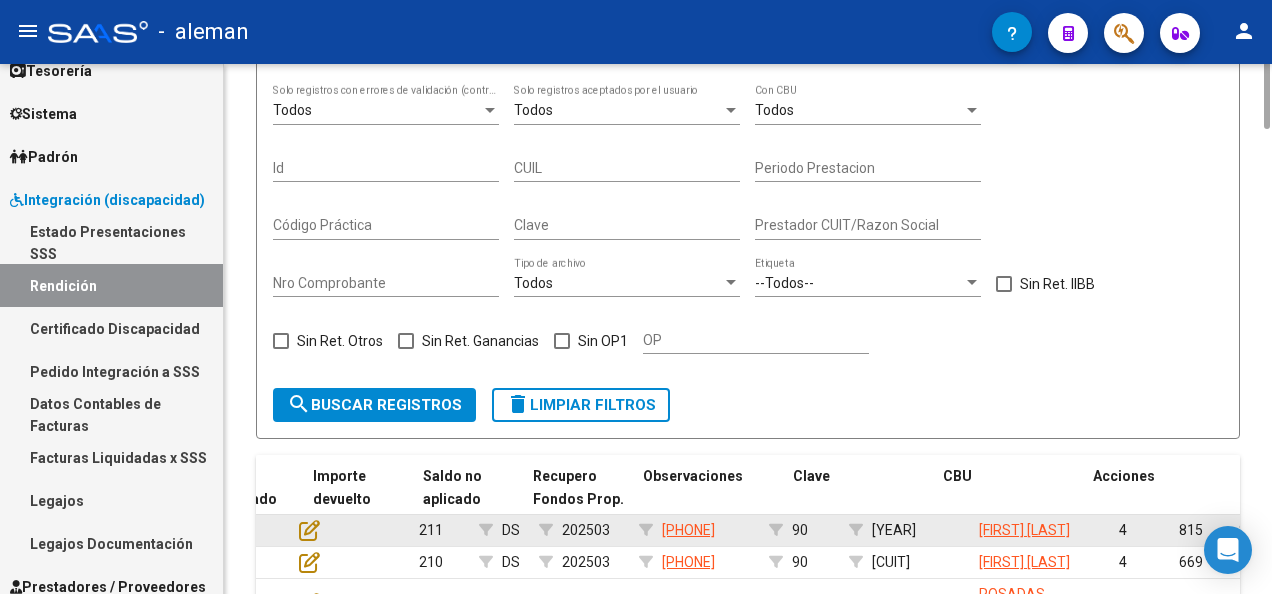 scroll, scrollTop: 200, scrollLeft: 0, axis: vertical 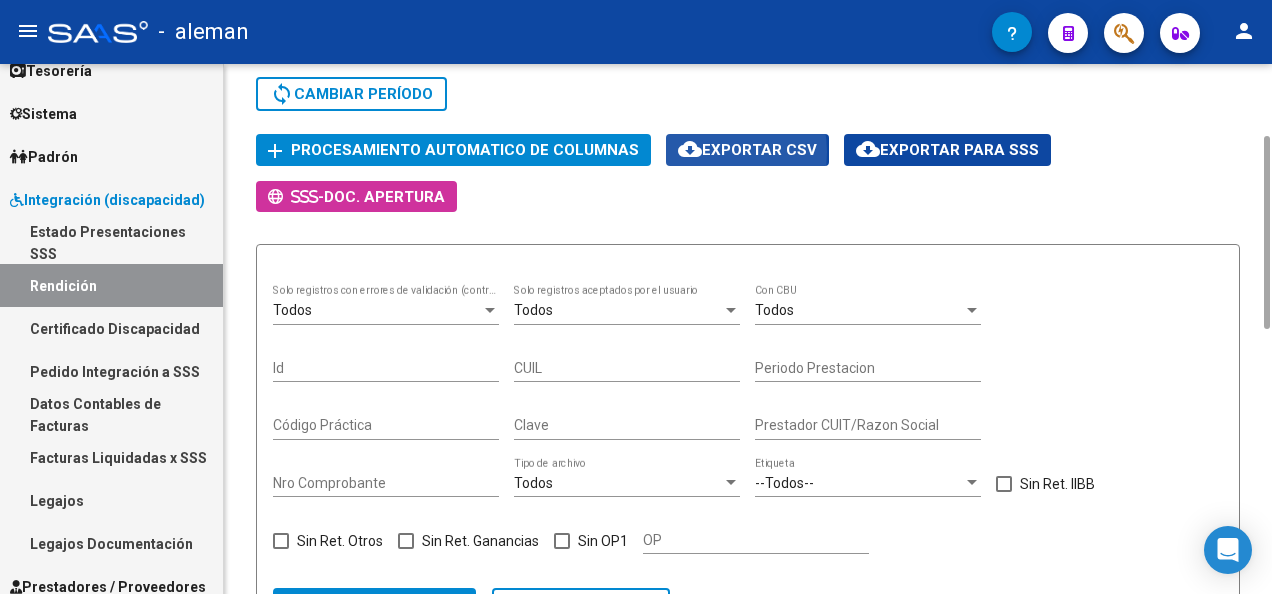 click on "cloud_download  Exportar CSV" 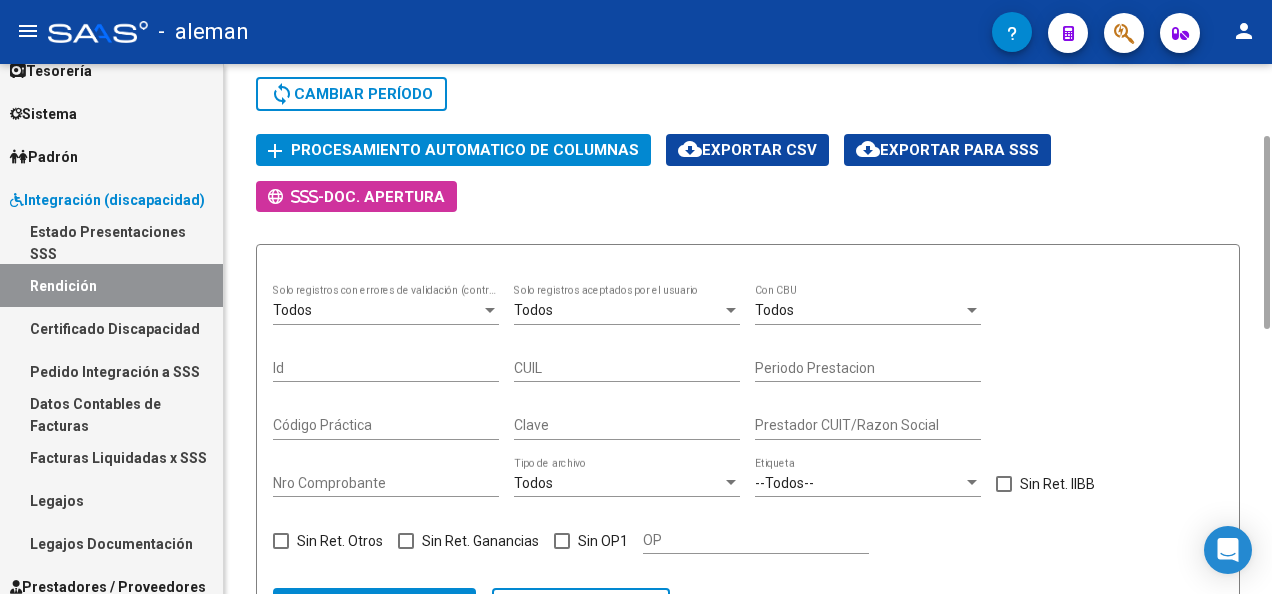click on "Todos  Con CBU" 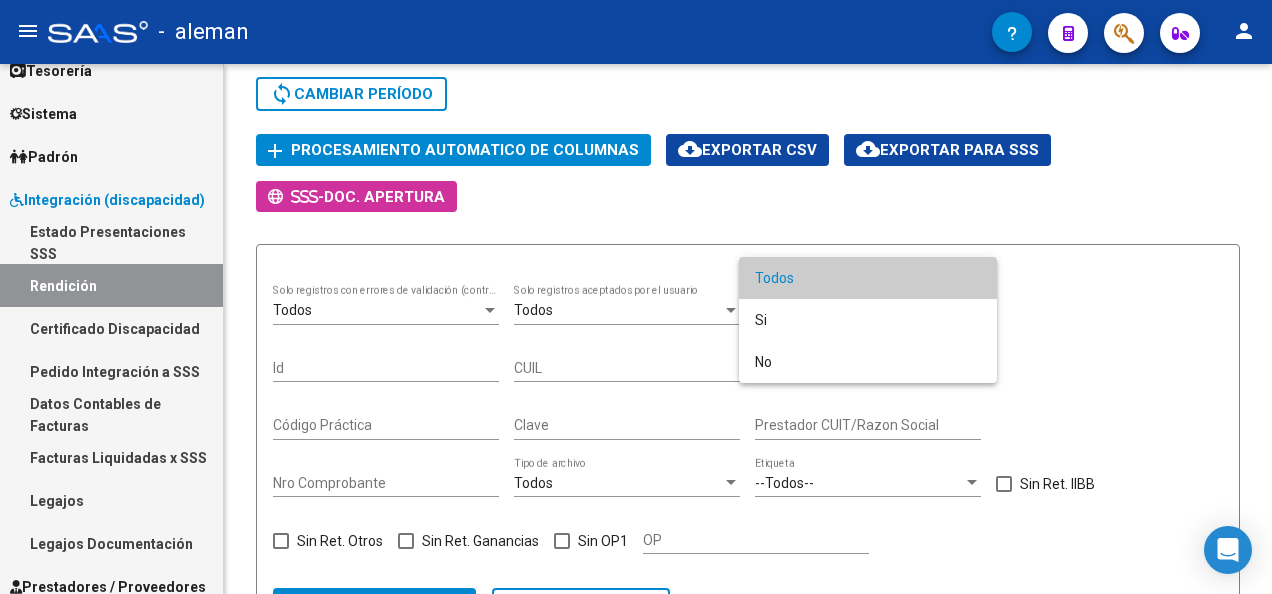 click at bounding box center [636, 297] 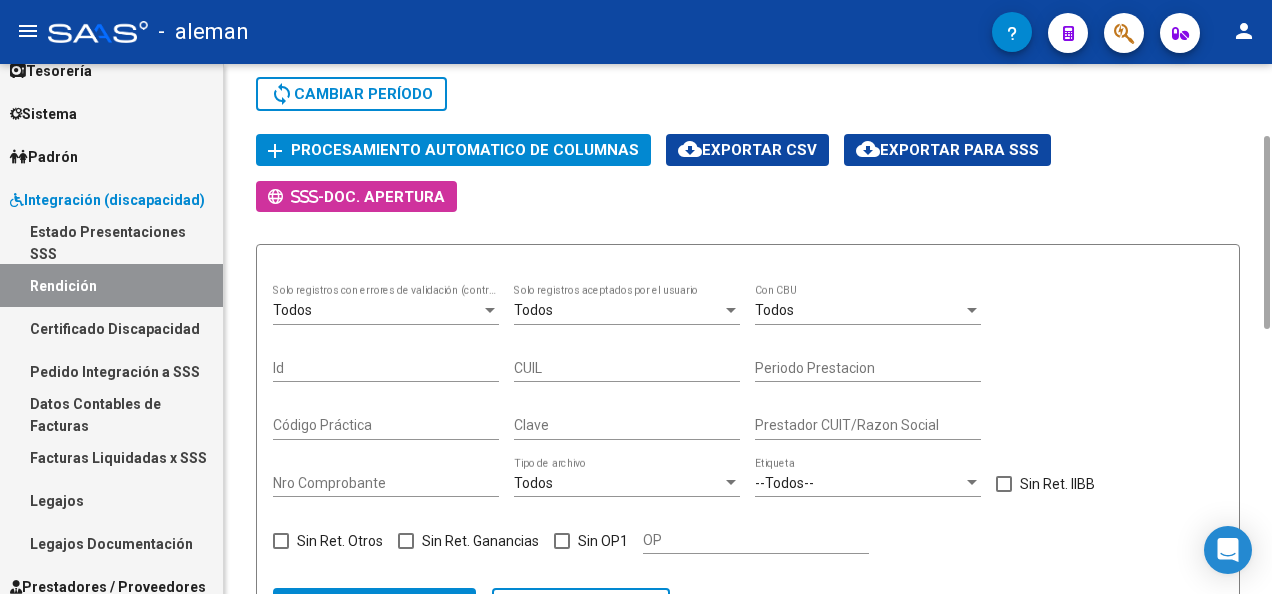 click on "Instructivo SSS 1  -  Instructivo SSS 2  -  Instructivo SSS 3  -  Instructivo SSS 4  -  Firma Digital SSS  -  Instructivo Documentación SSS  -  Cronograma  -  Descargar Filezilla  -  Descargar Archivo Configuración FTP  INTEGRACION -> Rendición - Informe detallado de aplicación de fondos (alt+r) 202503 Periodo de Presentación search  Buscar Período  sync  Cambiar Período  add Procesamiento automatico de columnas cloud_download  Exportar CSV  cloud_download  Exportar para SSS      -  Doc. Apertura Todos  Solo registros con errores de validación (control 623 instructivo de rendición) Todos  Solo registros aceptados por el usuario Todos  Con CBU Id CUIL Periodo Prestacion Código Práctica Clave Prestador CUIT/Razon Social Nro Comprobante Todos  Tipo de archivo --Todos--  Etiqueta   Sin Ret. IIBB   Sin Ret. Otros   Sin Ret. Ganancias   Sin OP1 OP search  Buscar registros  delete  Limpiar filtros  id Tipo Archivo Periodo Prestación CUIL Práctica CUIT Prestador Prestador Punto de V. Nro Cpbt | | DS" 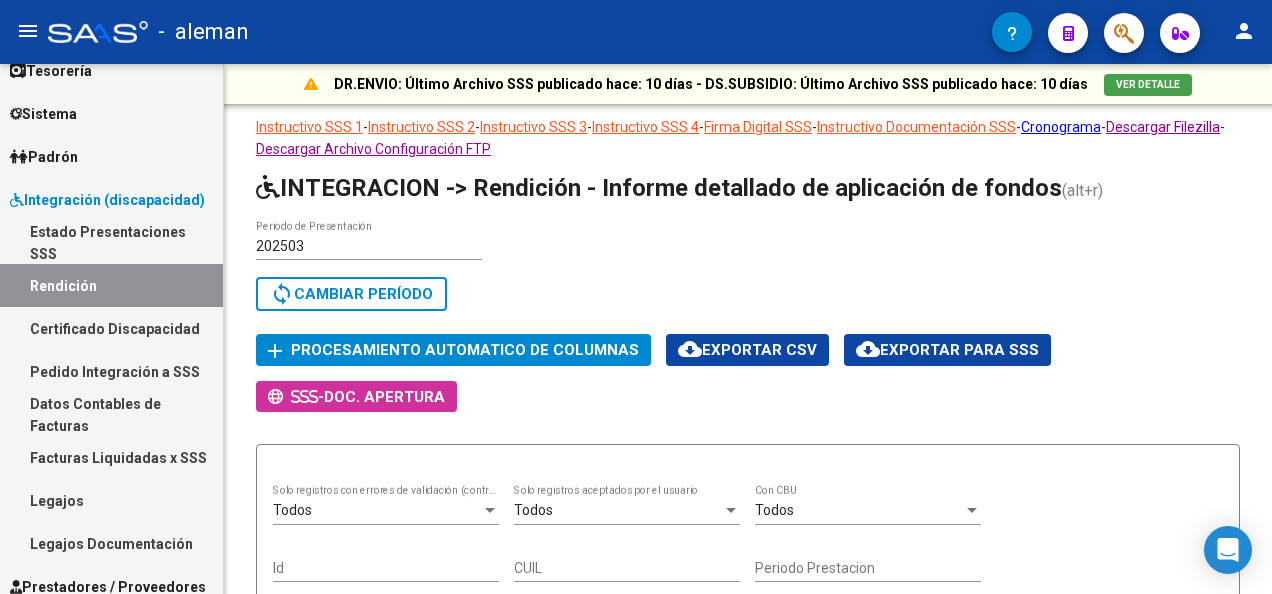 scroll, scrollTop: 600, scrollLeft: 0, axis: vertical 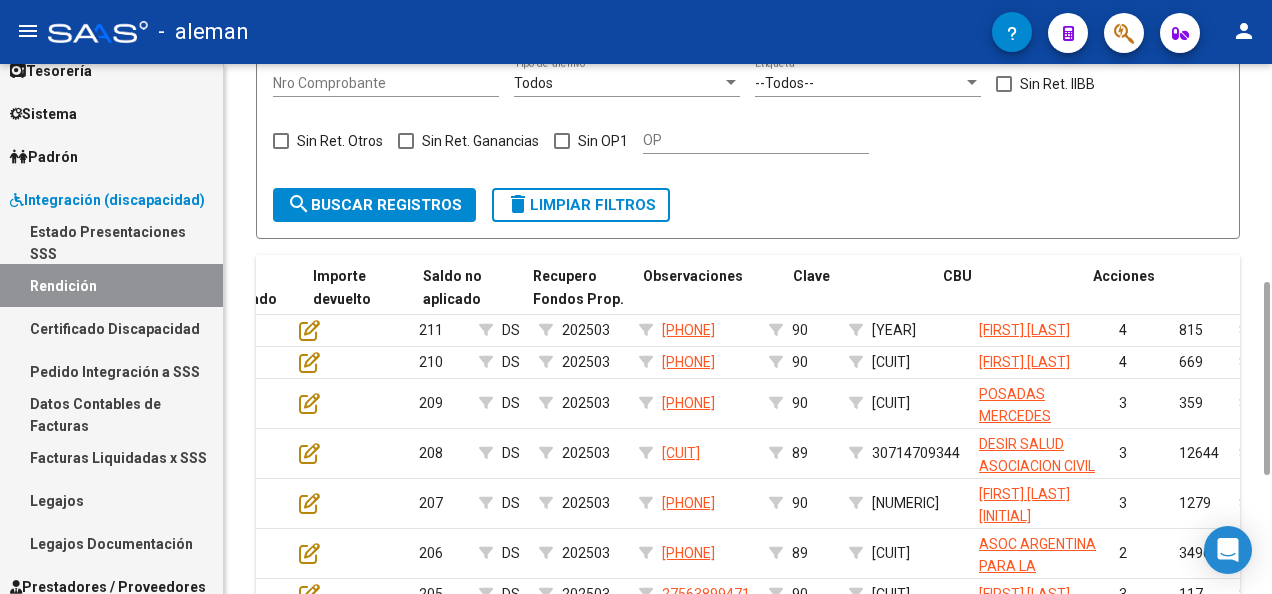 click on "Todos  Solo registros con errores de validación (control 623 instructivo de rendición) Todos  Solo registros aceptados por el usuario Todos  Con CBU Id CUIL Periodo Prestacion Código Práctica Clave Prestador CUIT/Razon Social Nro Comprobante Todos  Tipo de archivo --Todos--  Etiqueta   Sin Ret. IIBB   Sin Ret. Otros   Sin Ret. Ganancias   Sin OP1 OP search  Buscar registros  delete  Limpiar filtros" 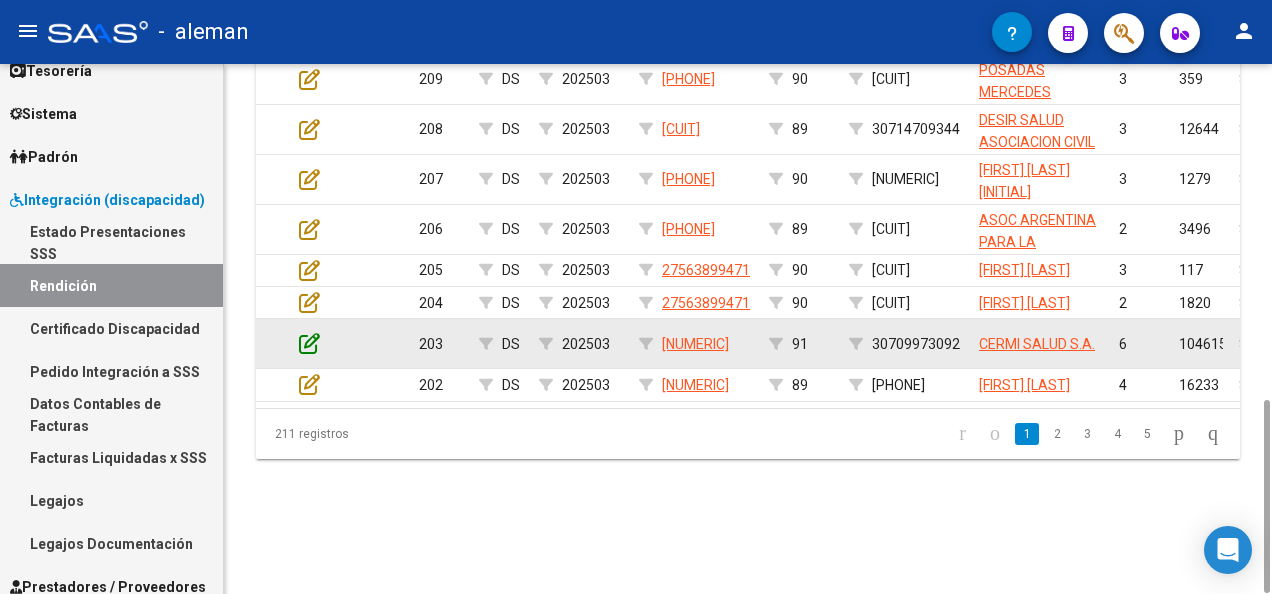 click 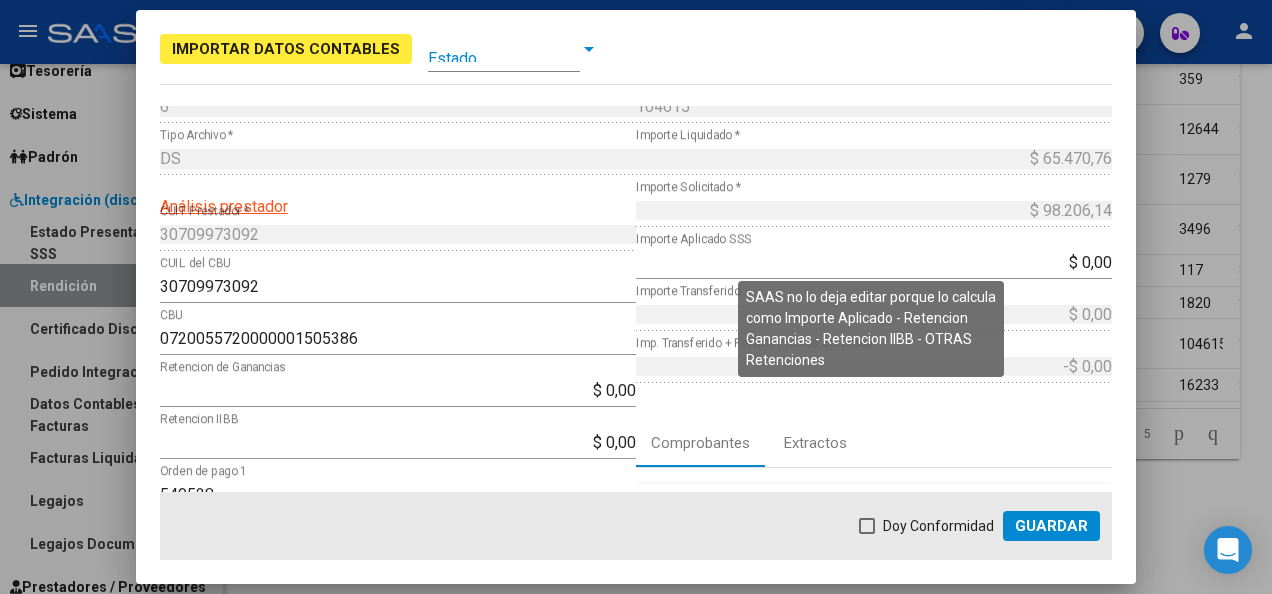 scroll, scrollTop: 0, scrollLeft: 0, axis: both 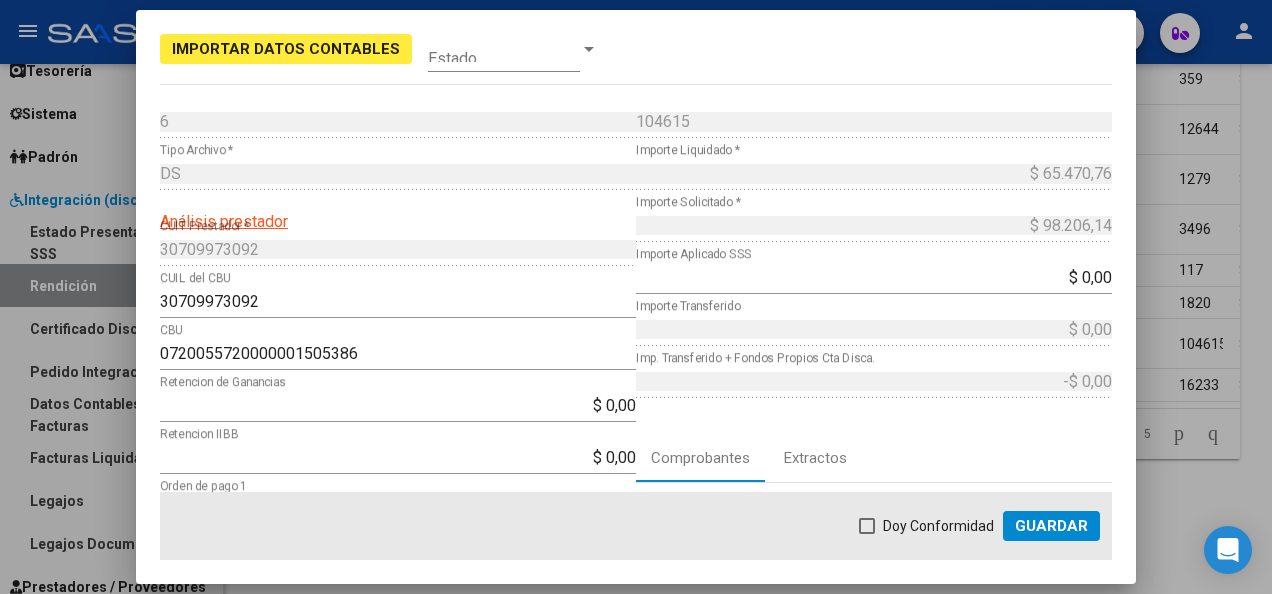 click on "$ 0,00" at bounding box center [874, 277] 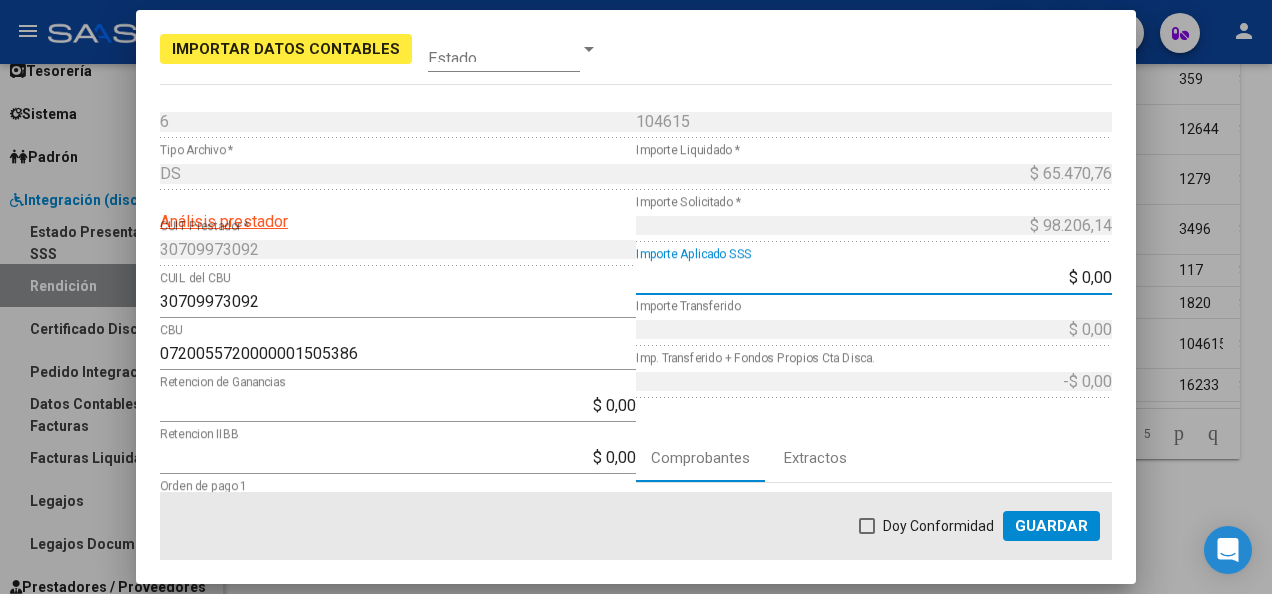 click on "$ 0,00" at bounding box center [874, 277] 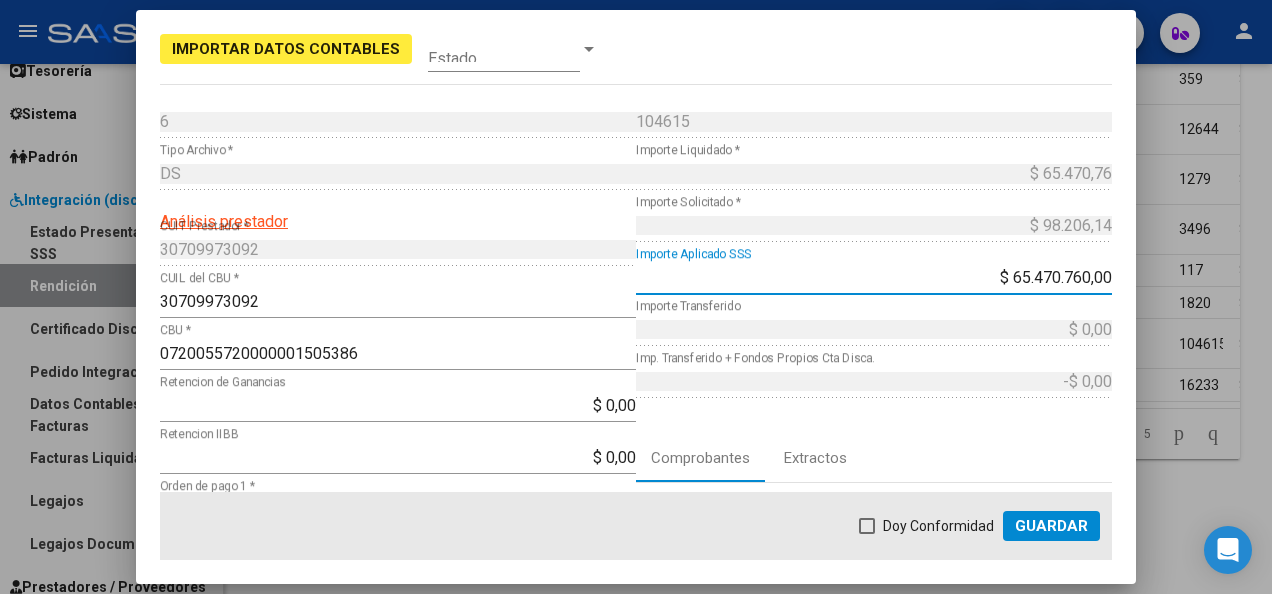 drag, startPoint x: 811, startPoint y: 278, endPoint x: 1232, endPoint y: 312, distance: 422.3707 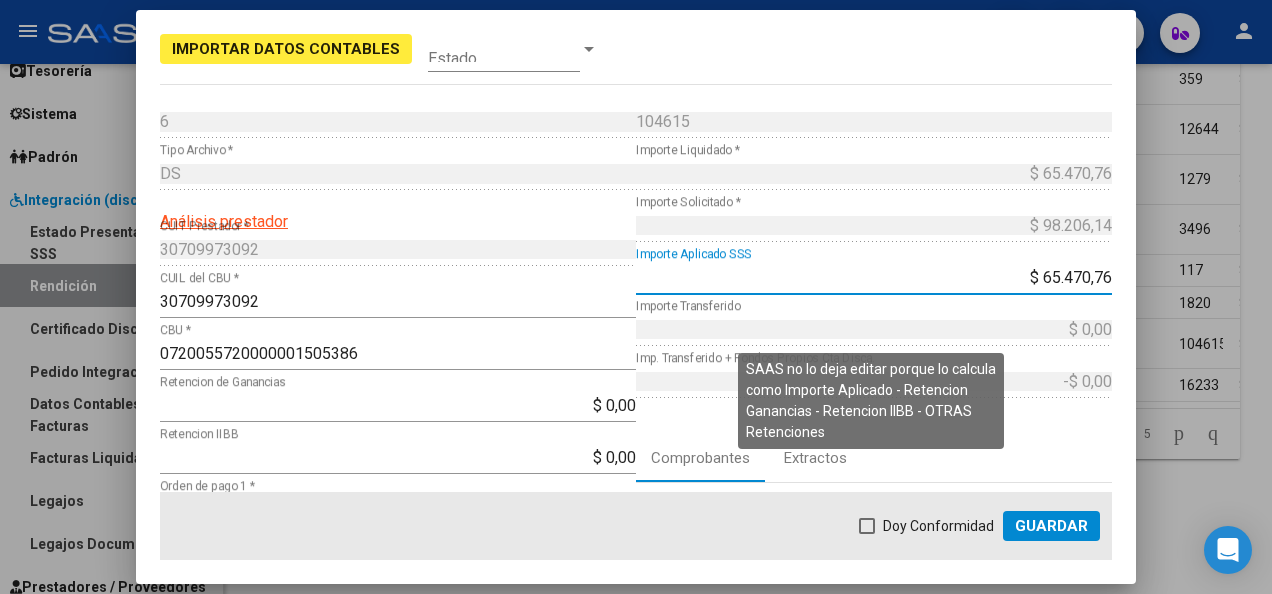 type on "$ 65.470,76" 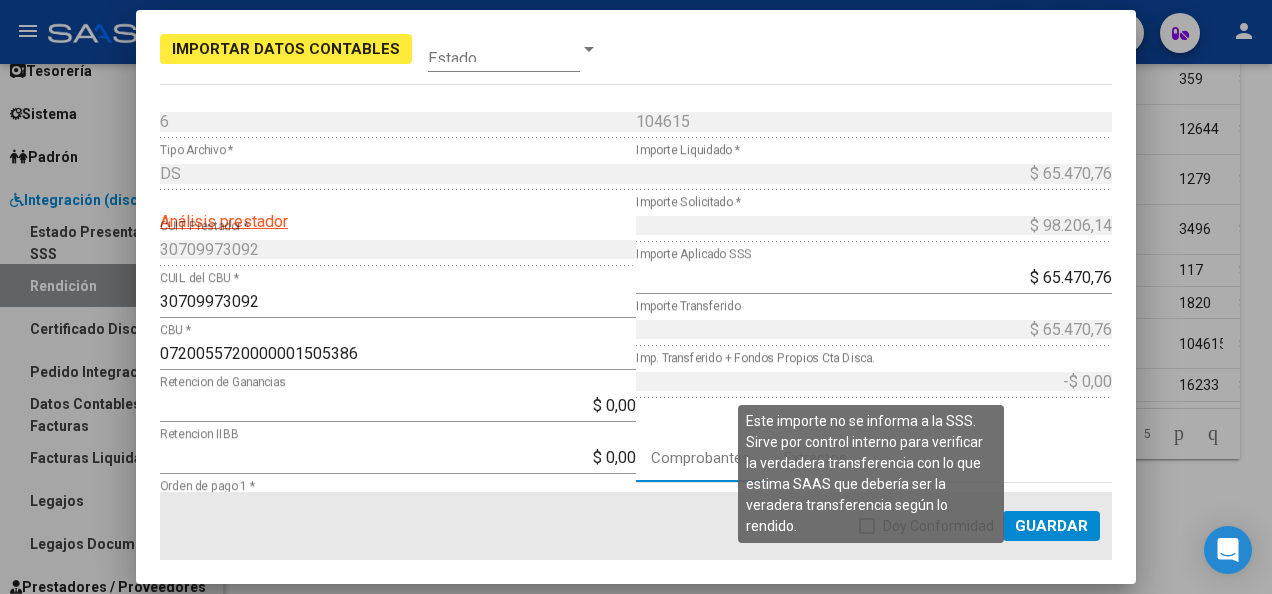 click on "-$ 0,00 Imp. Transferido + Fondos Propios Cta Disca." at bounding box center (874, 392) 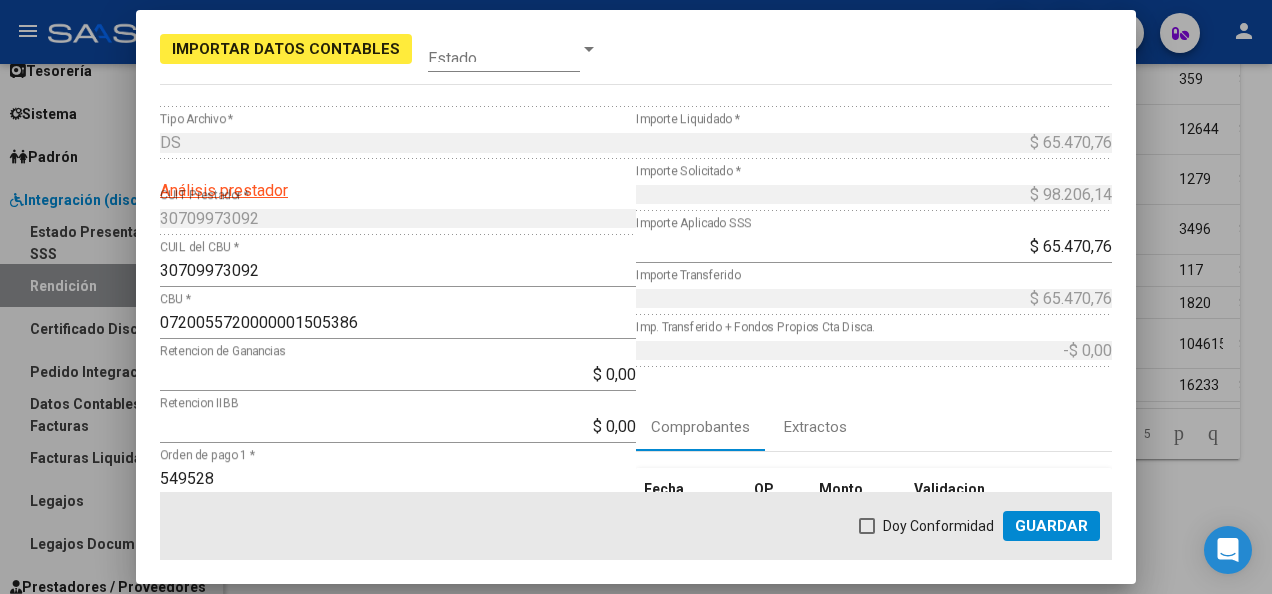 scroll, scrollTop: 0, scrollLeft: 0, axis: both 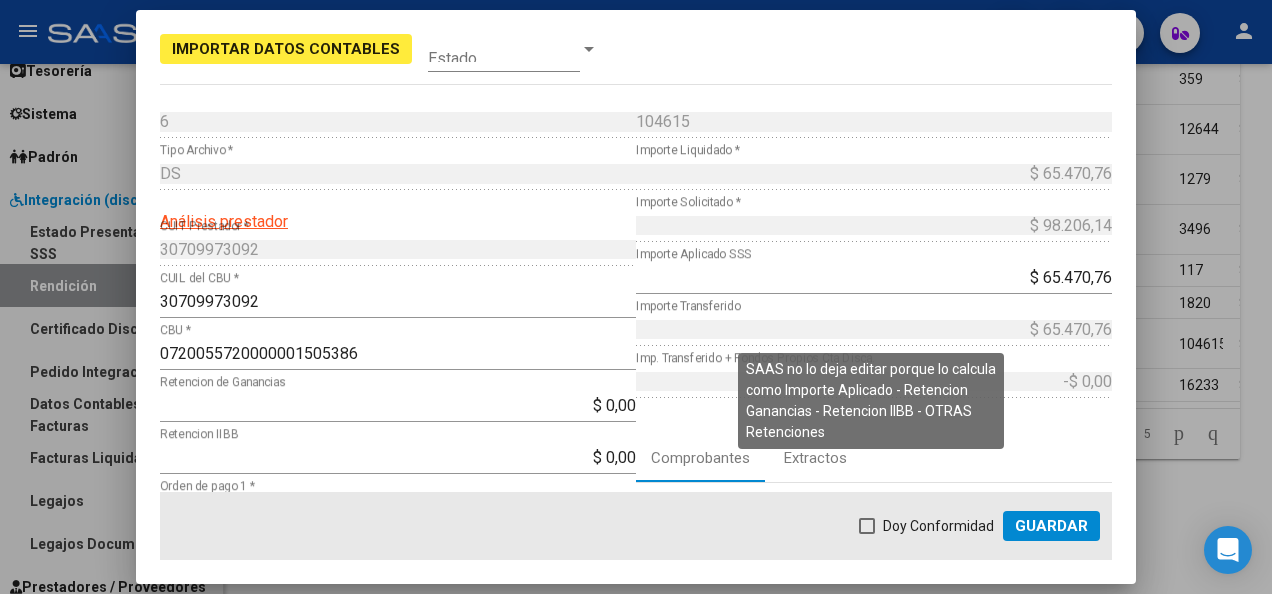 click on "$ 65.470,76 Importe Transferido" at bounding box center [882, 329] 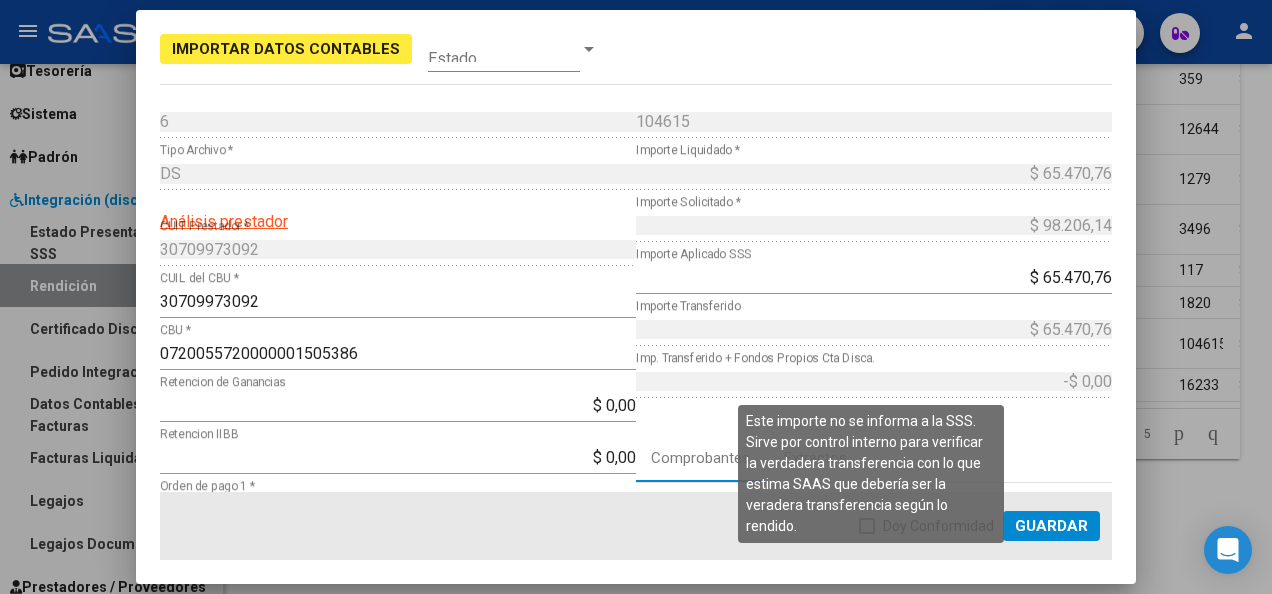 drag, startPoint x: 1101, startPoint y: 328, endPoint x: 1038, endPoint y: 366, distance: 73.57309 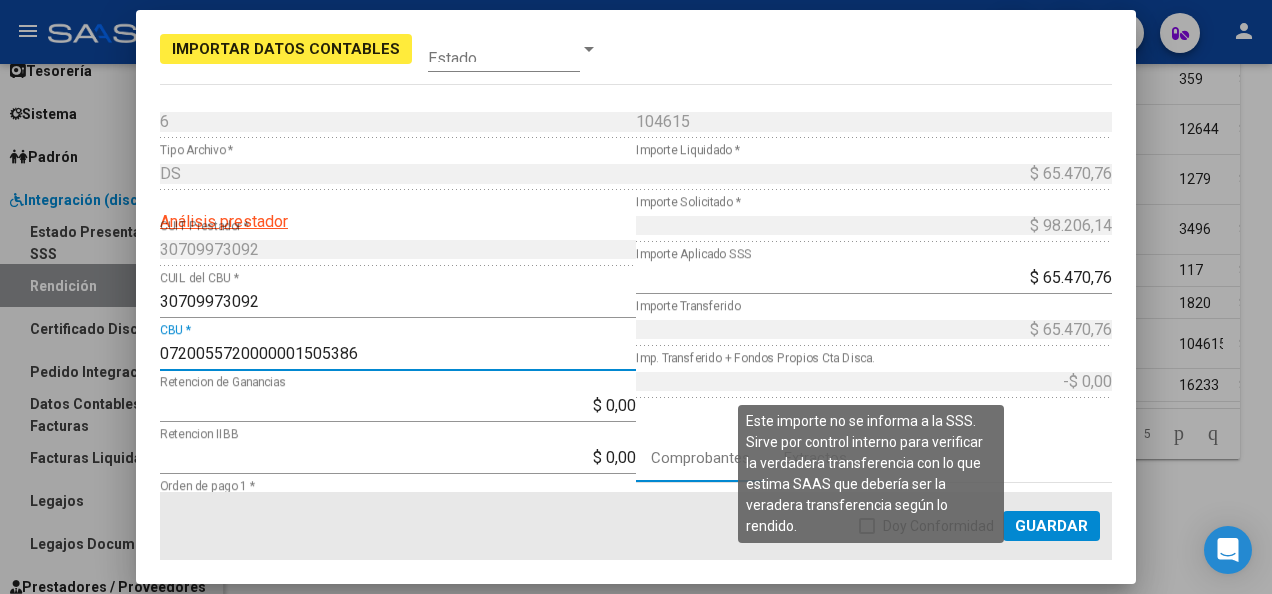 drag, startPoint x: 627, startPoint y: 361, endPoint x: 867, endPoint y: 358, distance: 240.01875 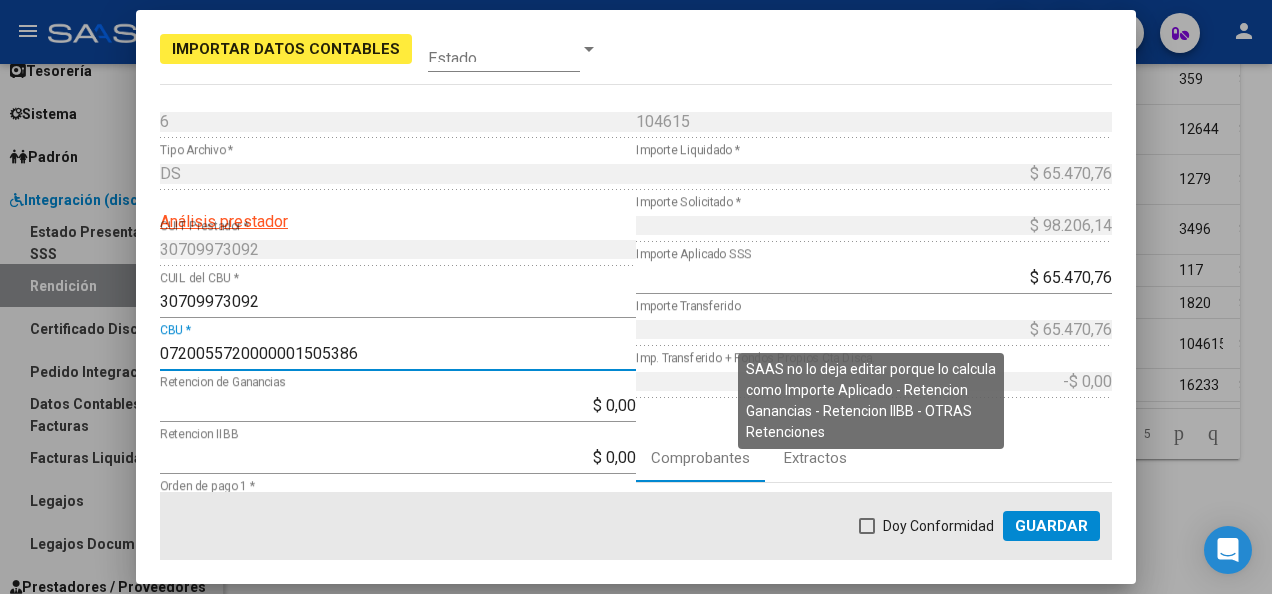 drag, startPoint x: 867, startPoint y: 358, endPoint x: 844, endPoint y: 358, distance: 23 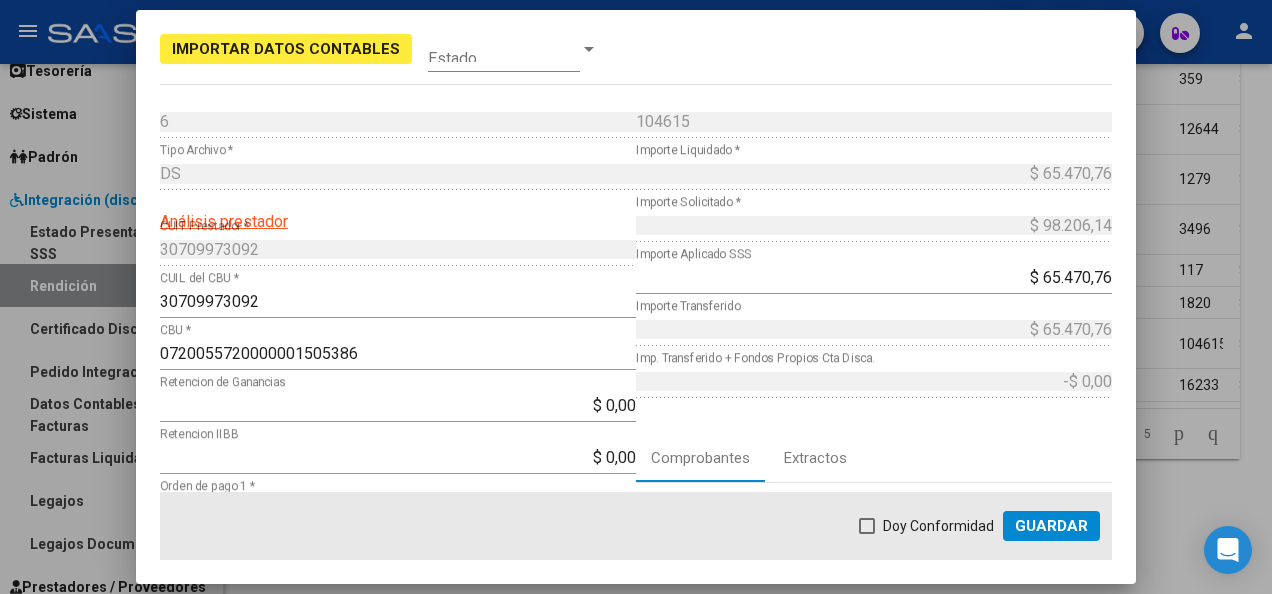click on "$ 65.470,76 Importe Transferido" at bounding box center [874, 340] 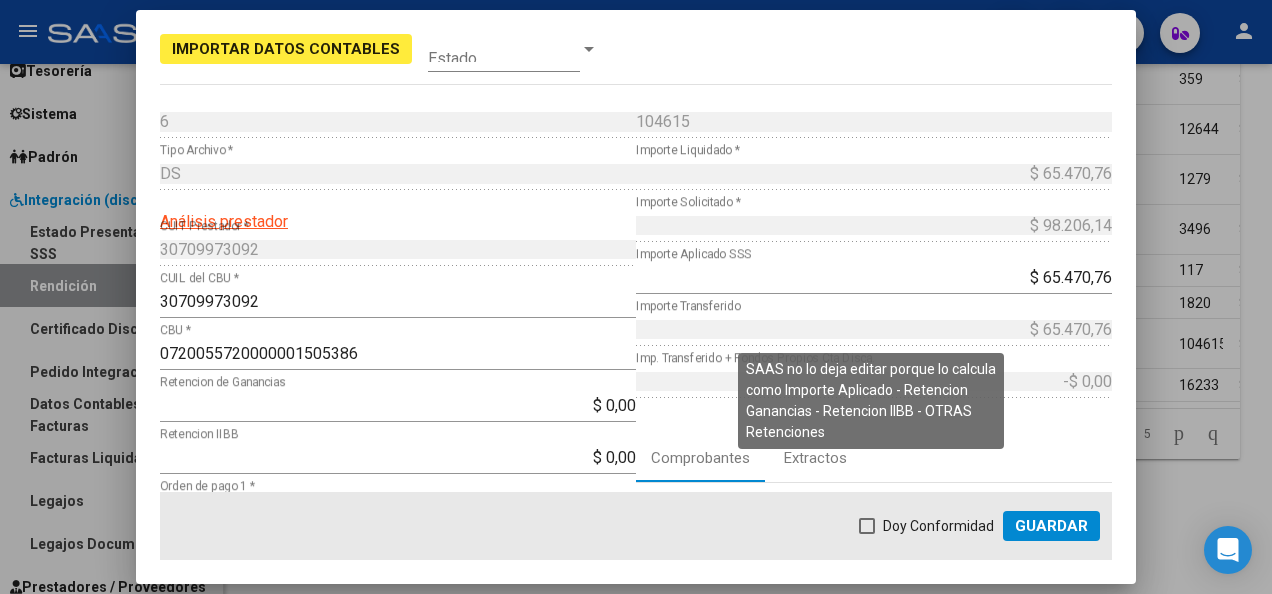 drag, startPoint x: 696, startPoint y: 358, endPoint x: 844, endPoint y: 357, distance: 148.00337 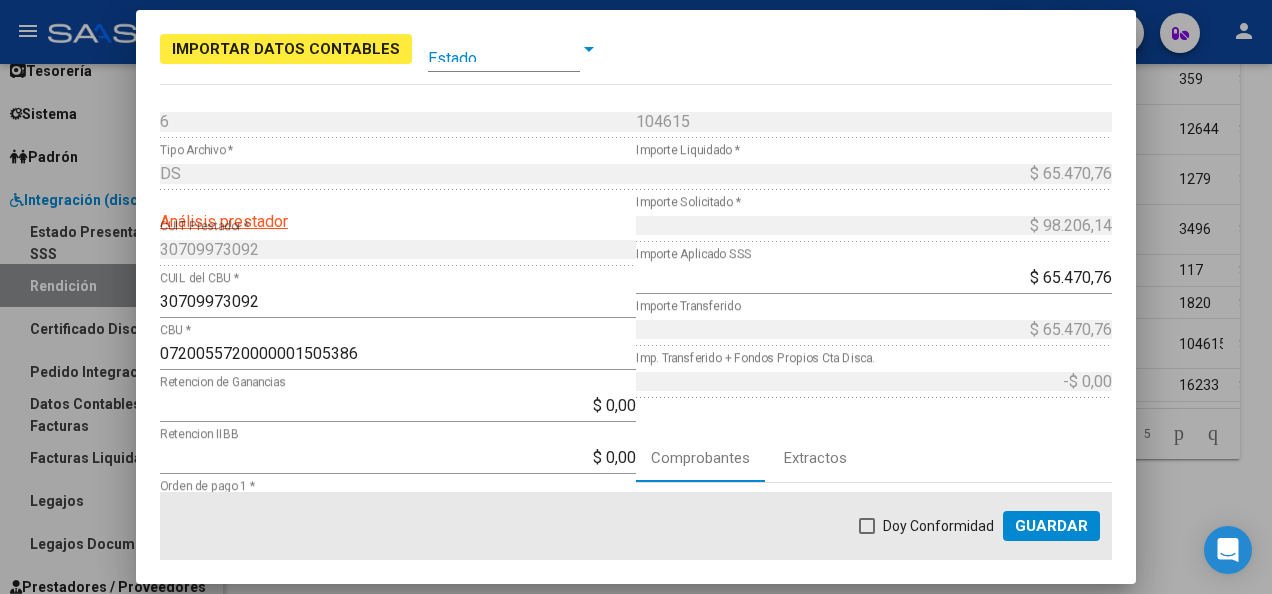 click at bounding box center (504, 49) 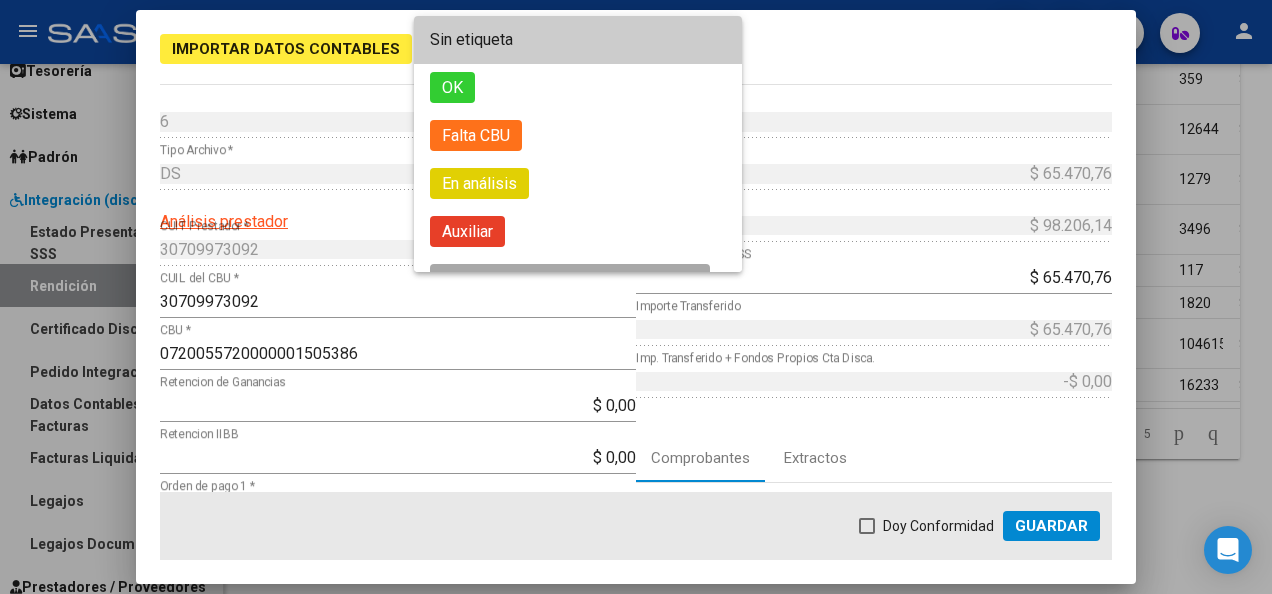 click at bounding box center [636, 297] 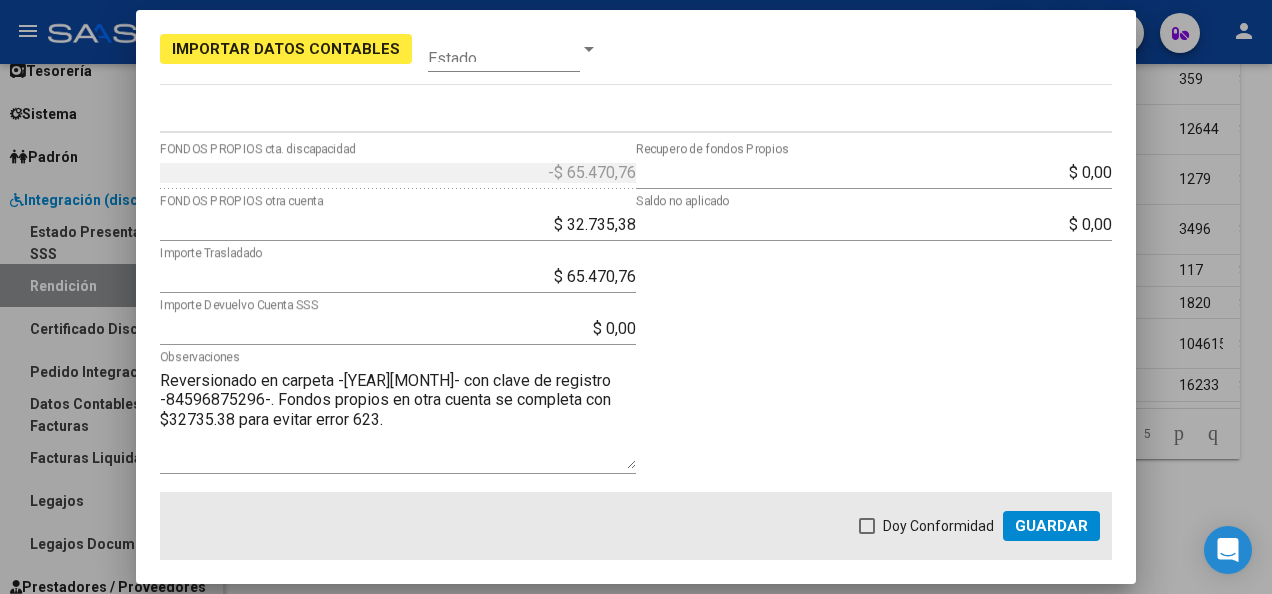 scroll, scrollTop: 778, scrollLeft: 0, axis: vertical 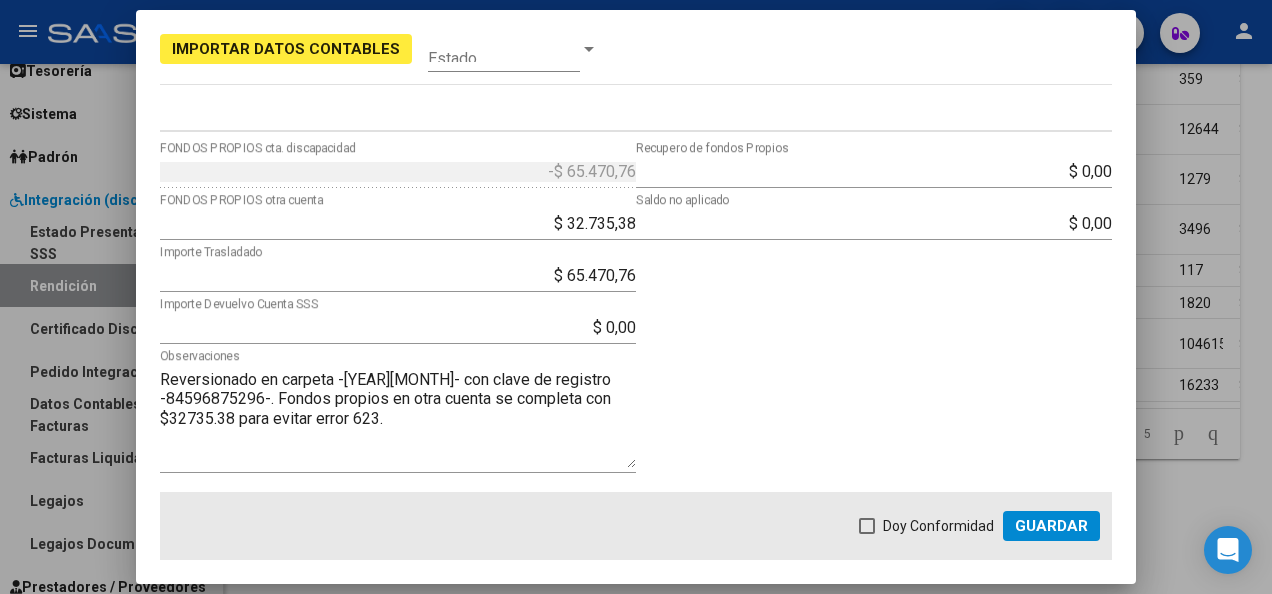 drag, startPoint x: 178, startPoint y: 200, endPoint x: 568, endPoint y: 194, distance: 390.04614 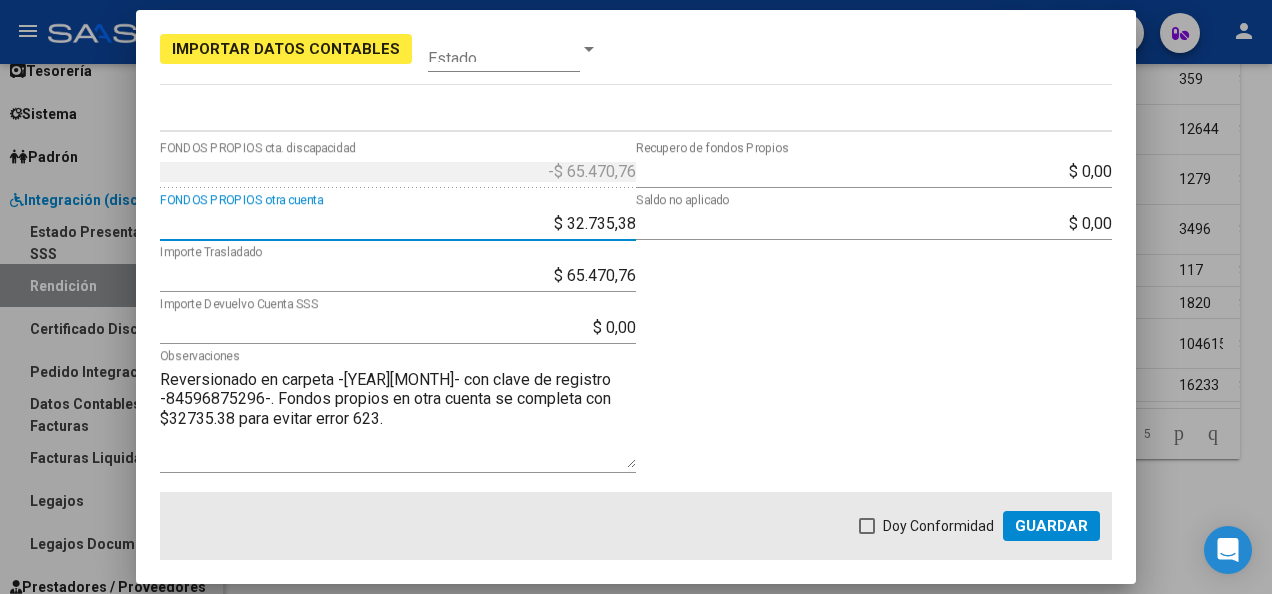 click on "$ 32.735,38" at bounding box center [398, 223] 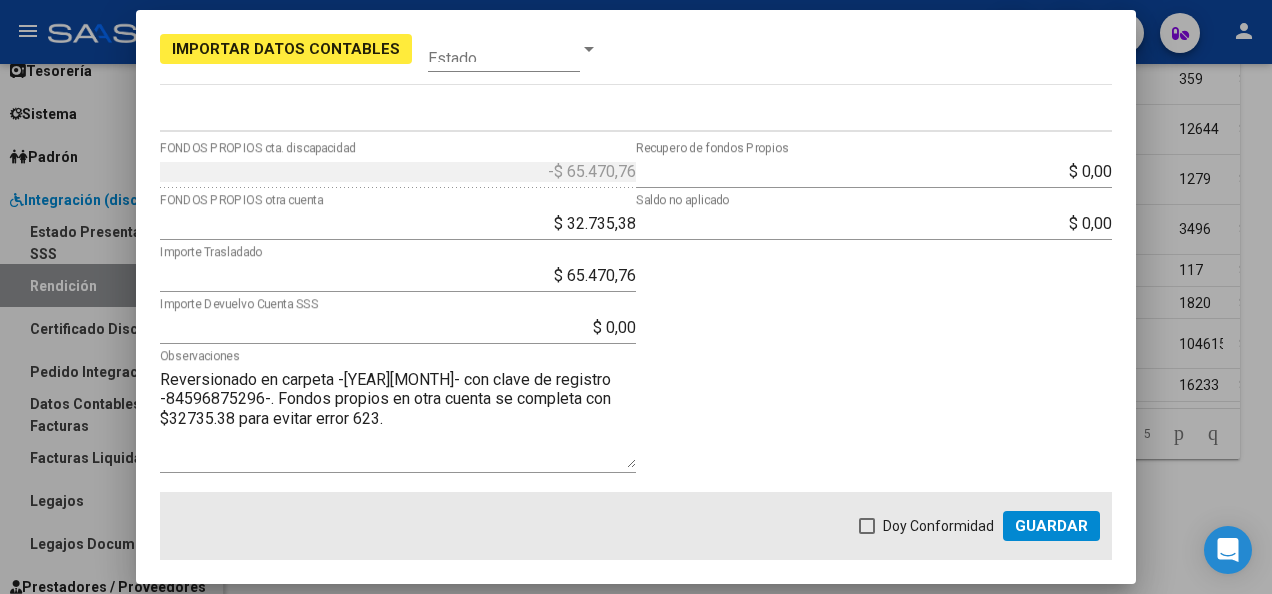click on "Reversionado en carpeta -[YEAR][MONTH]- con clave de registro -84596875296-. Fondos propios en otra cuenta se completa con $32735.38 para evitar error 623." at bounding box center (398, 418) 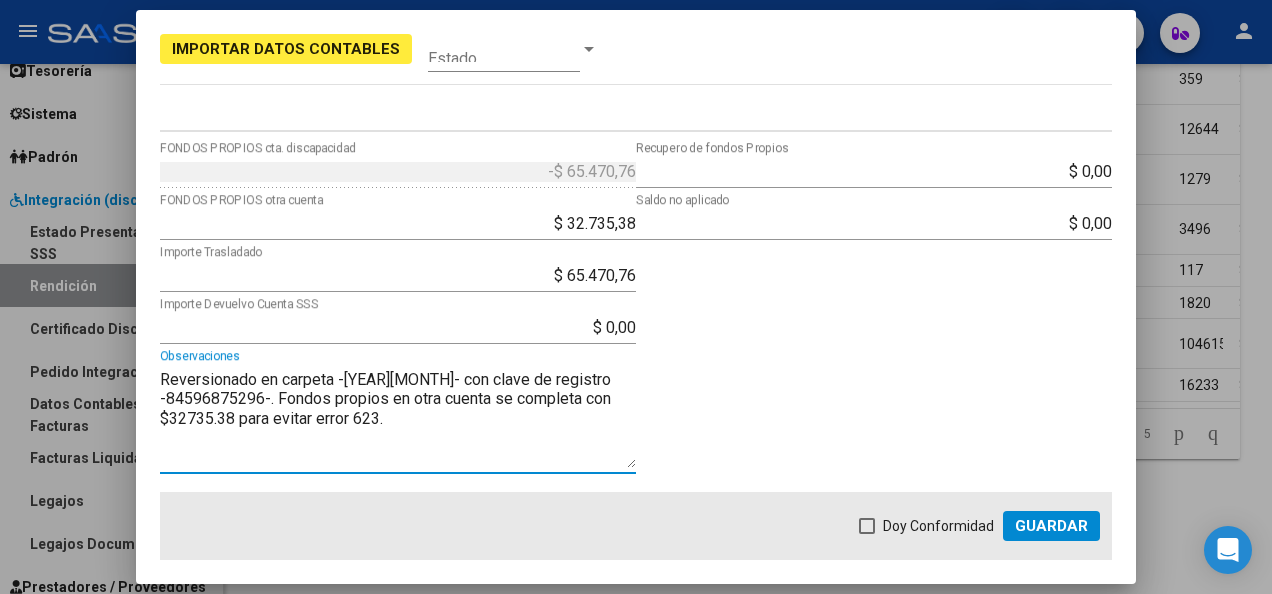 drag, startPoint x: 454, startPoint y: 436, endPoint x: 181, endPoint y: 399, distance: 275.4959 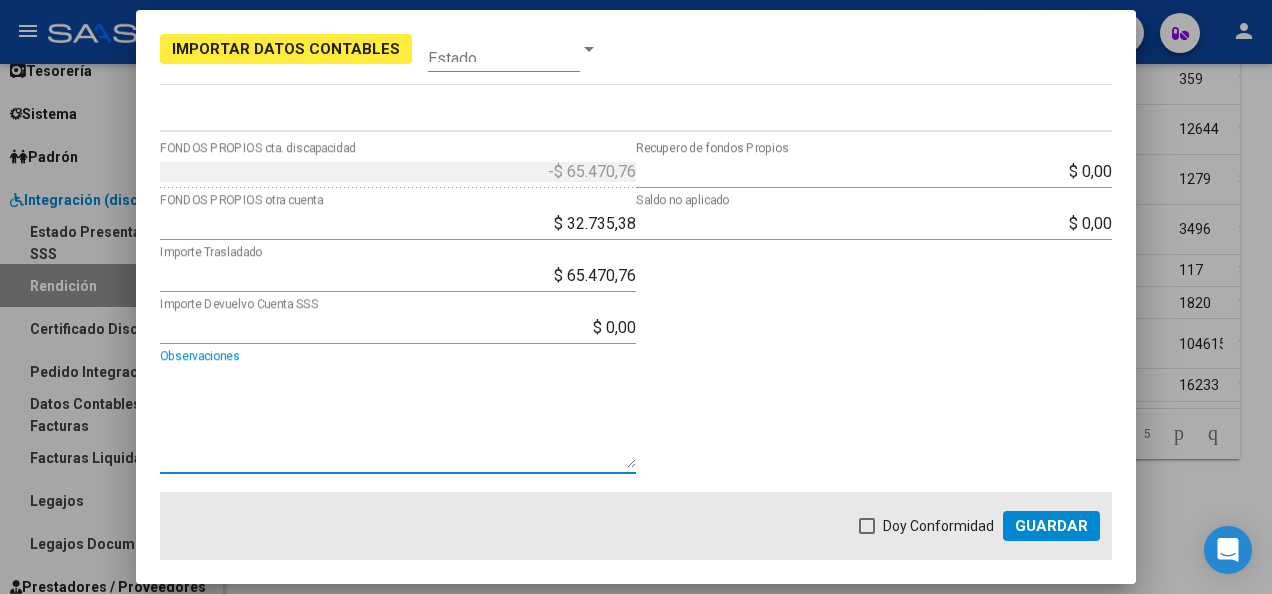 type 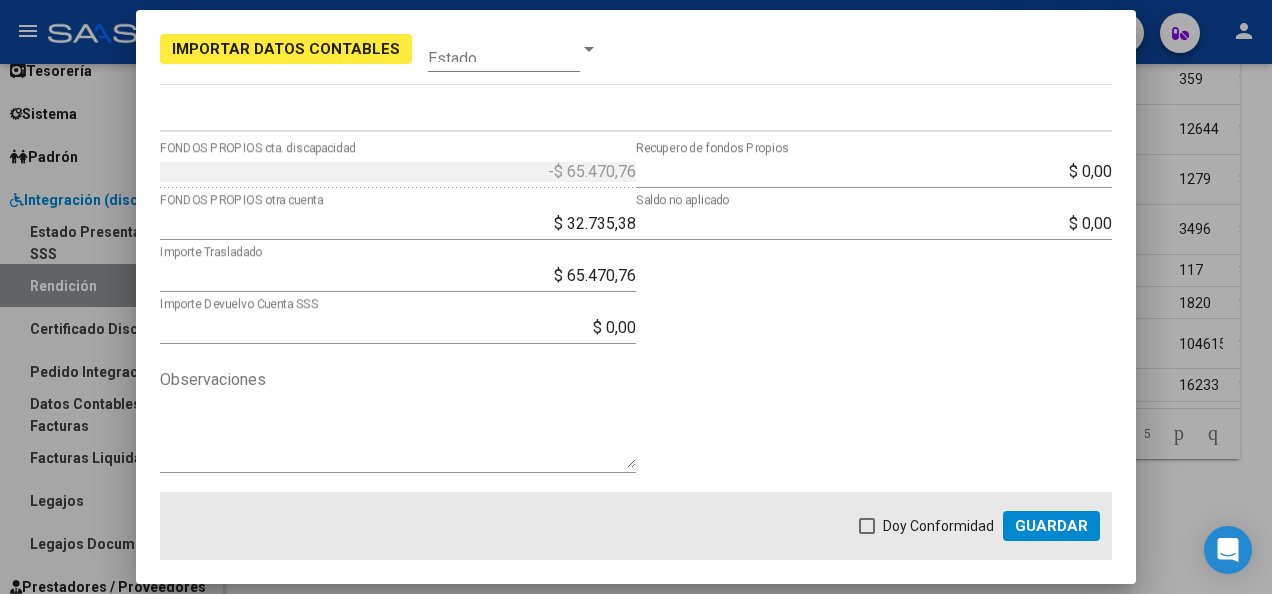 click on "$ 0,00 Recupero de fondos Propios    $ 0,00 Saldo no aplicado" at bounding box center [874, 324] 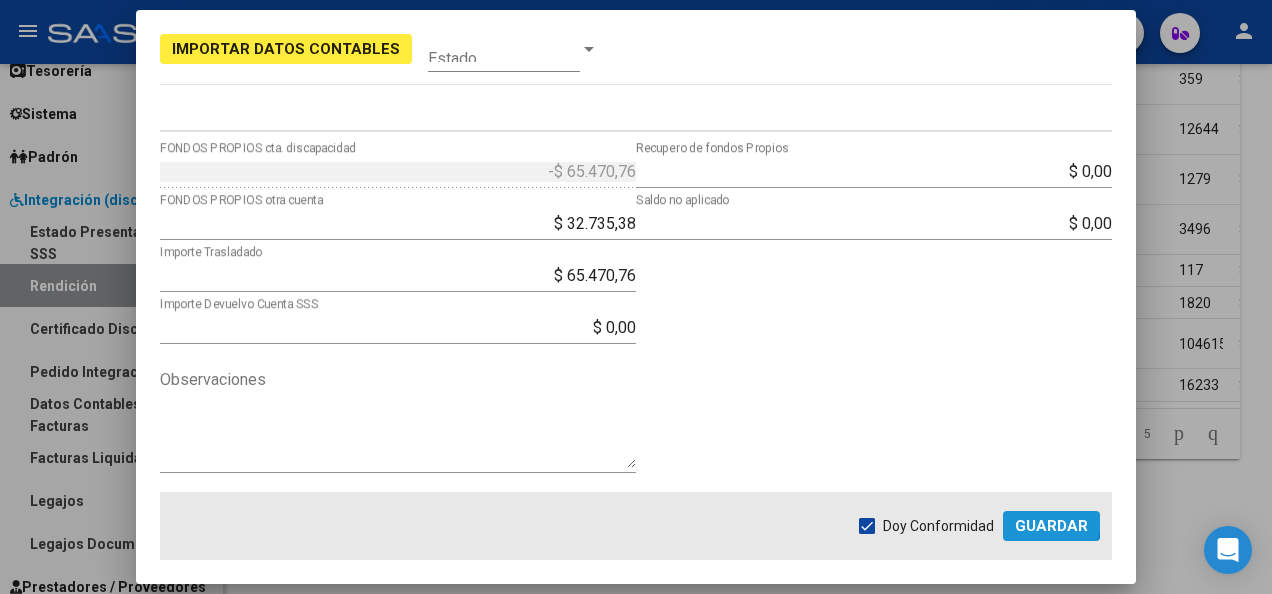 click on "Guardar" 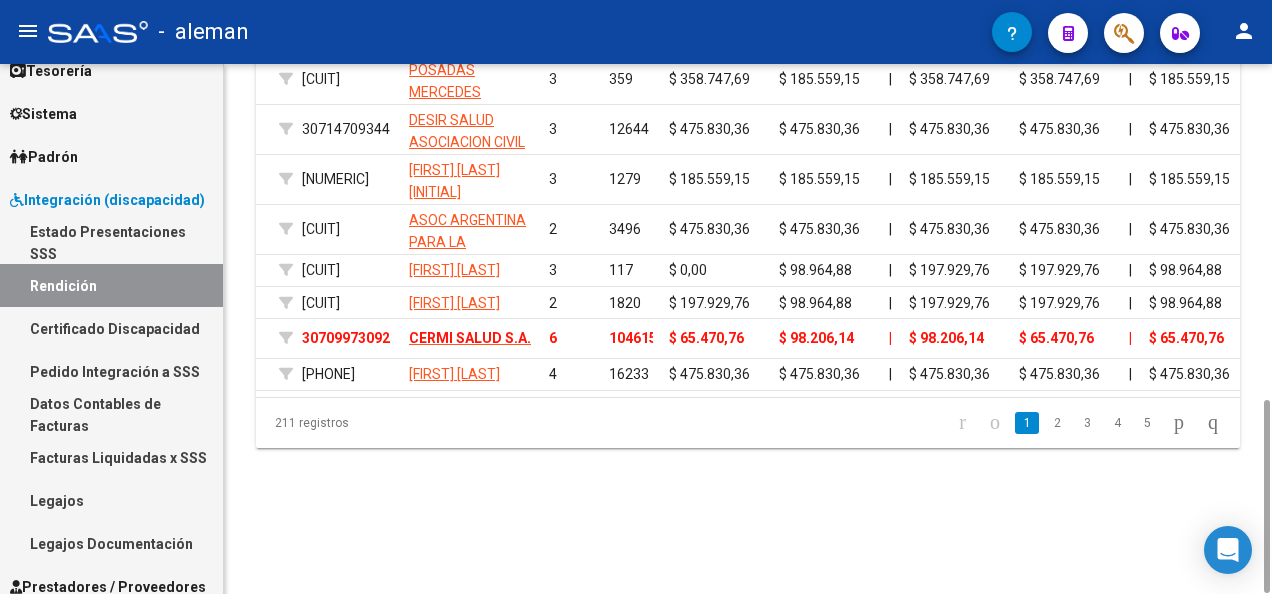 scroll, scrollTop: 0, scrollLeft: 0, axis: both 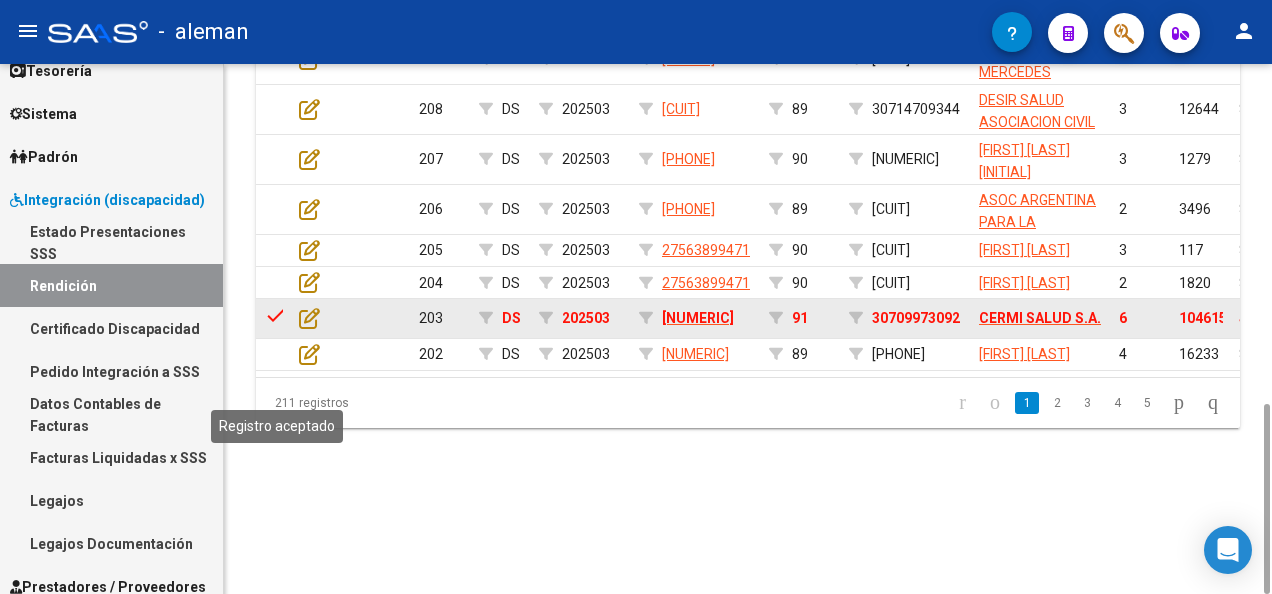 click on "check" 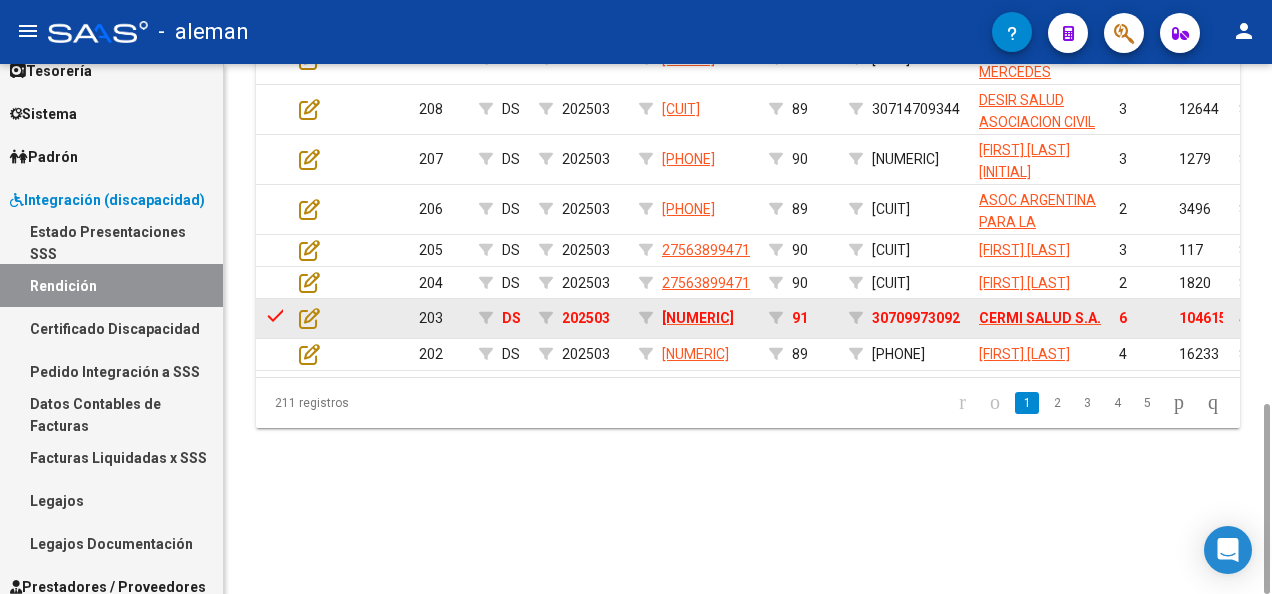 click 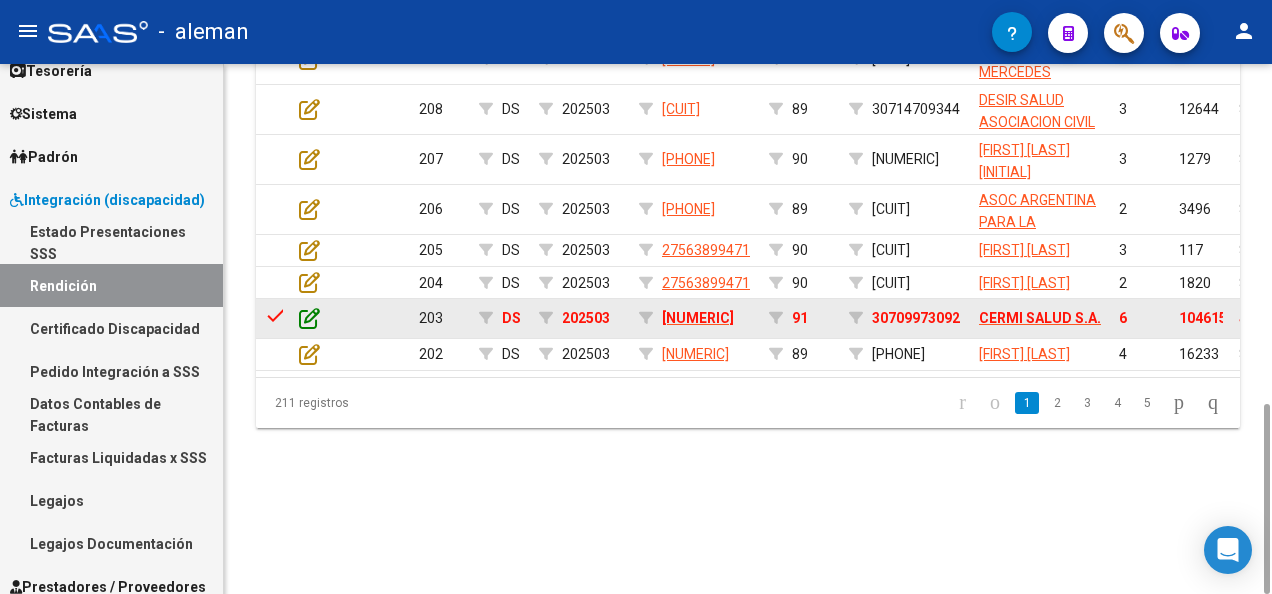 click 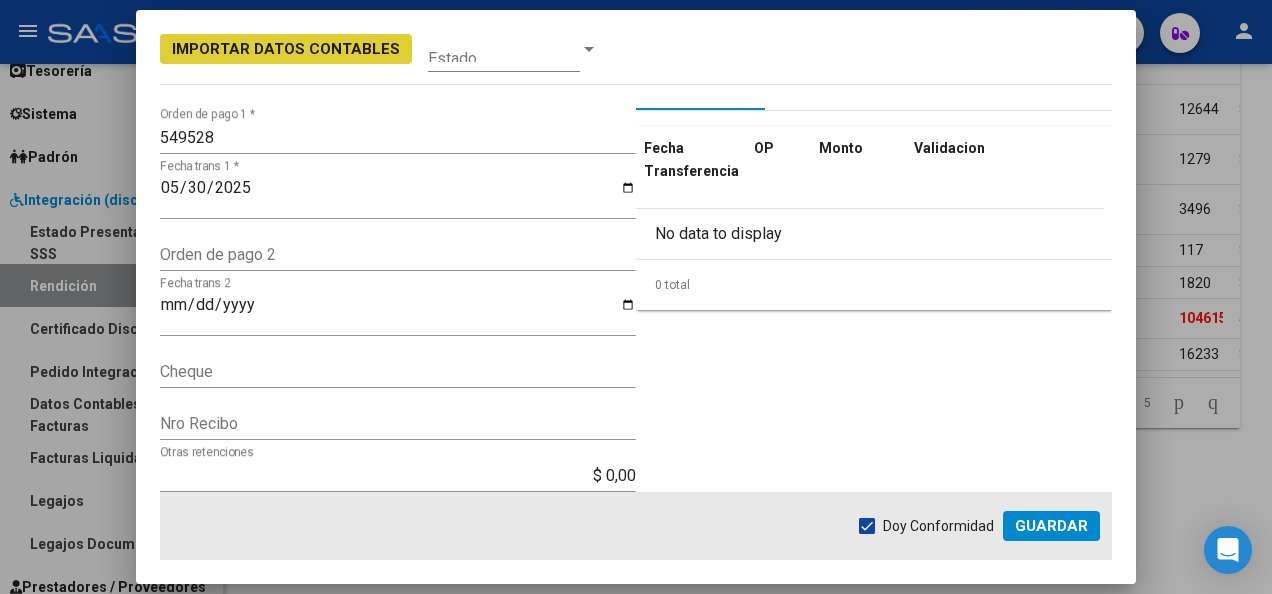 scroll, scrollTop: 0, scrollLeft: 0, axis: both 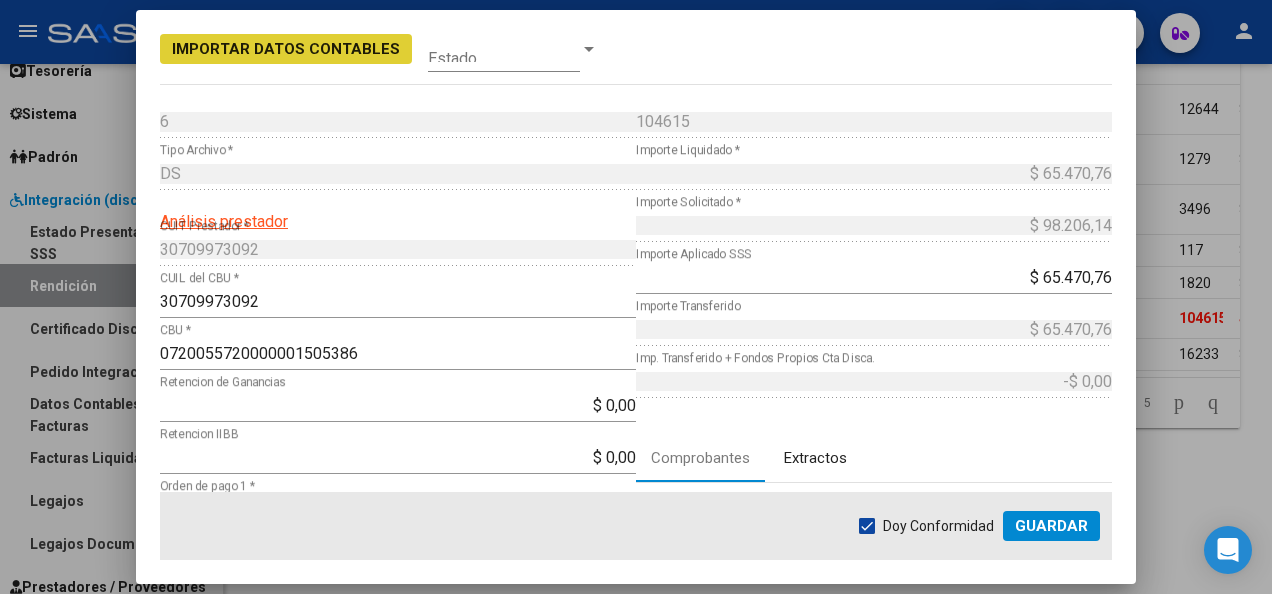click on "Extractos" at bounding box center (815, 458) 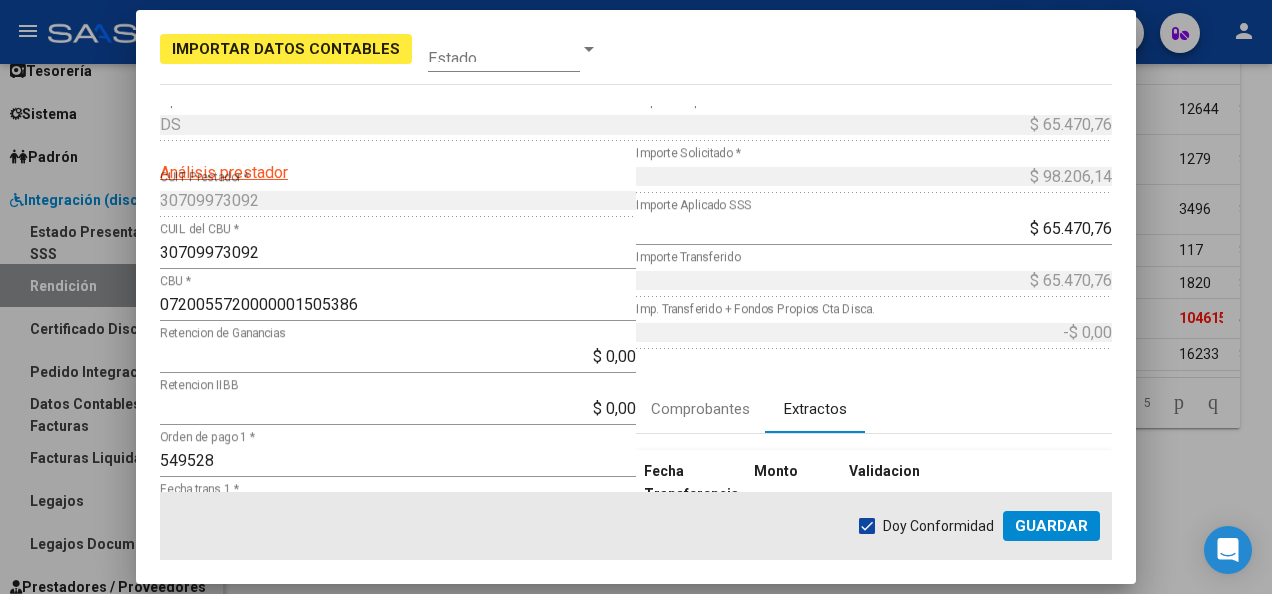scroll, scrollTop: 0, scrollLeft: 0, axis: both 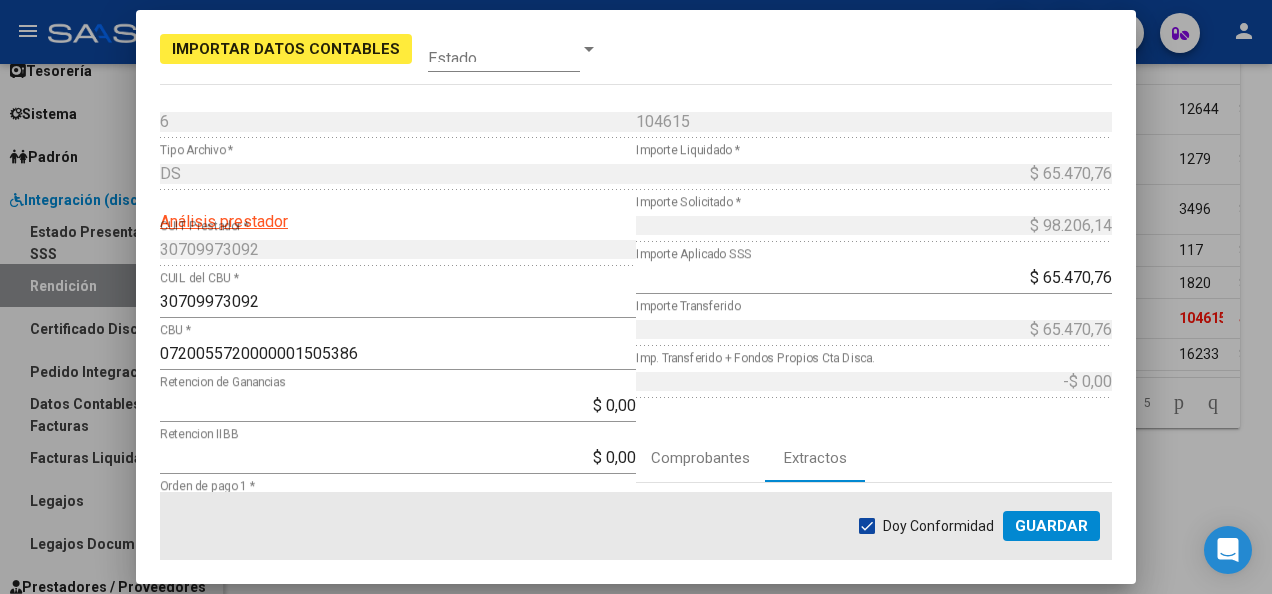 click on "6 Punto de Venta *   DS Tipo Archivo * Análisis prestador   [CUIT] CUIT Prestador *   [CUIL] CUIL del CBU *   [CBU] CBU *   $ 0,00 Retencion de Ganancias    $ 0,00 Retencion IIBB    549528 Orden de pago 1 *   2025-05-30 Fecha trans 1 *   Orden de pago 2    Fecha trans 2    Cheque    Nro Recibo    $ 0,00 Otras retenciones    104615 Nro Comprobante *   $ 65.470,76 Importe Liquidado *   $ 98.206,14 Importe Solicitado *   $ 65.470,76 Importe Aplicado SSS    $ 65.470,76 Importe Transferido    -$ 0,00 Imp. Transferido + Fondos Propios Cta Disca.  Comprobantes Extractos Fecha Transferencia OP Monto Validacion No data to display  0 total   1    -$ 65.470,76 FONDOS PROPIOS cta. discapacidad    $ 32.735,38 FONDOS PROPIOS otra cuenta    $ 65.470,76 Importe Trasladado    $ 0,00 Importe Devuelvo Cuenta SSS    Observaciones    $ 0,00 Recupero de fondos Propios    $ 0,00 Saldo no aplicado" at bounding box center [636, 299] 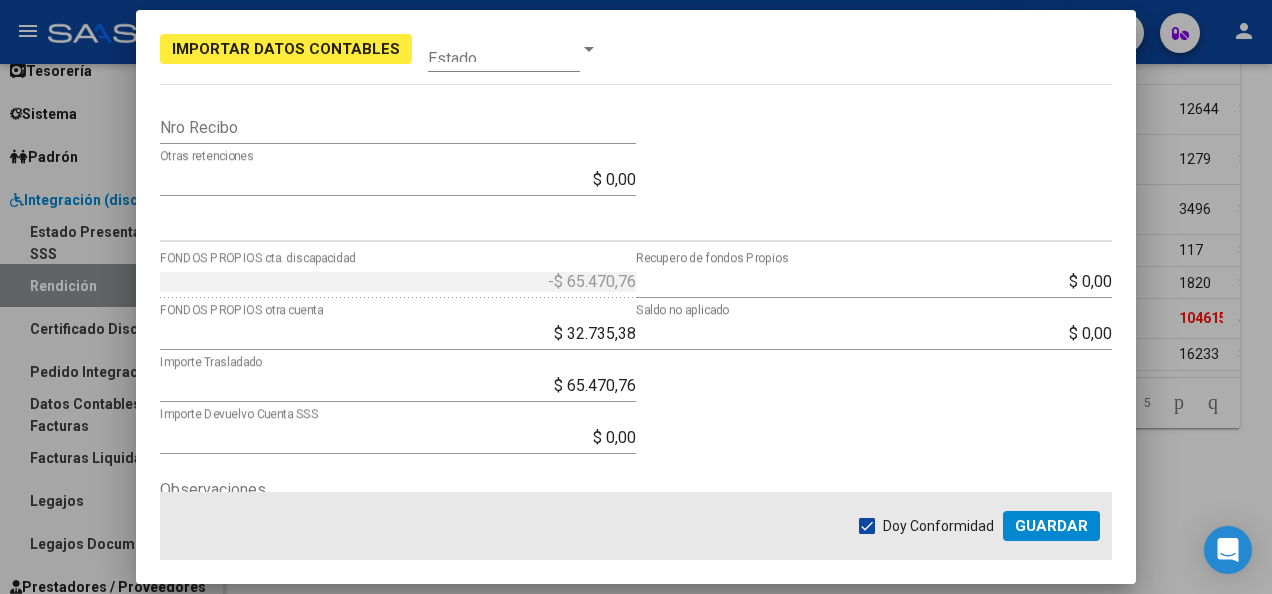 scroll, scrollTop: 700, scrollLeft: 0, axis: vertical 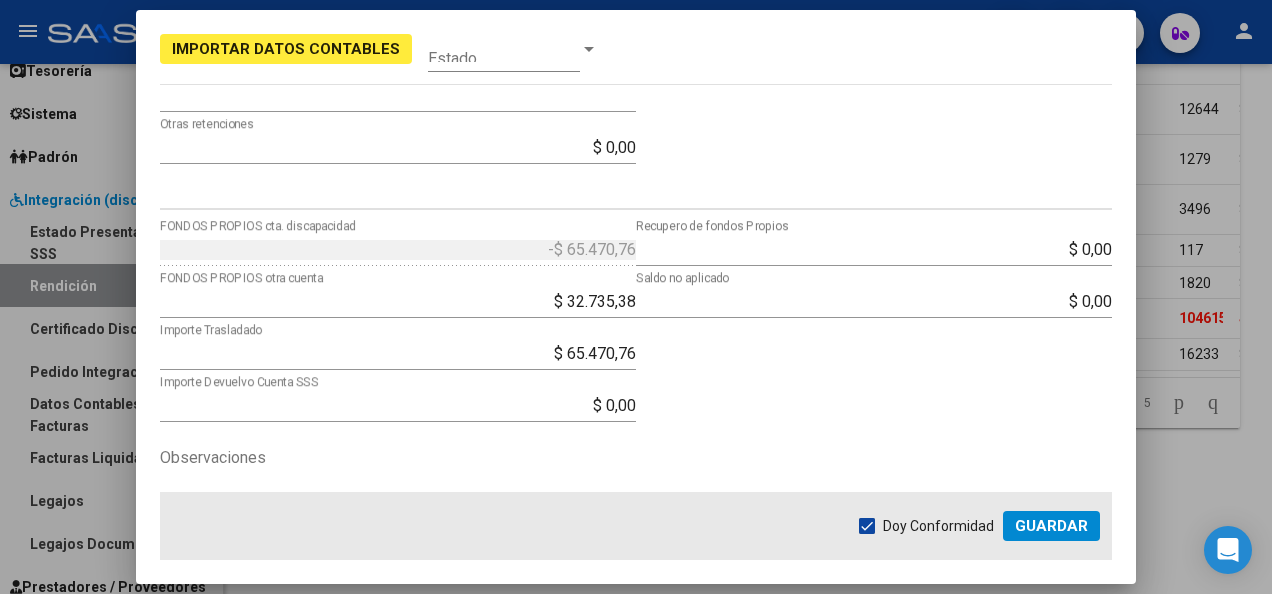 drag, startPoint x: 200, startPoint y: 280, endPoint x: 580, endPoint y: 310, distance: 381.18237 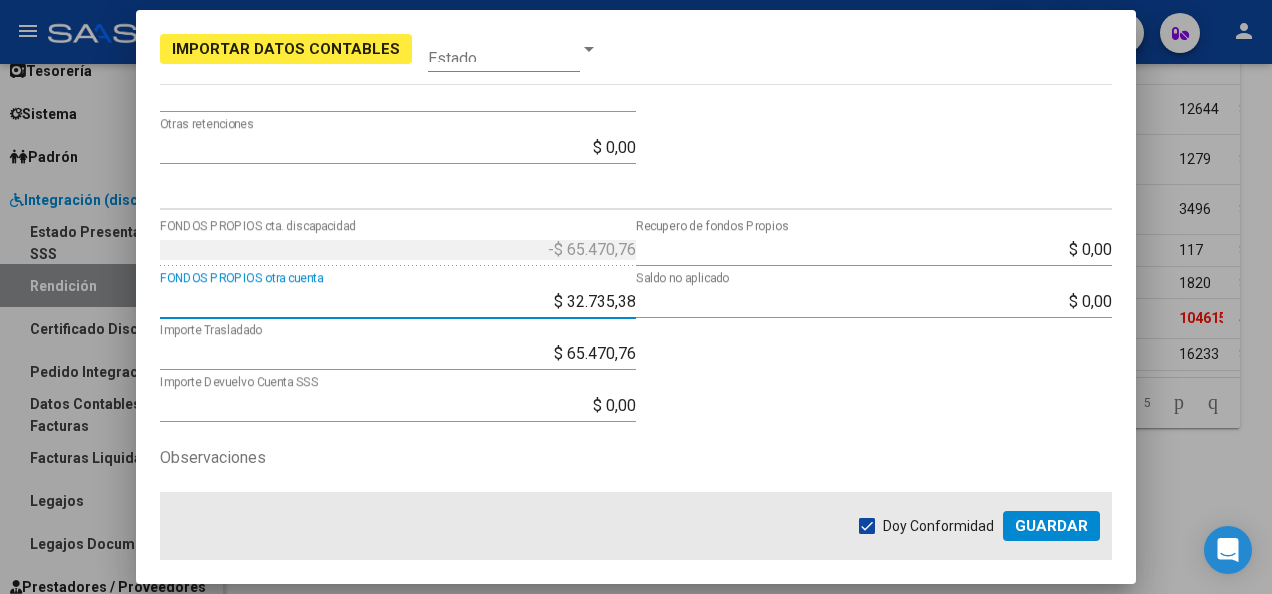 click on "$ 32.735,38" at bounding box center [398, 301] 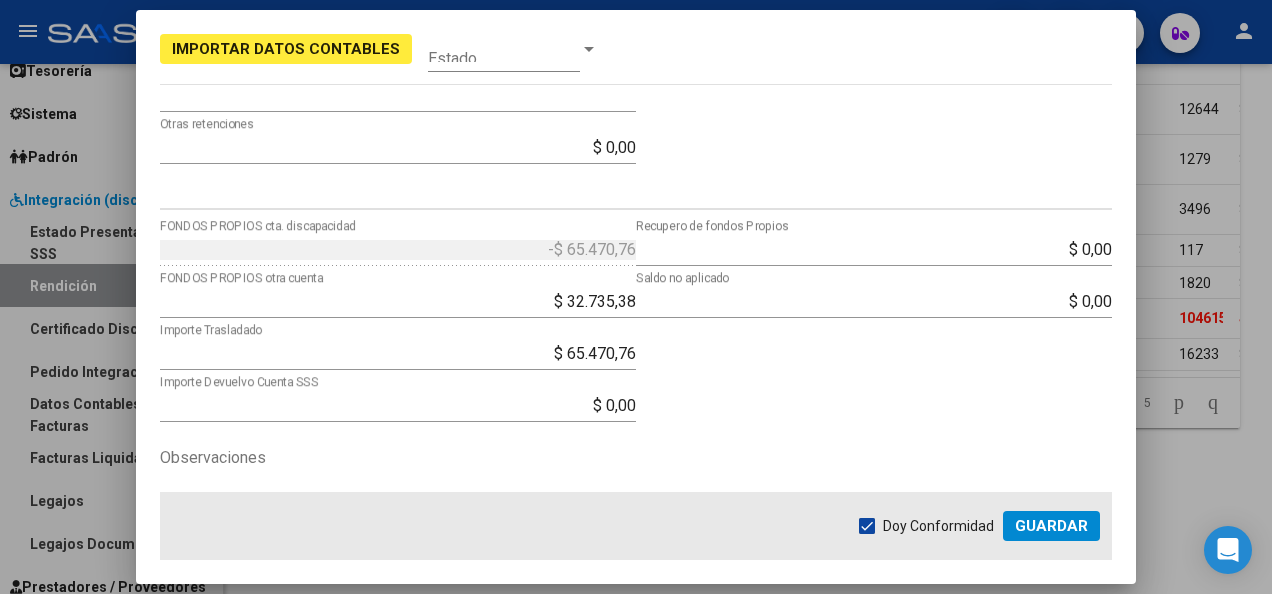 click on "-$ 65.470,76 FONDOS PROPIOS cta. discapacidad    $ 32.735,38 FONDOS PROPIOS otra cuenta    $ 65.470,76 Importe Trasladado    $ 0,00 Importe Devuelvo Cuenta SSS    Observaciones    $ 0,00 Recupero de fondos Propios    $ 0,00 Saldo no aplicado" at bounding box center [636, 402] 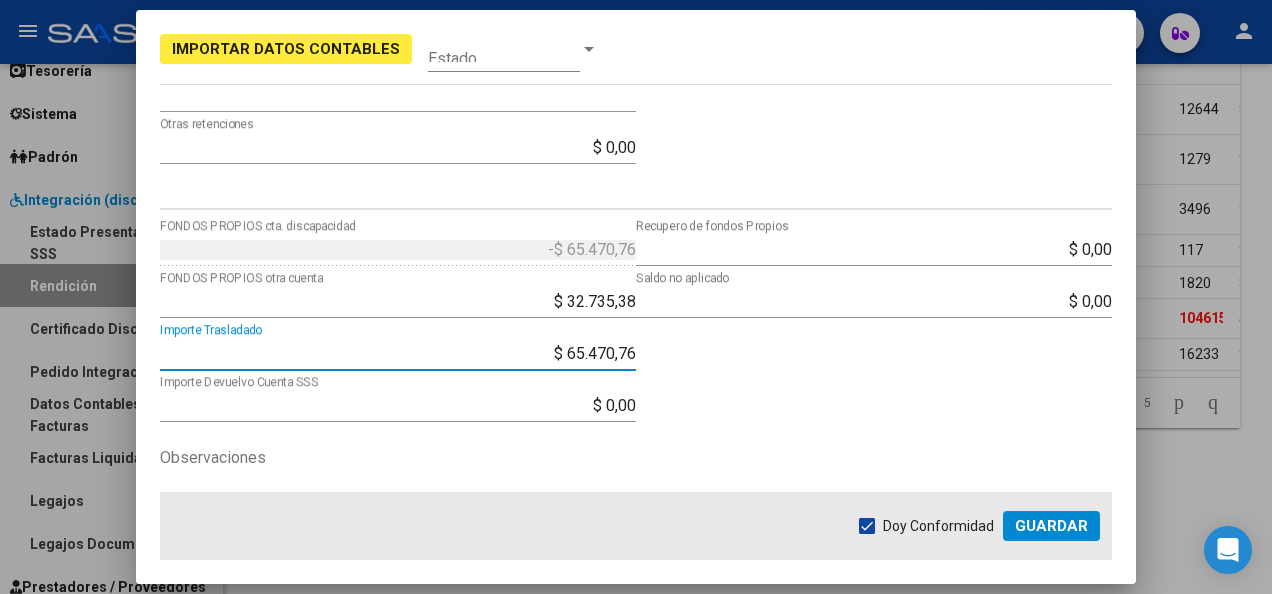 drag, startPoint x: 546, startPoint y: 354, endPoint x: 718, endPoint y: 360, distance: 172.10461 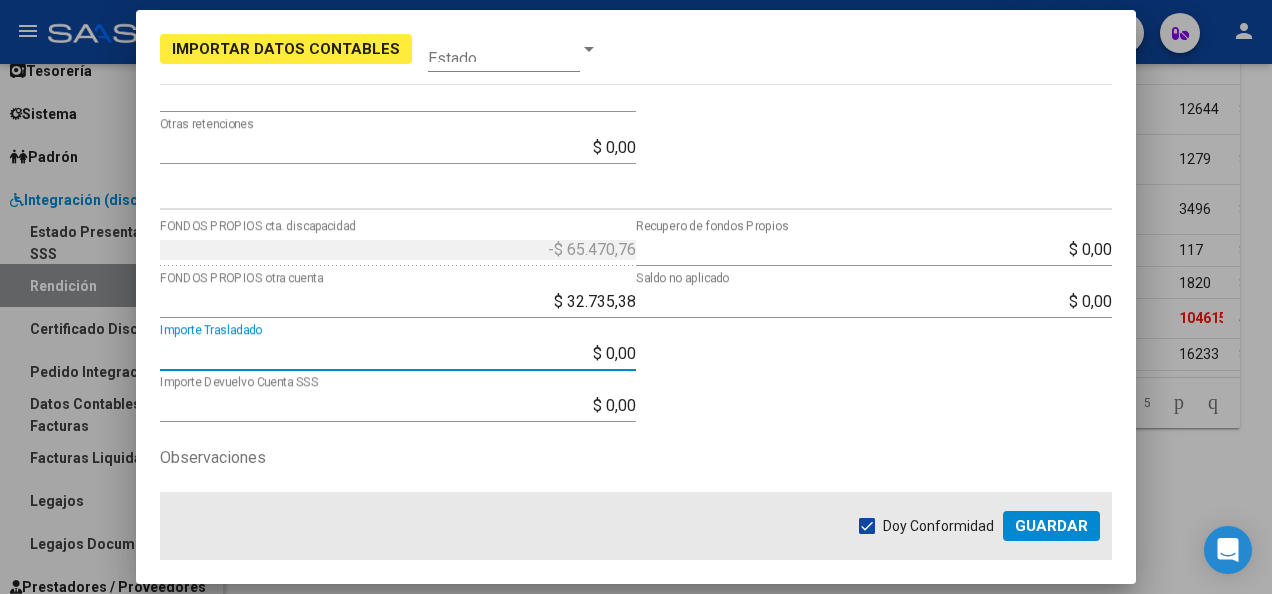 type on "$ 65.470,76" 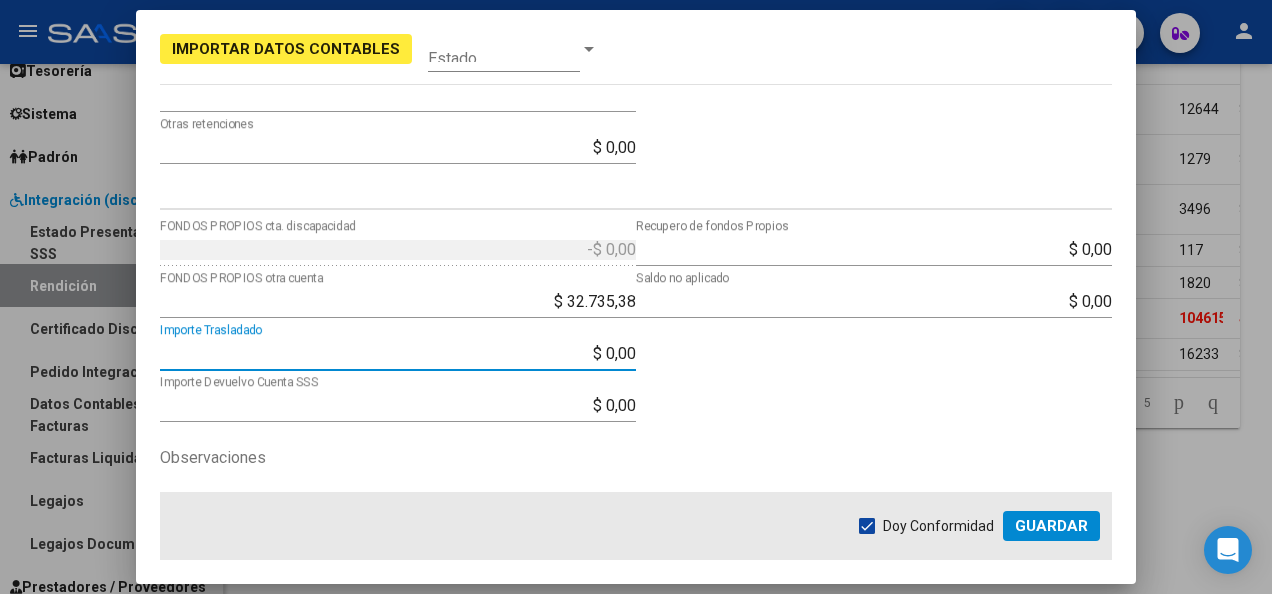 click on "$ 0,00 Recupero de fondos Propios    $ 0,00 Saldo no aplicado" at bounding box center (874, 402) 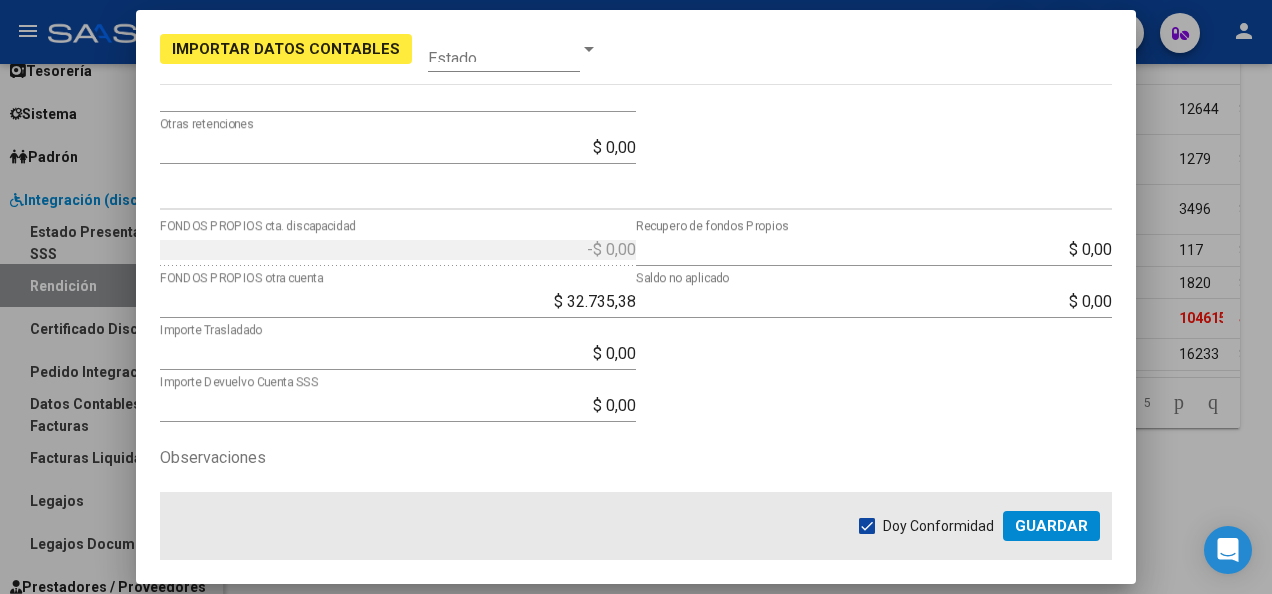 click on "Guardar" 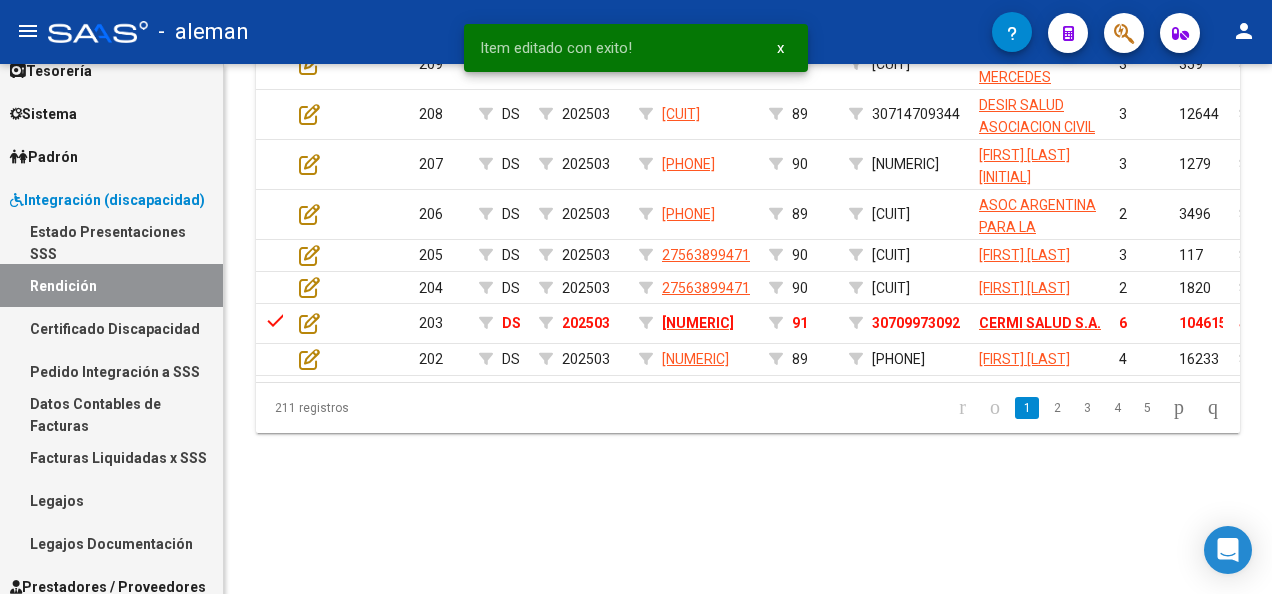 scroll, scrollTop: 944, scrollLeft: 0, axis: vertical 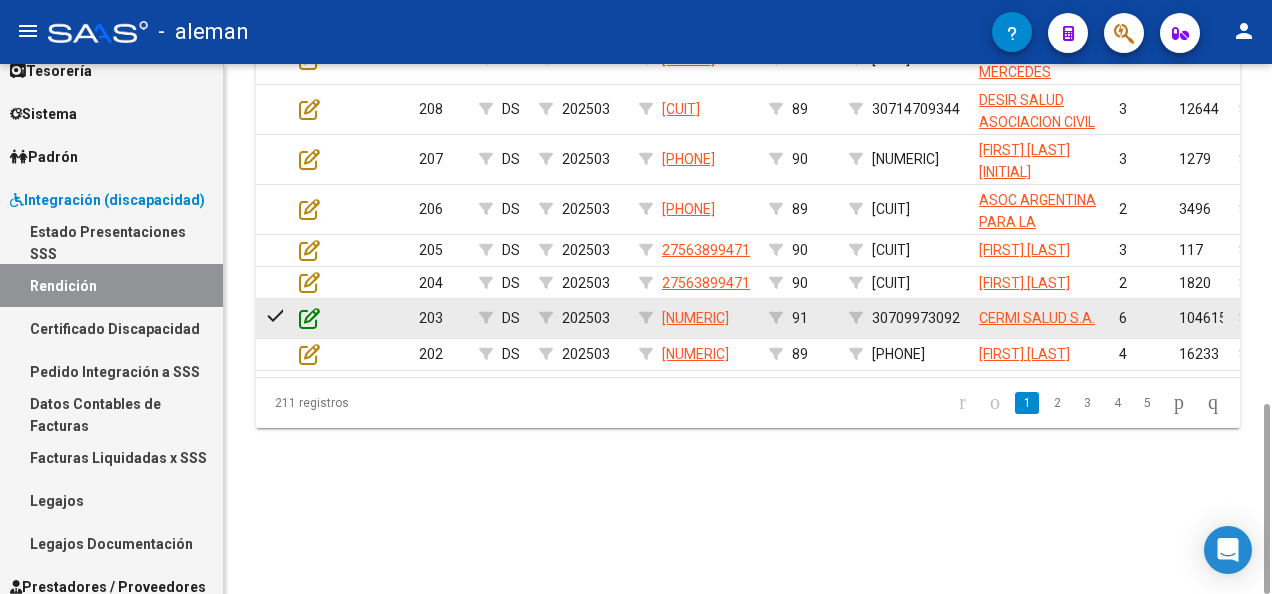 click 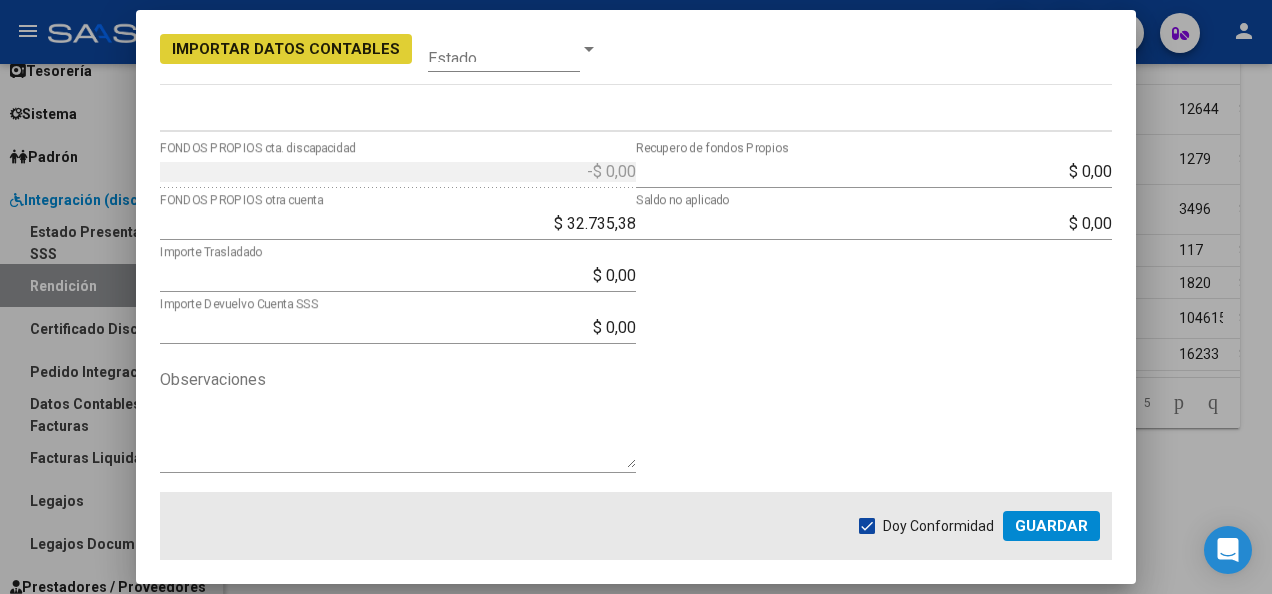 scroll, scrollTop: 678, scrollLeft: 0, axis: vertical 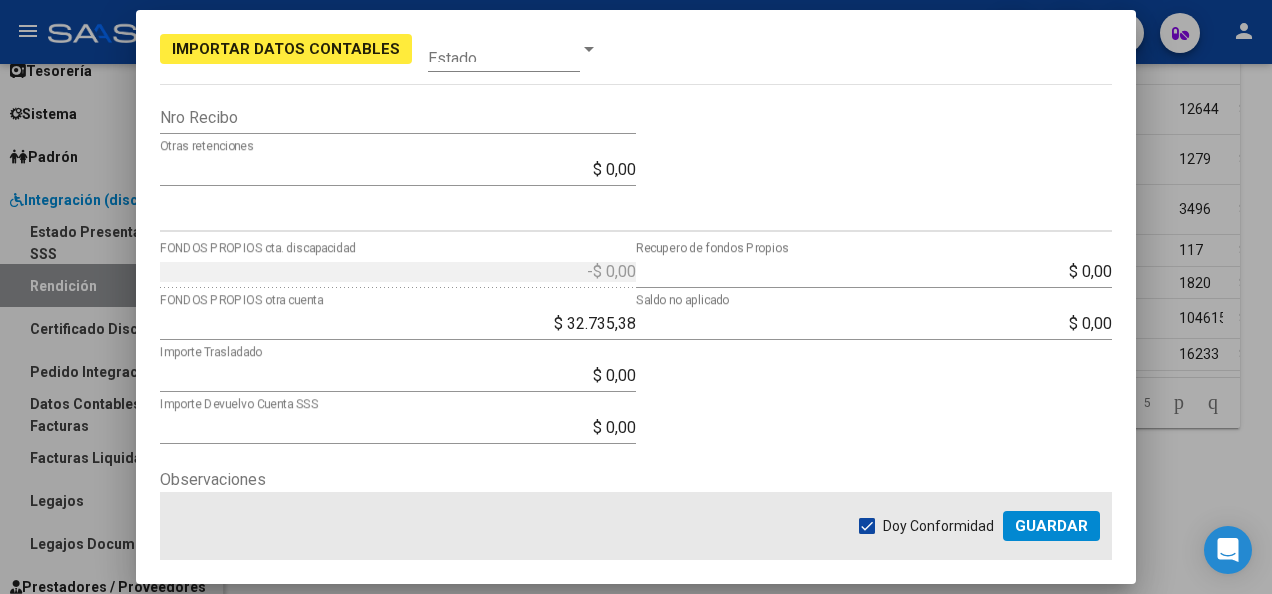 click on "-$ 0,00 FONDOS PROPIOS cta. discapacidad" at bounding box center (398, 272) 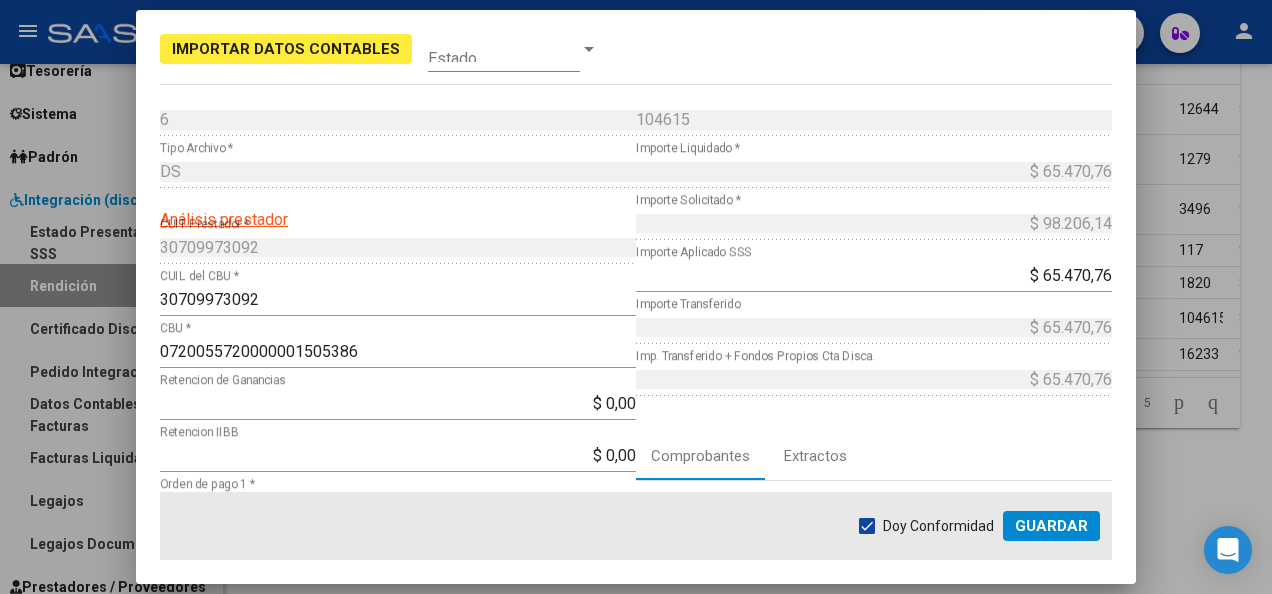 scroll, scrollTop: 0, scrollLeft: 0, axis: both 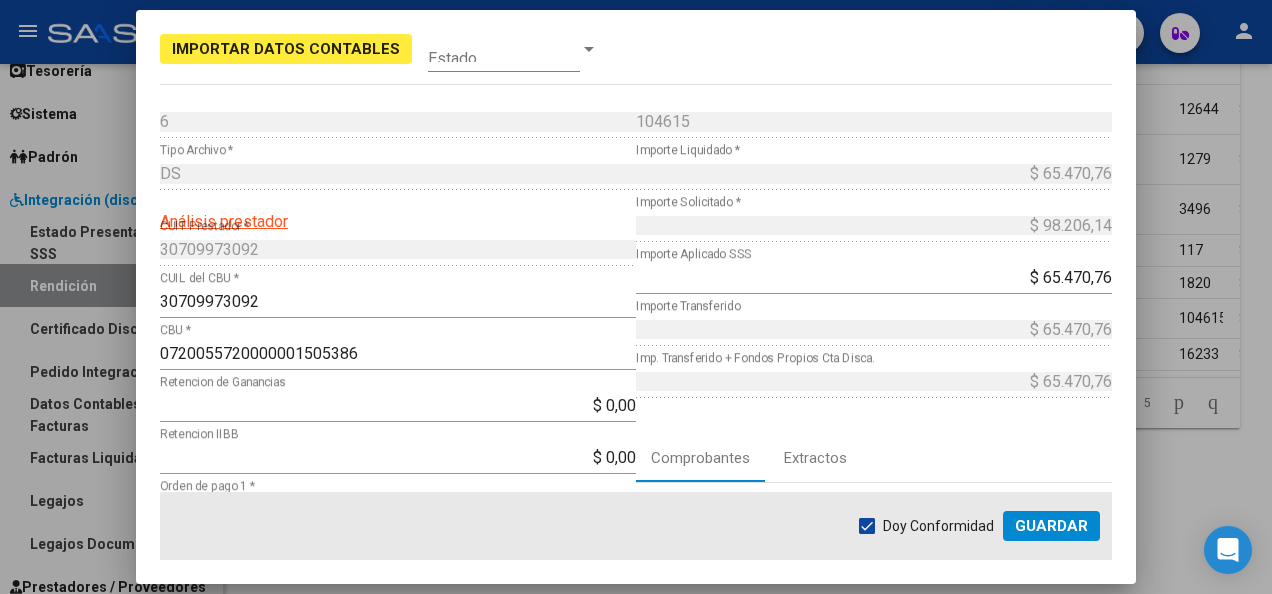 click on "104615 Nro Comprobante *   $ 65.470,76 Importe Liquidado *   $ 98.206,14 Importe Solicitado *   $ 65.470,76 Importe Aplicado SSS    $ 65.470,76 Importe Transferido    $ 65.470,76 Imp. Transferido + Fondos Propios Cta Disca.  Comprobantes Extractos Fecha Transferencia OP Monto Validacion No data to display  0 total   1" at bounding box center [874, 495] 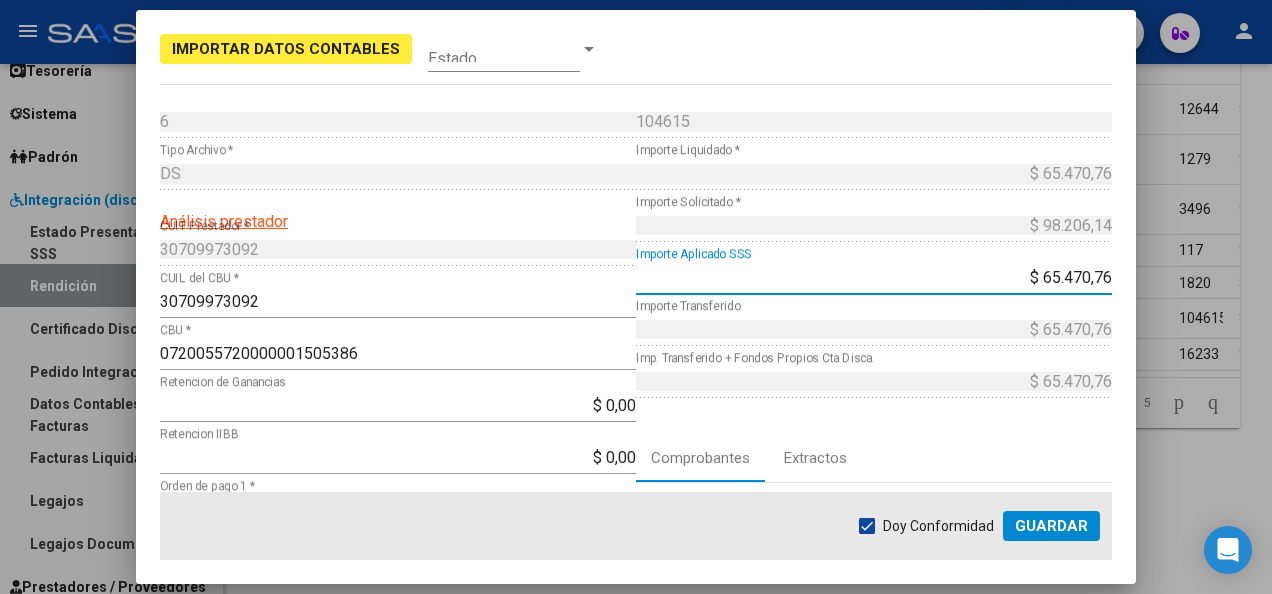 click on "$ 98.206,14 Importe Solicitado *" at bounding box center (874, 226) 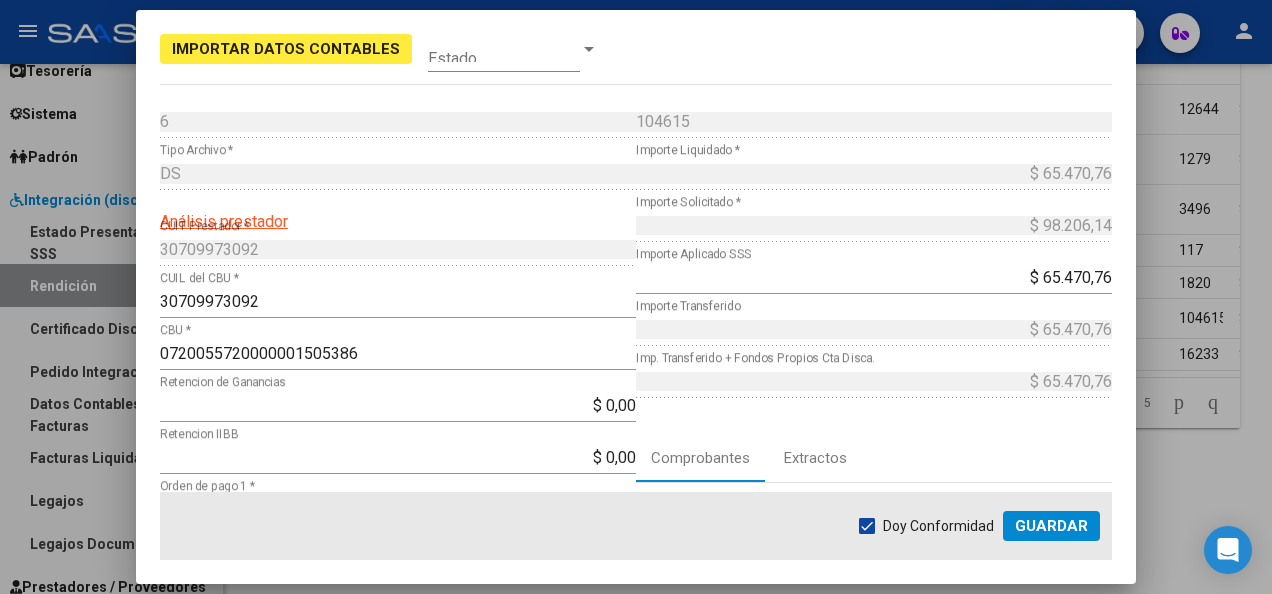 click on "$ 98.206,14 Importe Solicitado *" at bounding box center (874, 226) 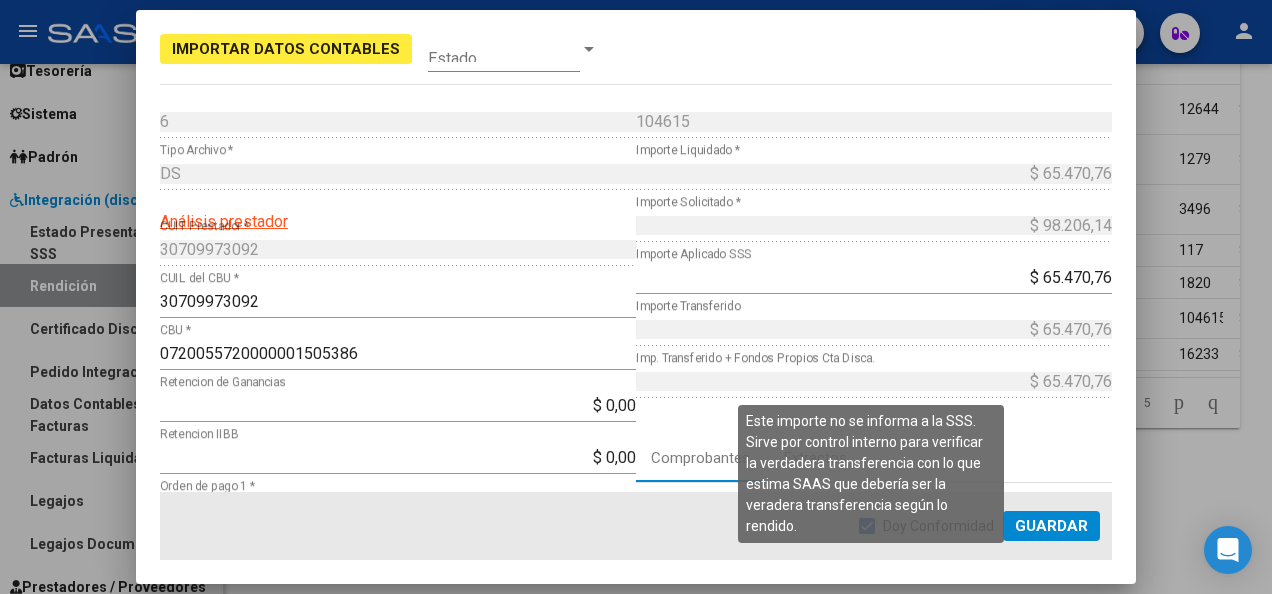 drag, startPoint x: 746, startPoint y: 356, endPoint x: 660, endPoint y: 387, distance: 91.416626 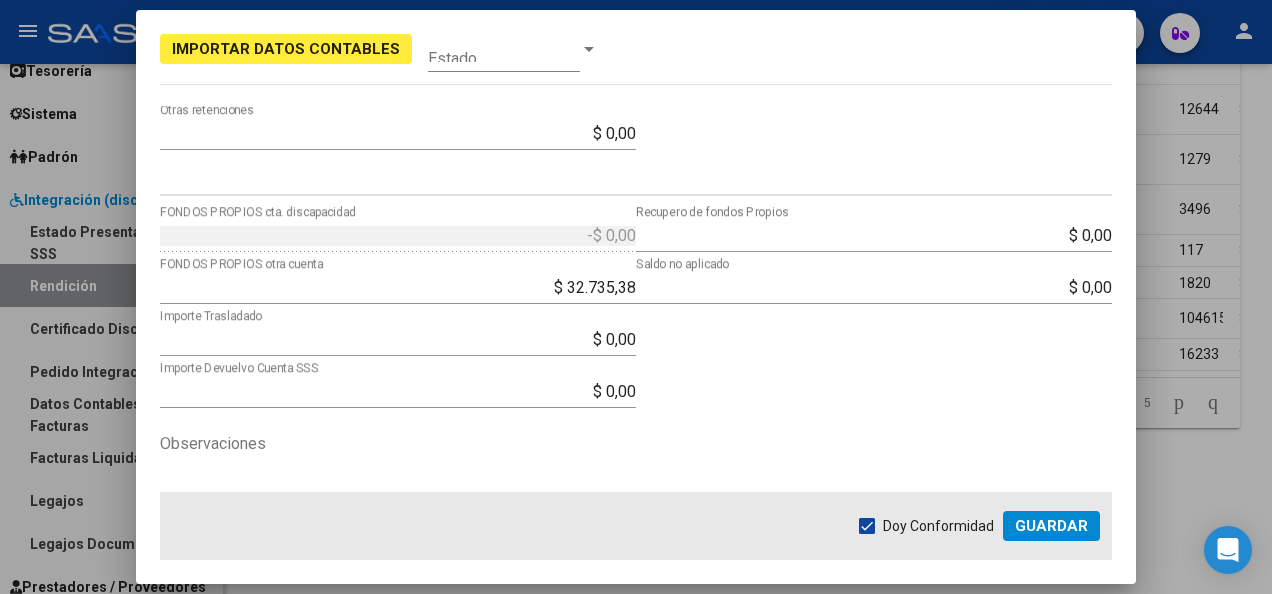 scroll, scrollTop: 778, scrollLeft: 0, axis: vertical 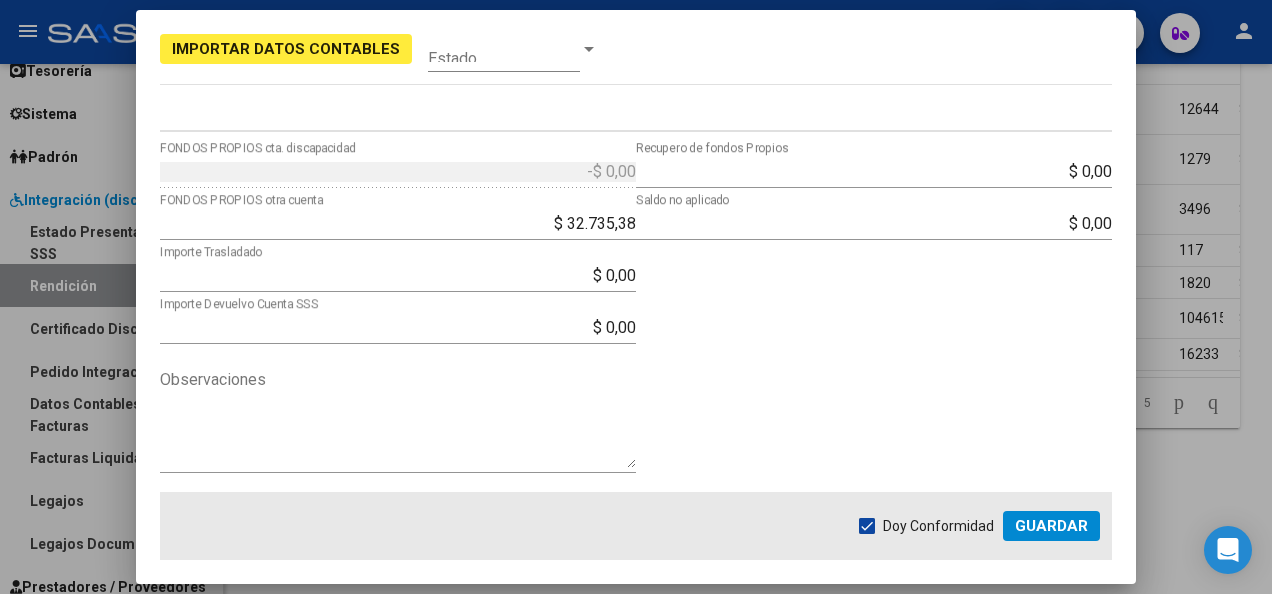 click on "-$ 0,00 FONDOS PROPIOS cta. discapacidad" at bounding box center (398, 172) 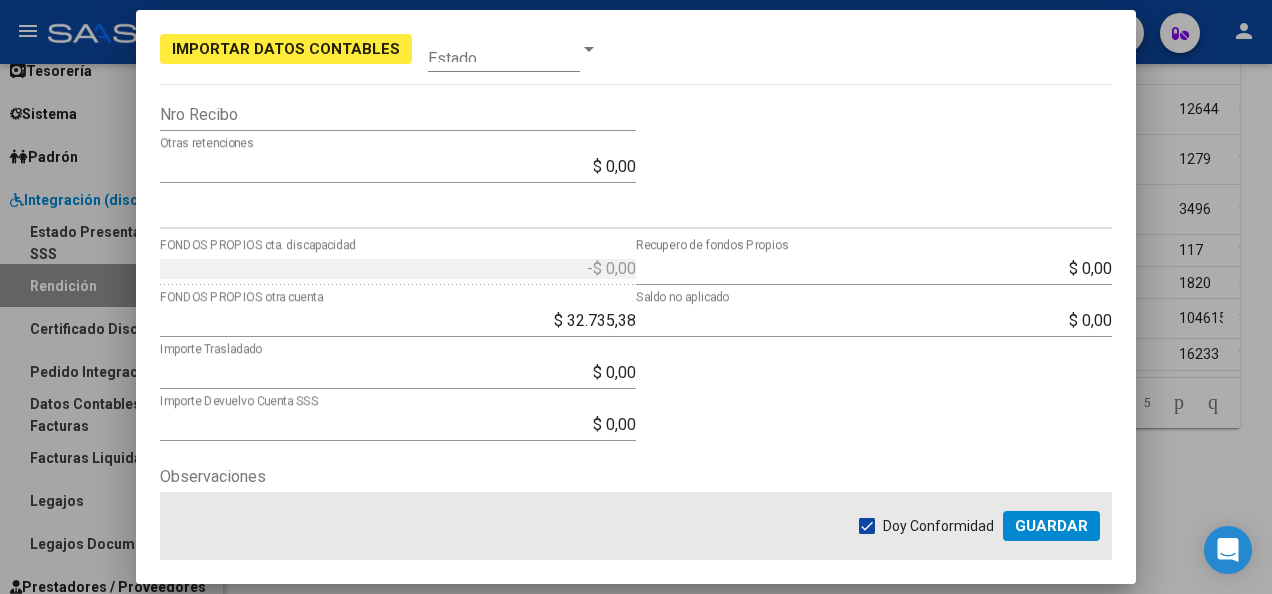 scroll, scrollTop: 778, scrollLeft: 0, axis: vertical 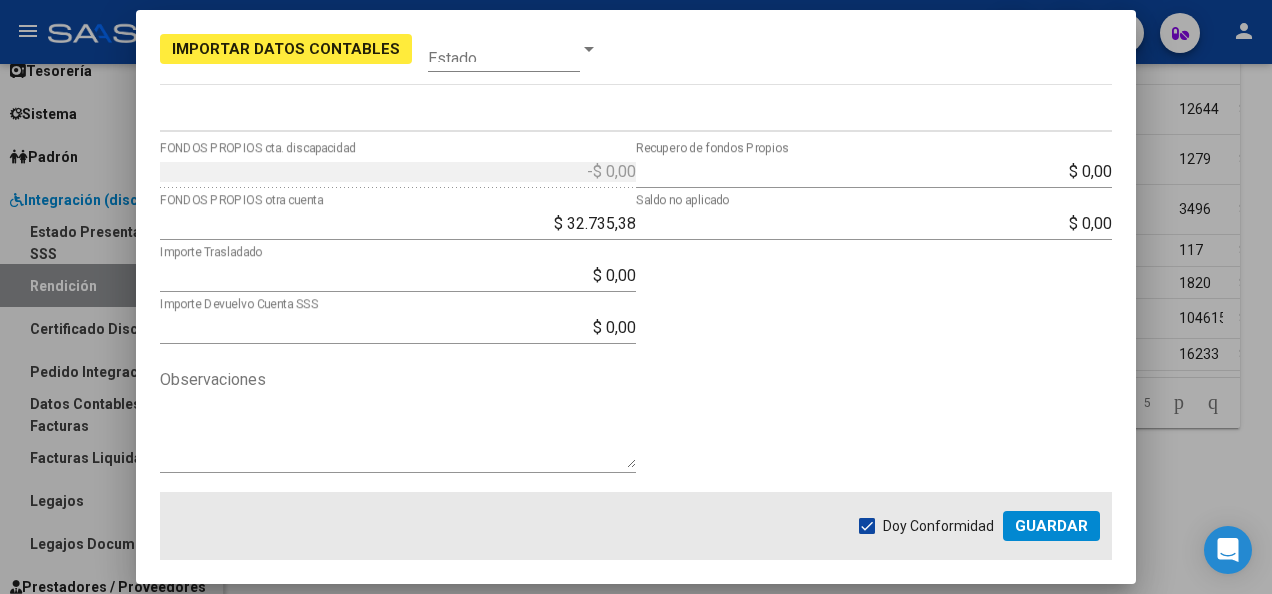 drag, startPoint x: 184, startPoint y: 205, endPoint x: 651, endPoint y: 232, distance: 467.77988 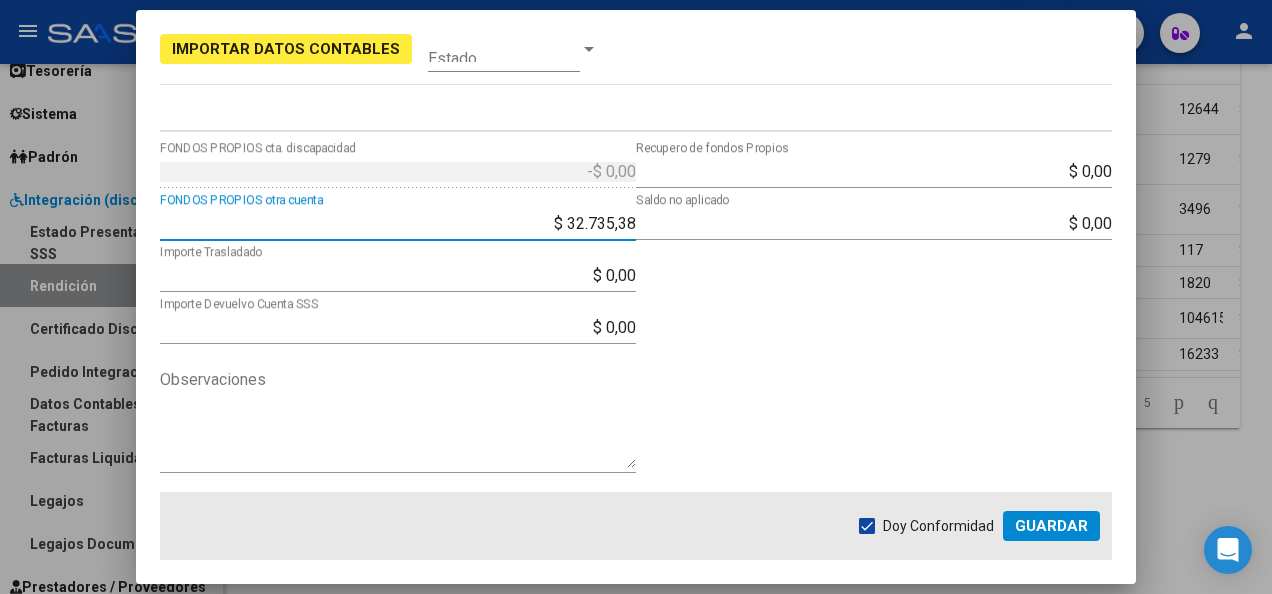 drag, startPoint x: 541, startPoint y: 226, endPoint x: 796, endPoint y: 225, distance: 255.00197 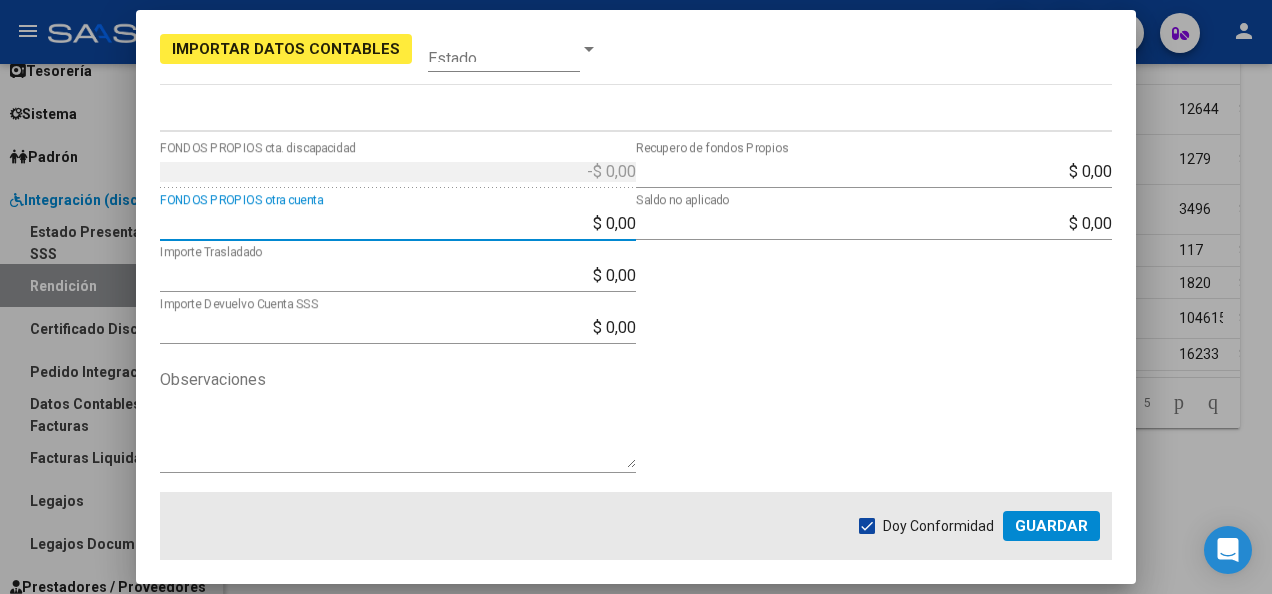 type on "$ 98.206,14" 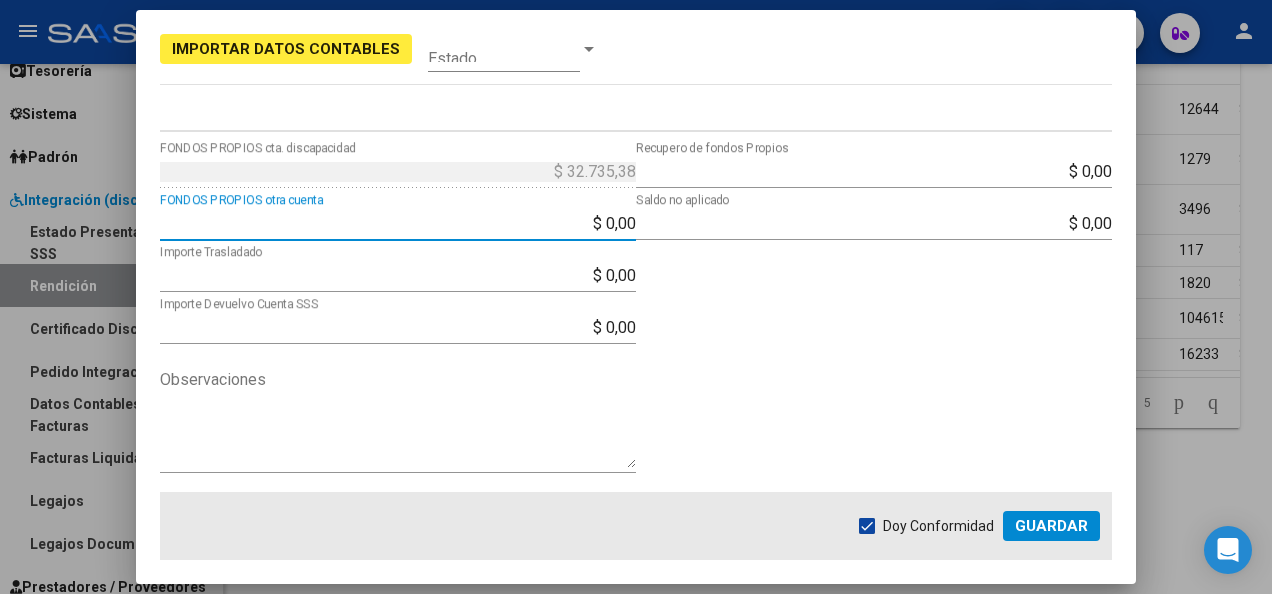 click on "$ 0,00 Recupero de fondos Propios    $ 0,00 Saldo no aplicado" at bounding box center (874, 324) 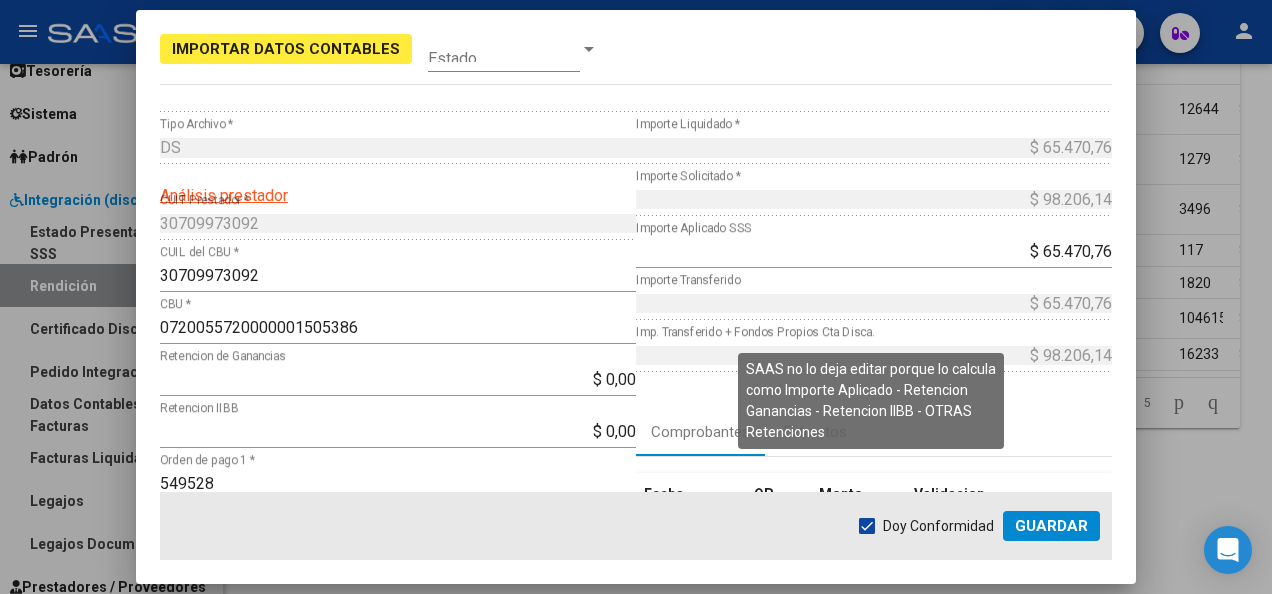 scroll, scrollTop: 100, scrollLeft: 0, axis: vertical 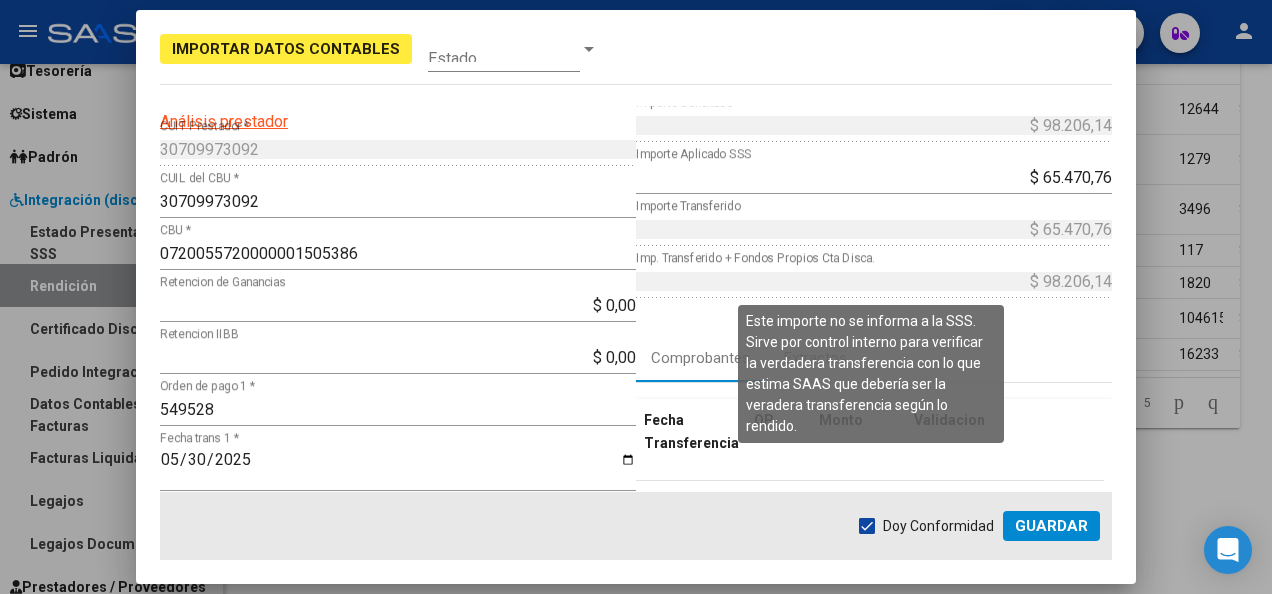 click on "$ 98.206,14 Imp. Transferido + Fondos Propios Cta Disca." at bounding box center (882, 281) 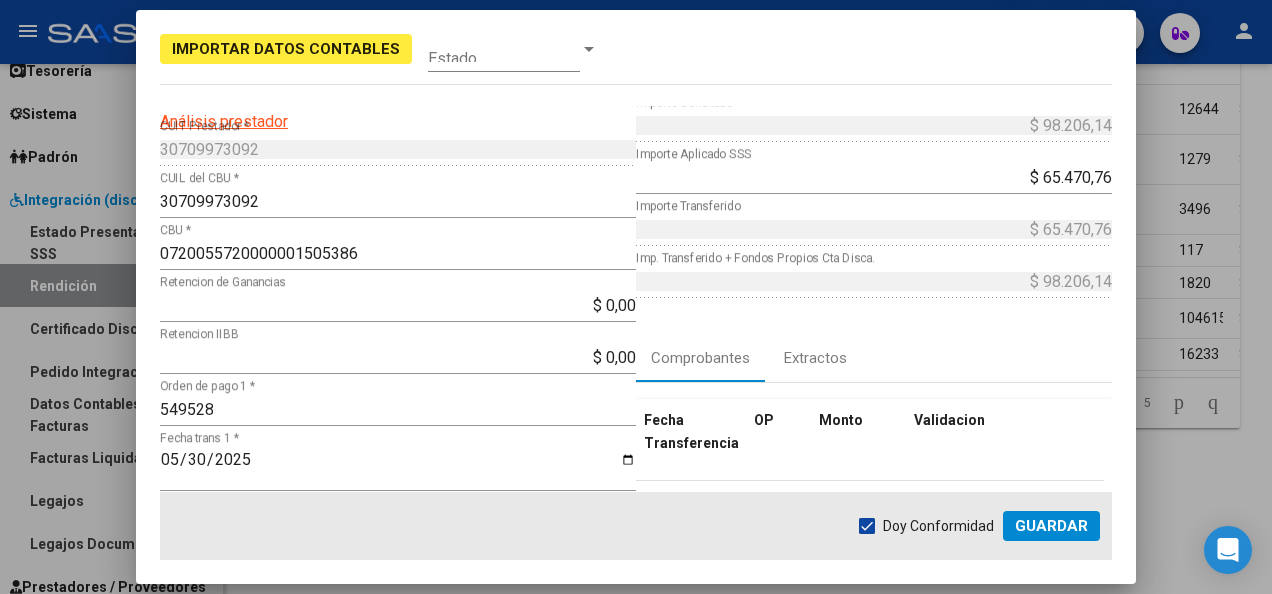 drag, startPoint x: 1108, startPoint y: 288, endPoint x: 1090, endPoint y: 359, distance: 73.24616 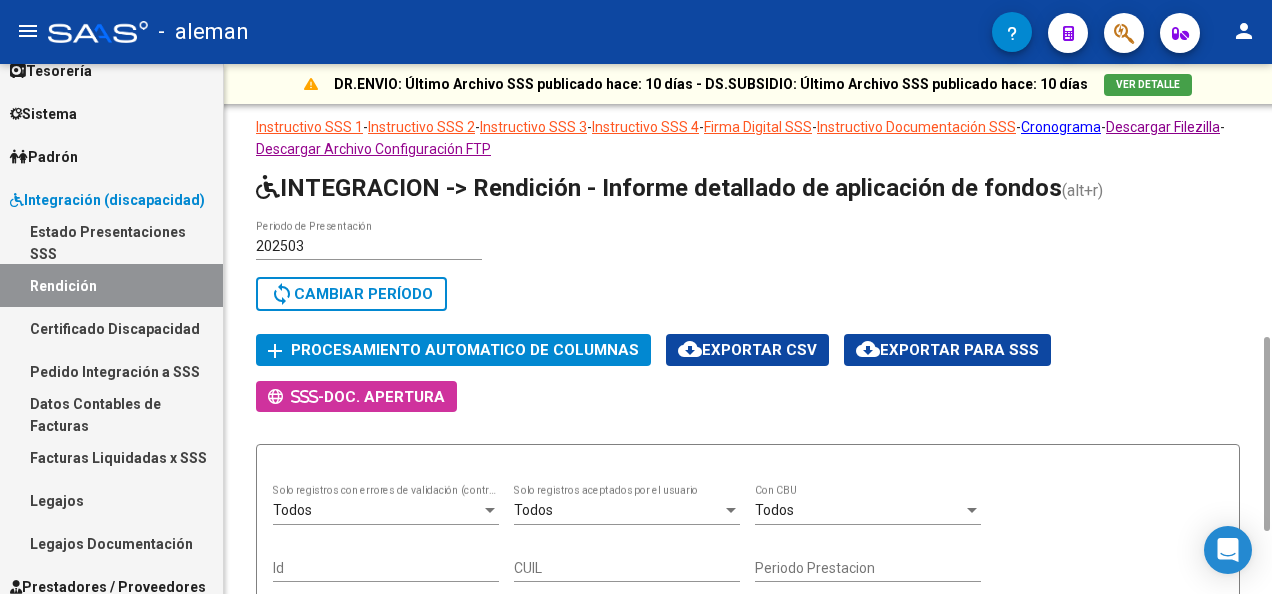 scroll, scrollTop: 200, scrollLeft: 0, axis: vertical 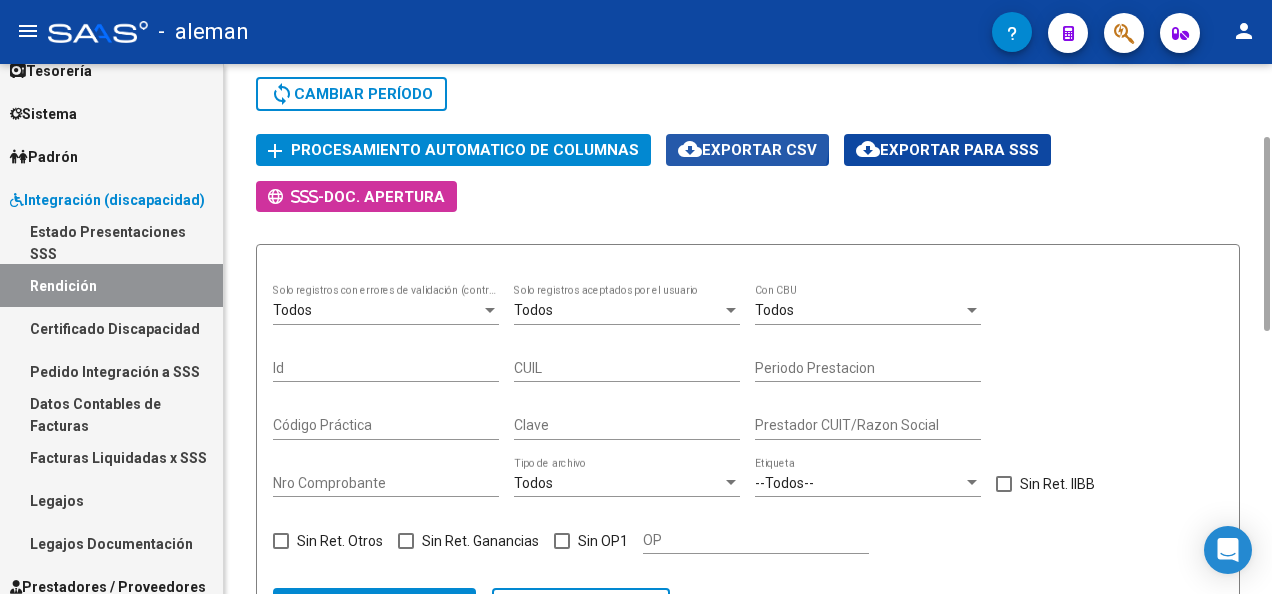 click on "cloud_download  Exportar CSV" 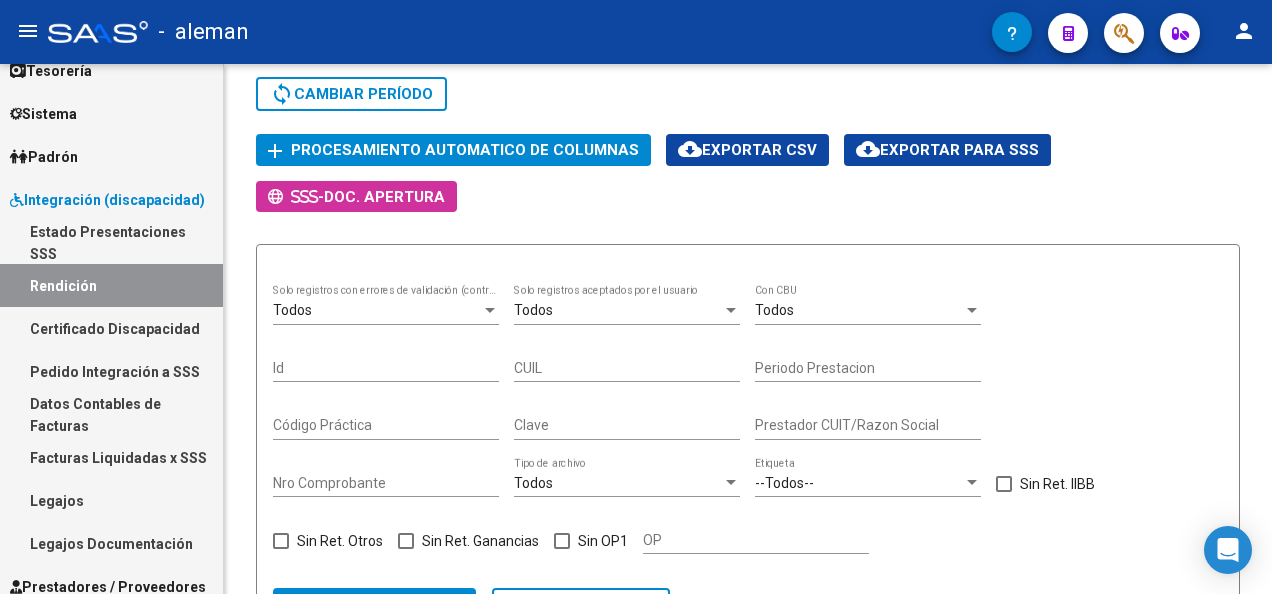 scroll, scrollTop: 914, scrollLeft: 0, axis: vertical 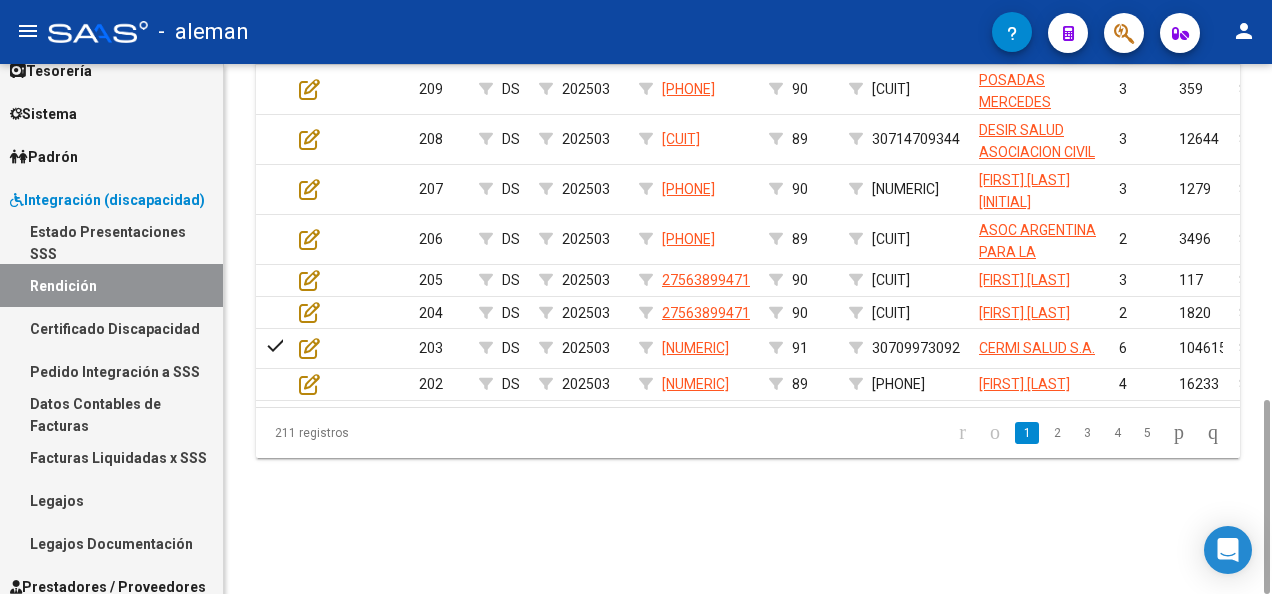 click on "DR.ENVIO: Último Archivo SSS publicado hace: 10 días  -  DS.SUBSIDIO: Último Archivo SSS publicado hace: 10 días  VER DETALLE  Instructivo SSS 1  -  Instructivo SSS 2  -  Instructivo SSS 3  -  Instructivo SSS 4  -  Firma Digital SSS  -  Instructivo Documentación SSS  -  Cronograma  -  Descargar Filezilla  -  Descargar Archivo Configuración FTP  INTEGRACION -> Rendición - Informe detallado de aplicación de fondos (alt+r) 202503 Periodo de Presentación search  Buscar Período  sync  Cambiar Período  add Procesamiento automatico de columnas cloud_download  Exportar CSV  cloud_download  Exportar para SSS      -  Doc. Apertura Todos  Solo registros con errores de validación (control 623 instructivo de rendición) Todos  Solo registros aceptados por el usuario Todos  Con CBU Id CUIL Periodo Prestacion Código Práctica Clave Prestador CUIT/Razon Social Nro Comprobante Todos  Tipo de archivo --Todos--  Etiqueta   Sin Ret. IIBB   Sin Ret. Otros   Sin Ret. Ganancias   Sin OP1 OP search  Buscar registros" 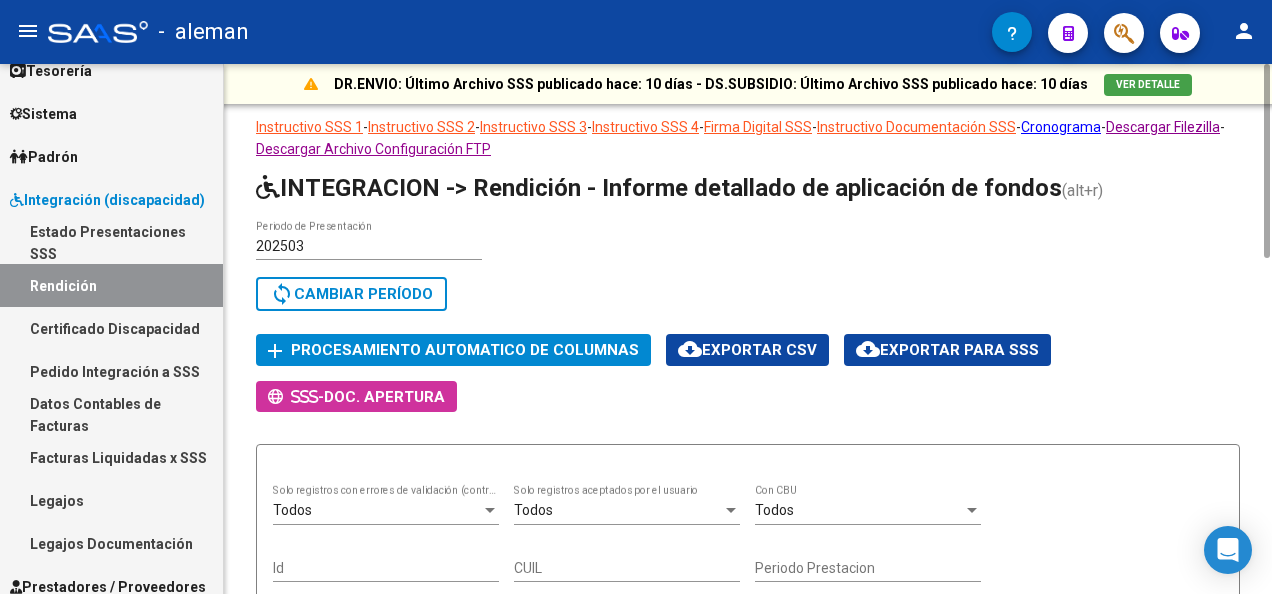 scroll, scrollTop: 200, scrollLeft: 0, axis: vertical 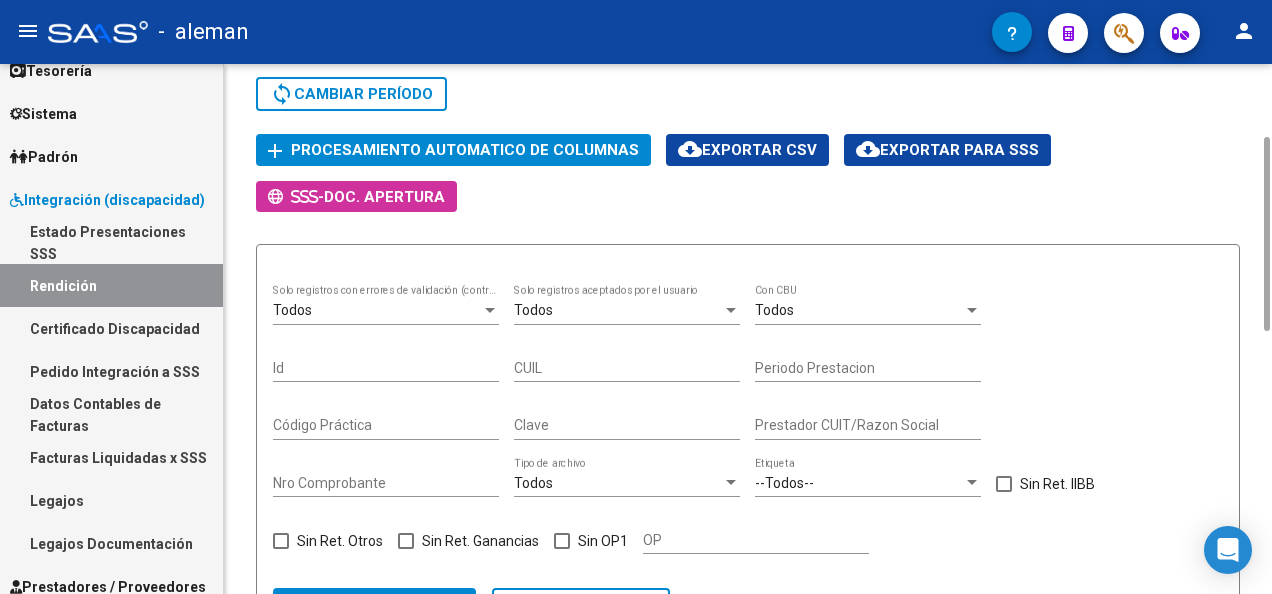 click on "cloud_download  Exportar para SSS" 